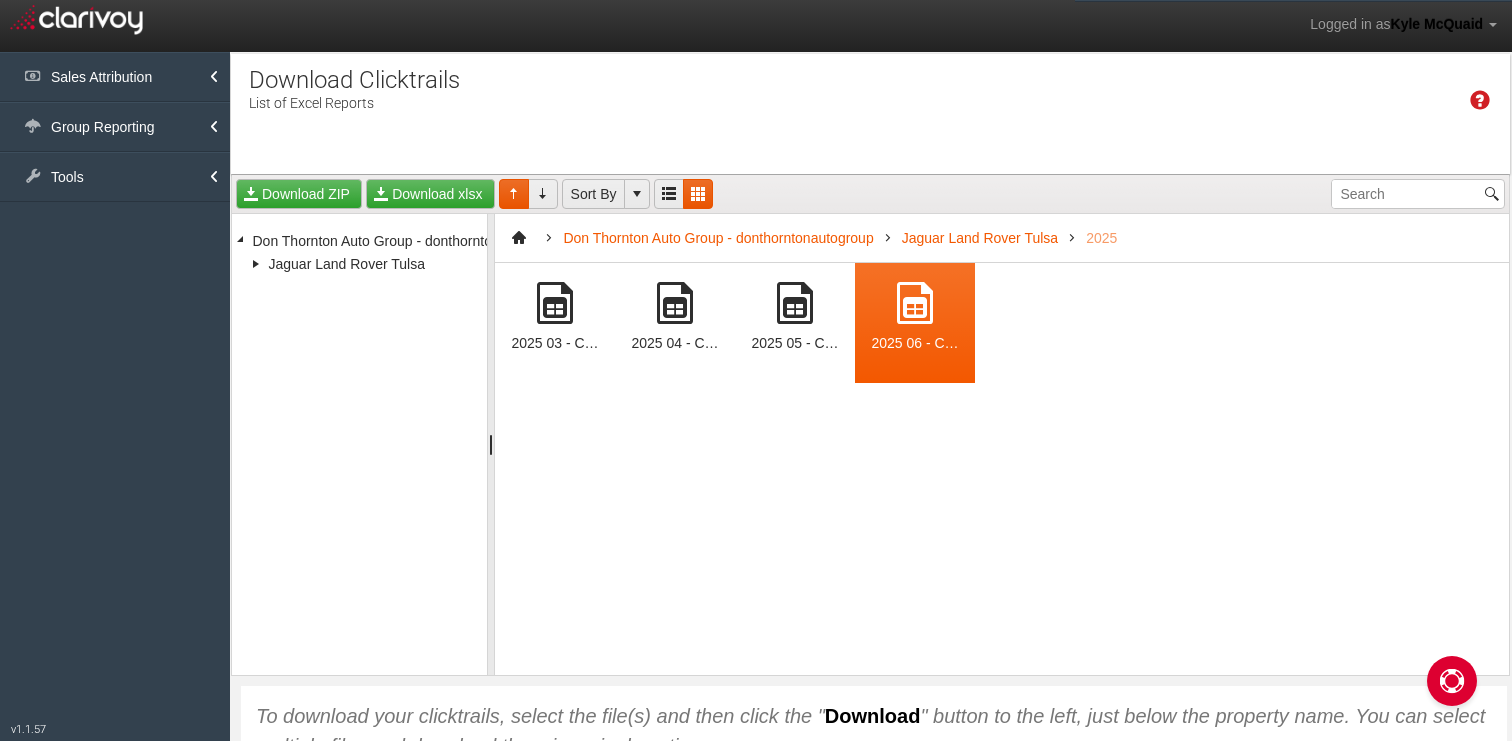 scroll, scrollTop: 0, scrollLeft: 0, axis: both 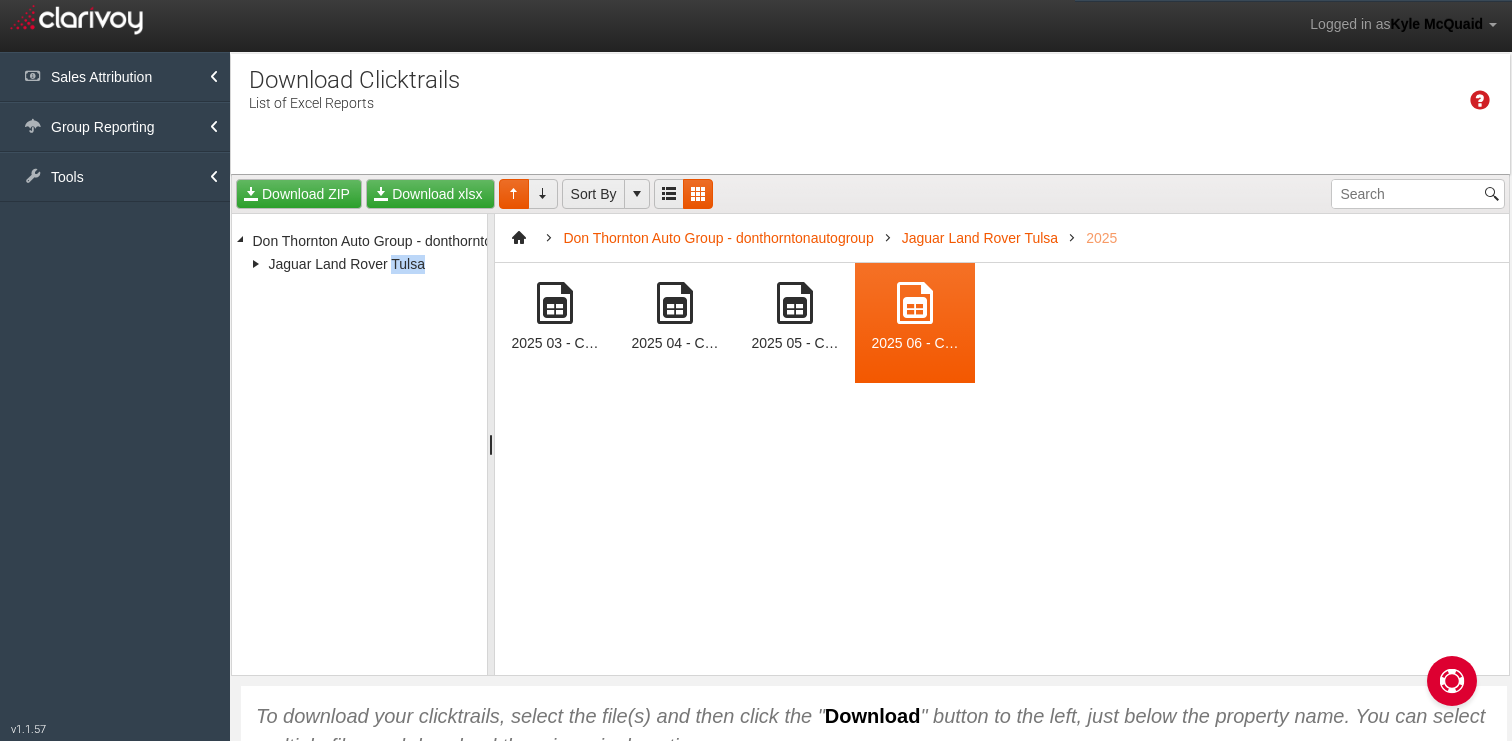 click at bounding box center (795, 303) 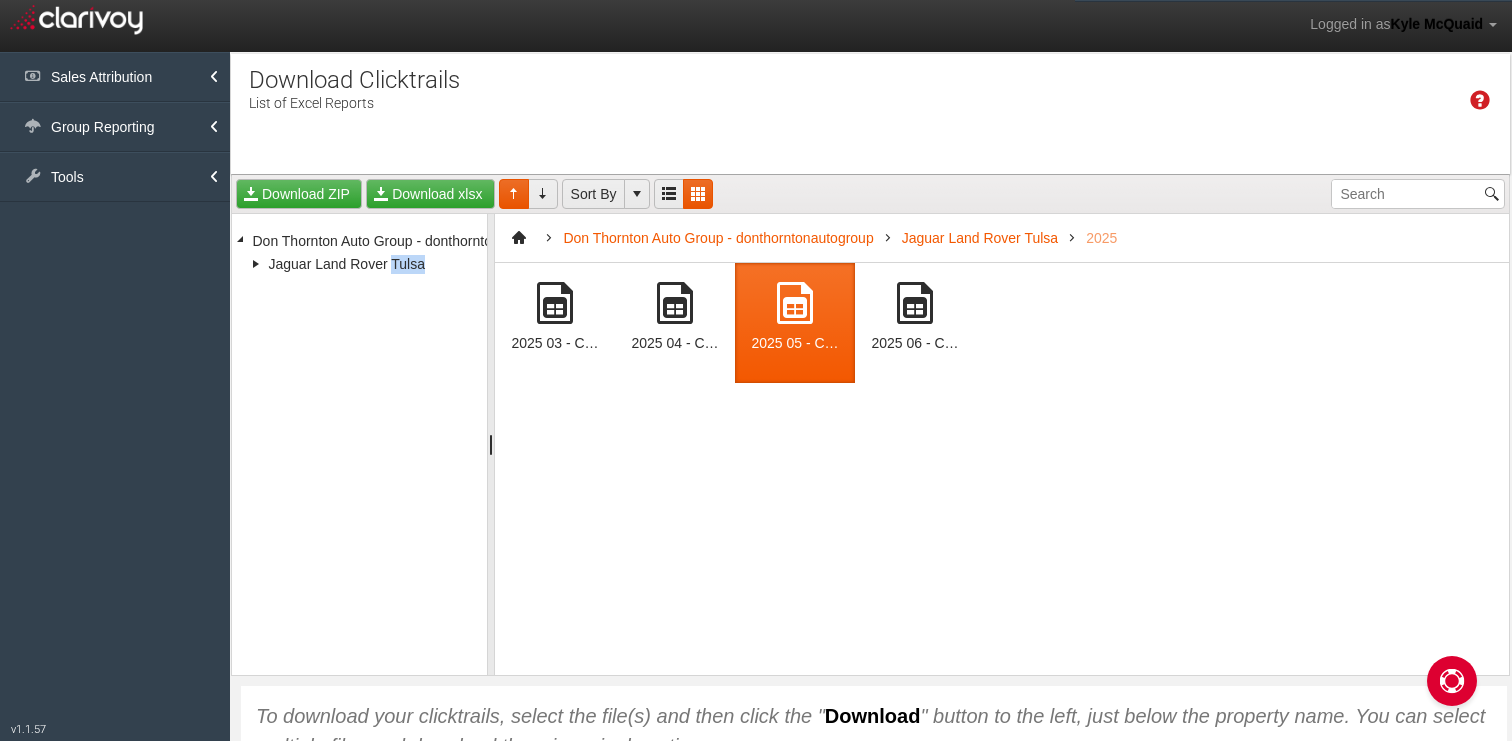click at bounding box center [795, 303] 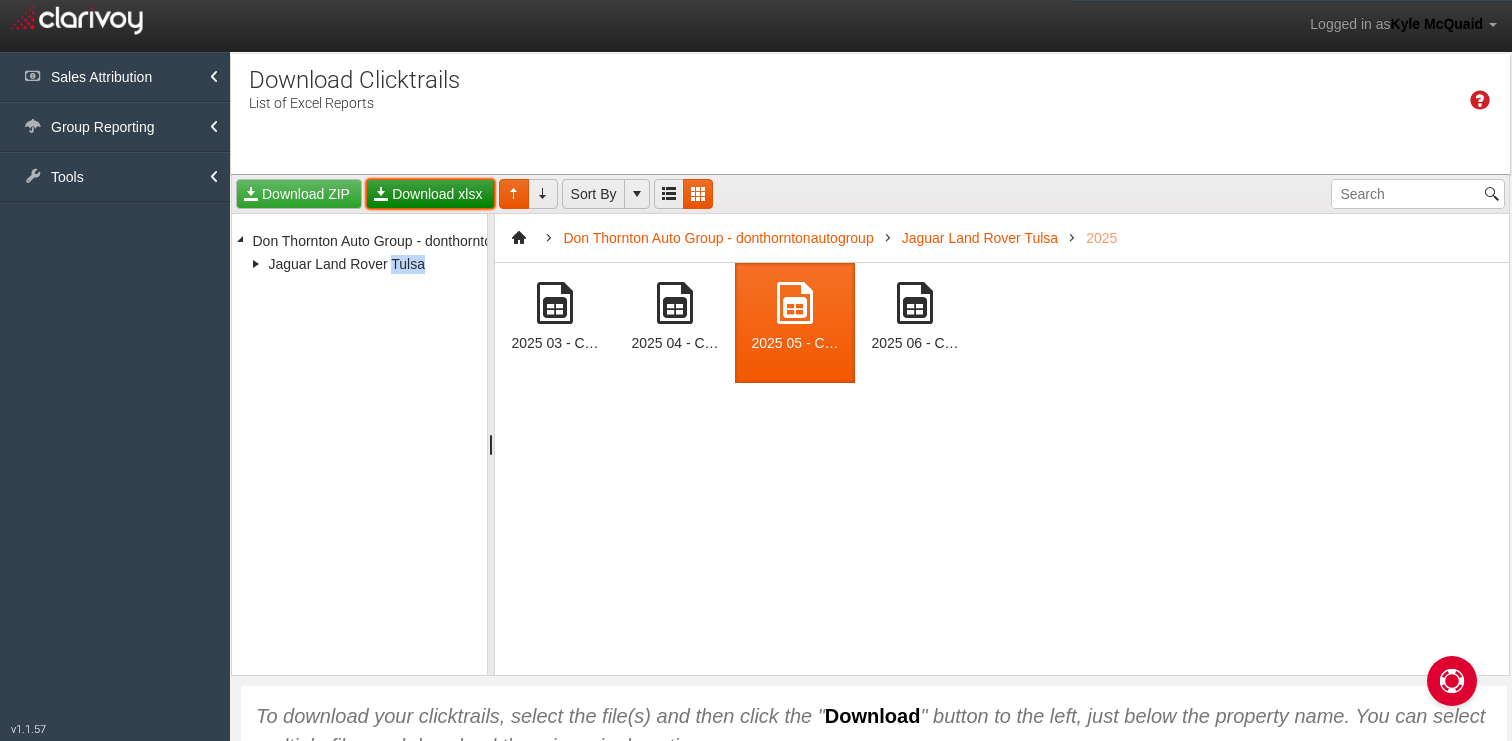 click on "Download xlsx" at bounding box center [430, 194] 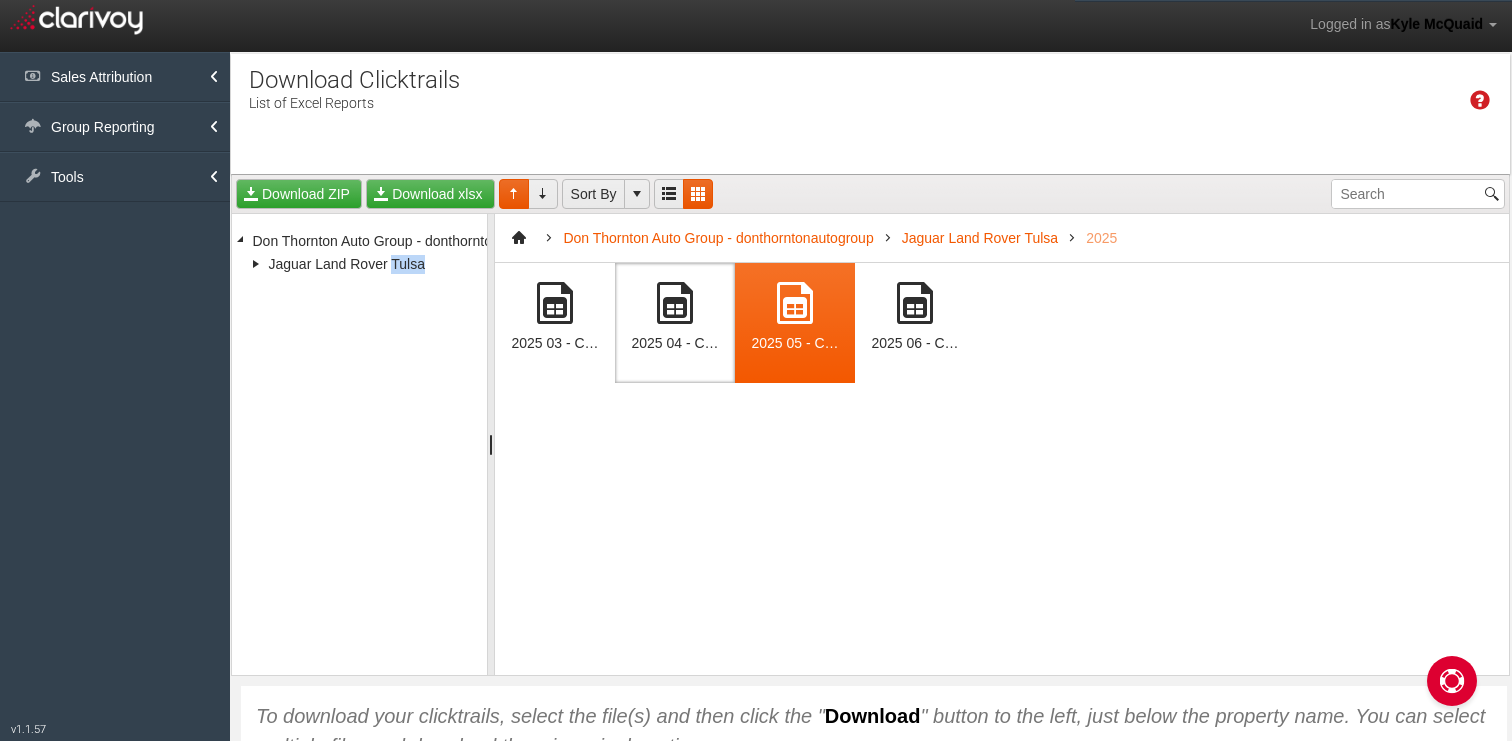 click at bounding box center (675, 303) 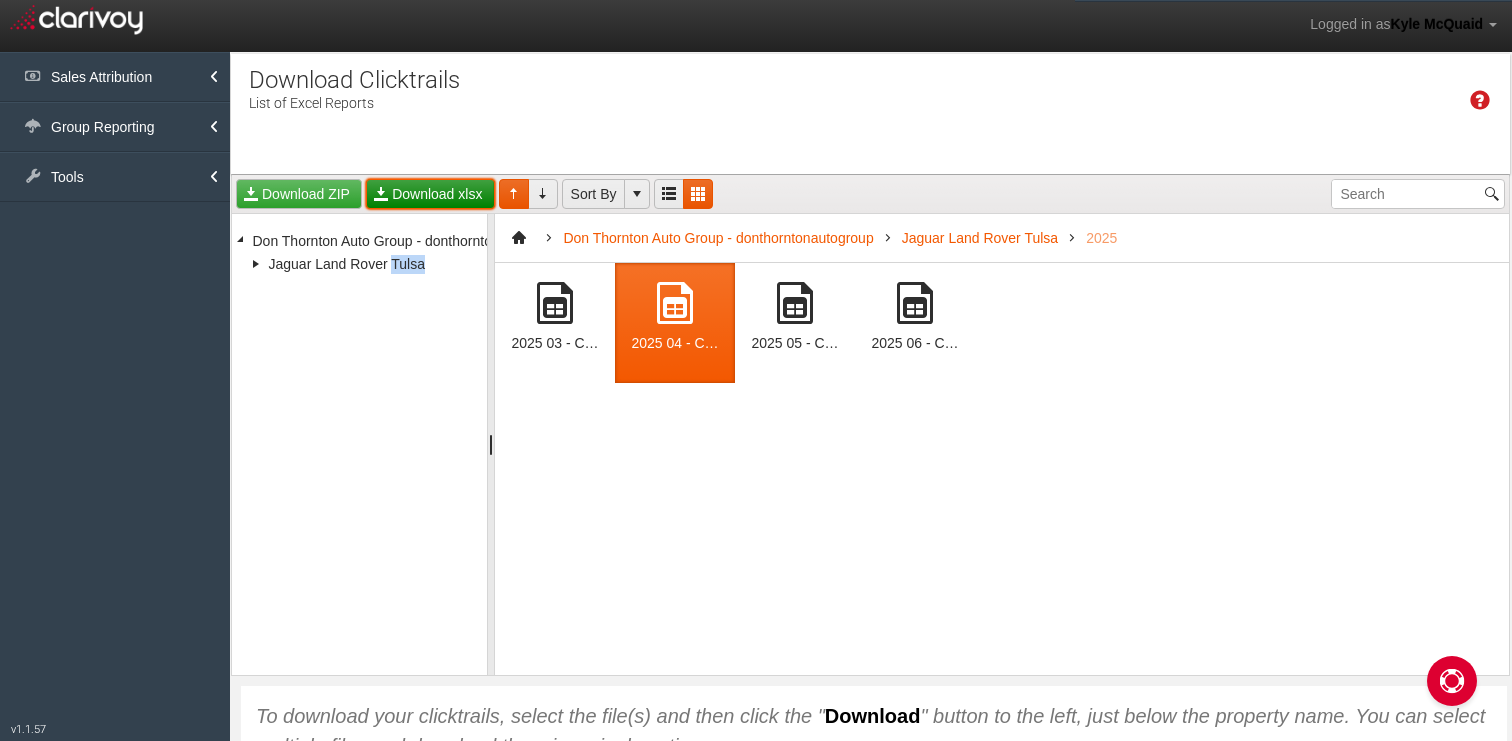 click on "Download xlsx" at bounding box center [430, 194] 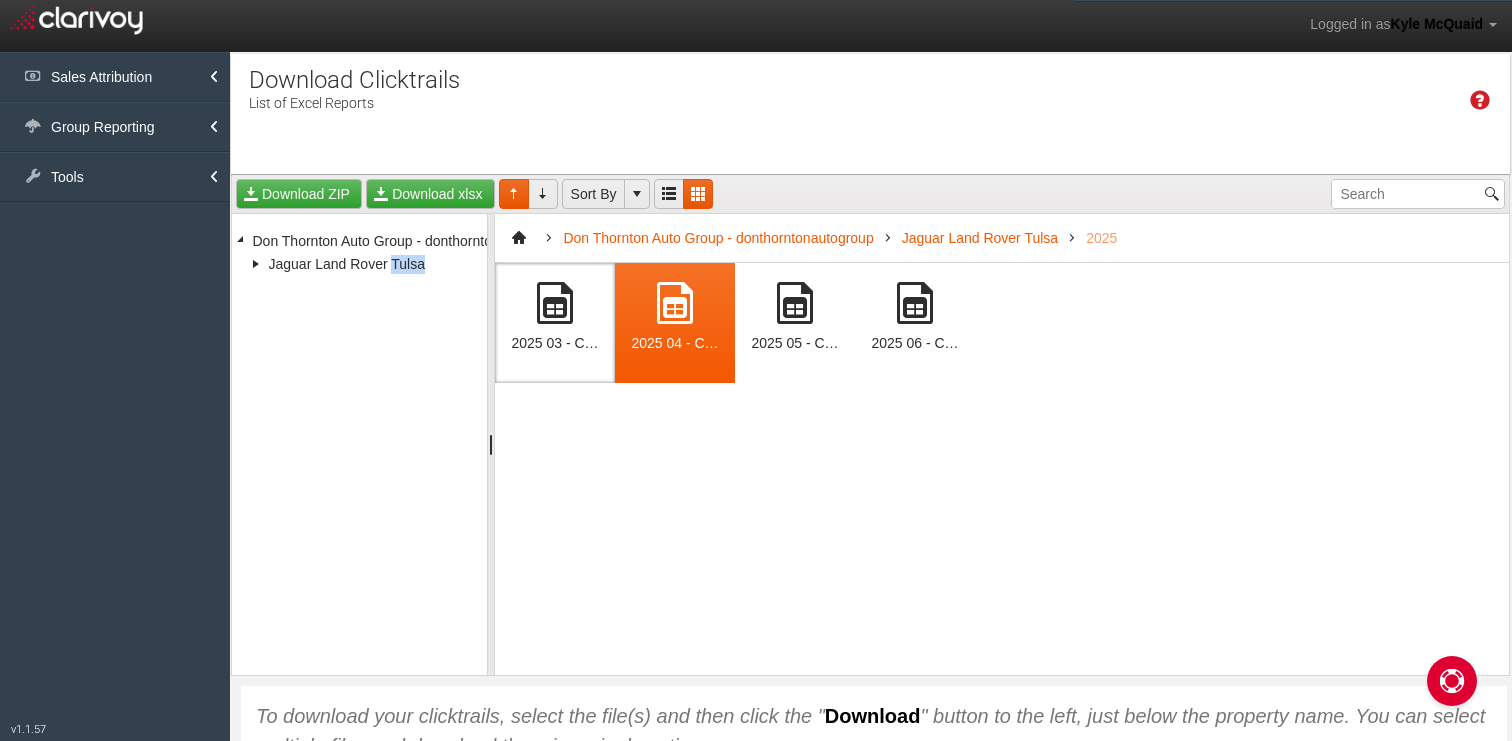 click at bounding box center [555, 303] 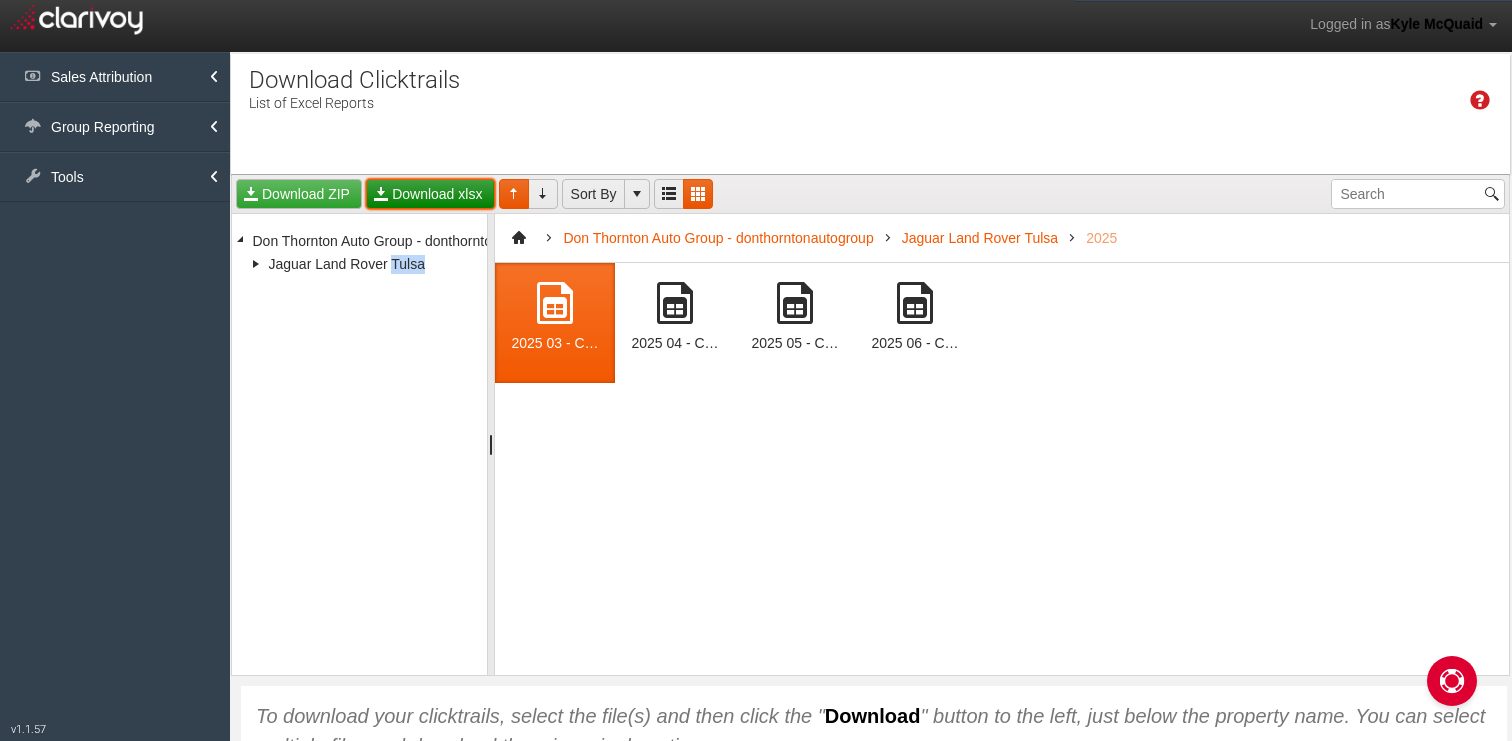 click on "Download xlsx" at bounding box center [430, 194] 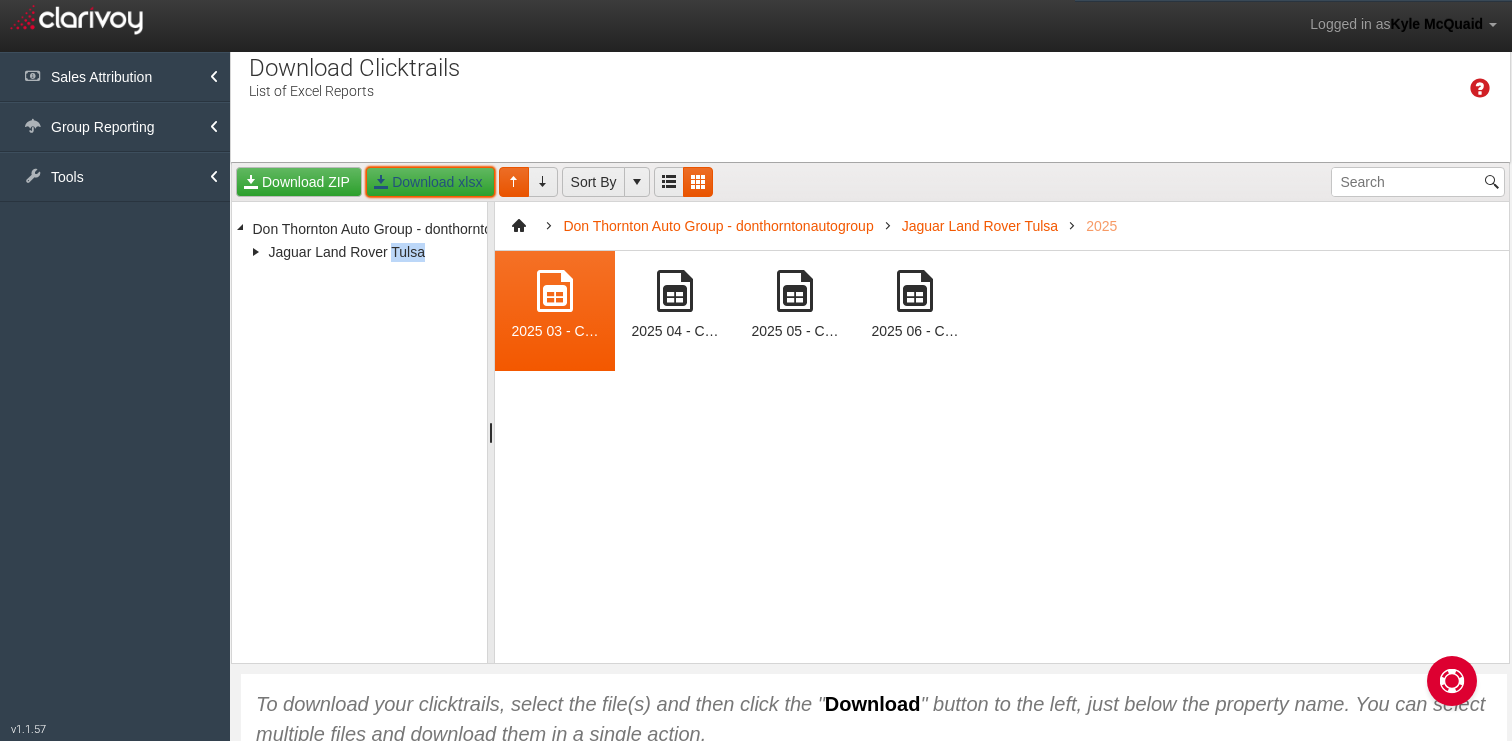 scroll, scrollTop: 0, scrollLeft: 0, axis: both 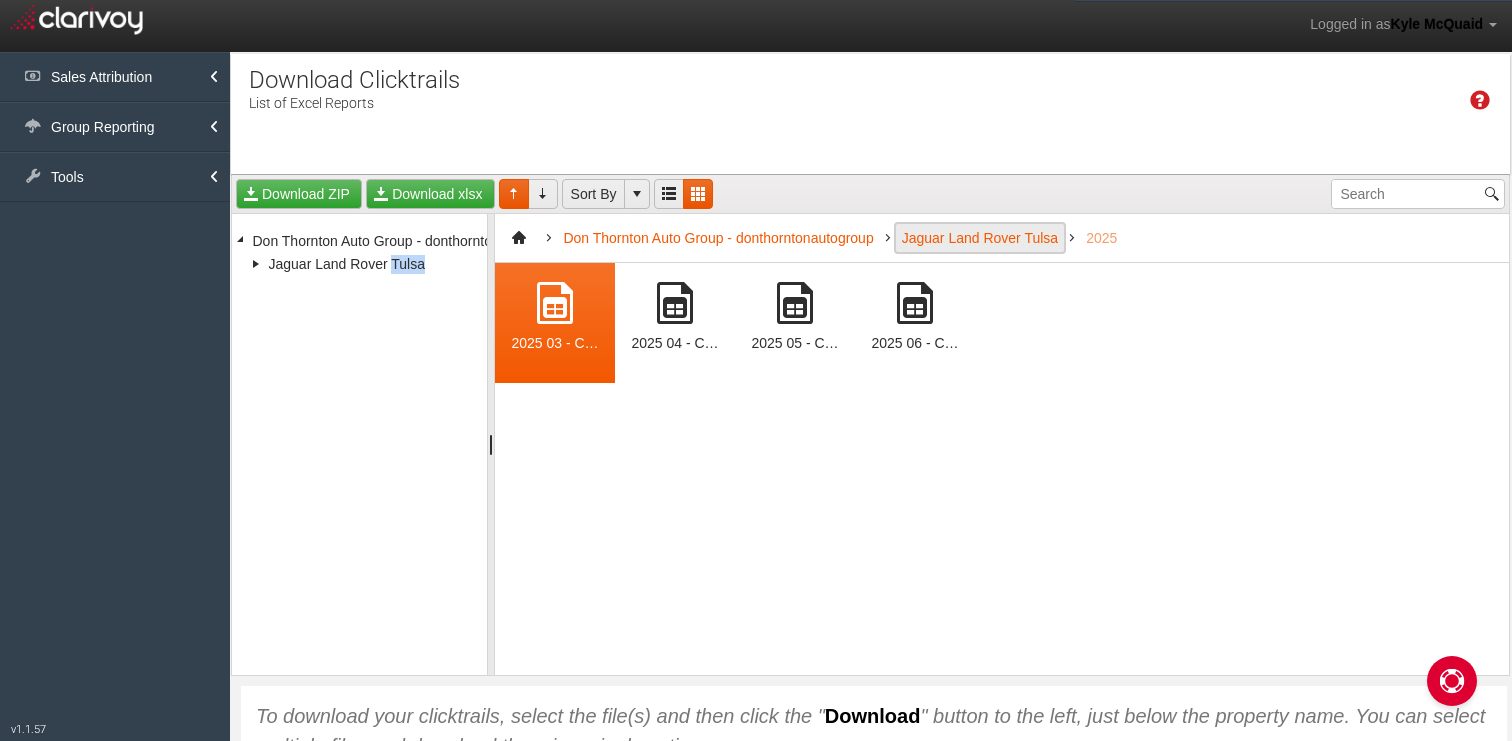click on "Jaguar Land Rover Tulsa" at bounding box center [980, 238] 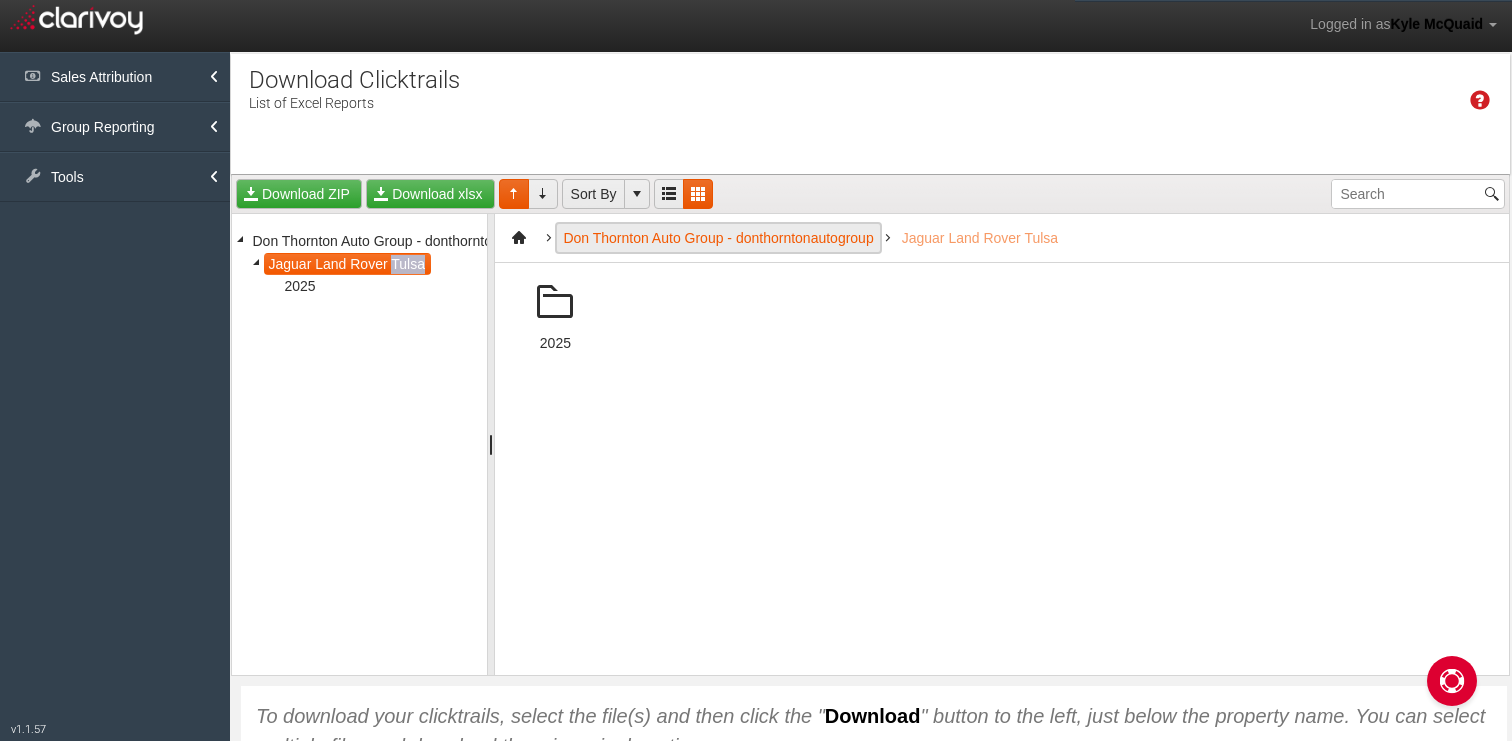 click on "Don Thornton Auto Group - donthorntonautogroup" at bounding box center [718, 238] 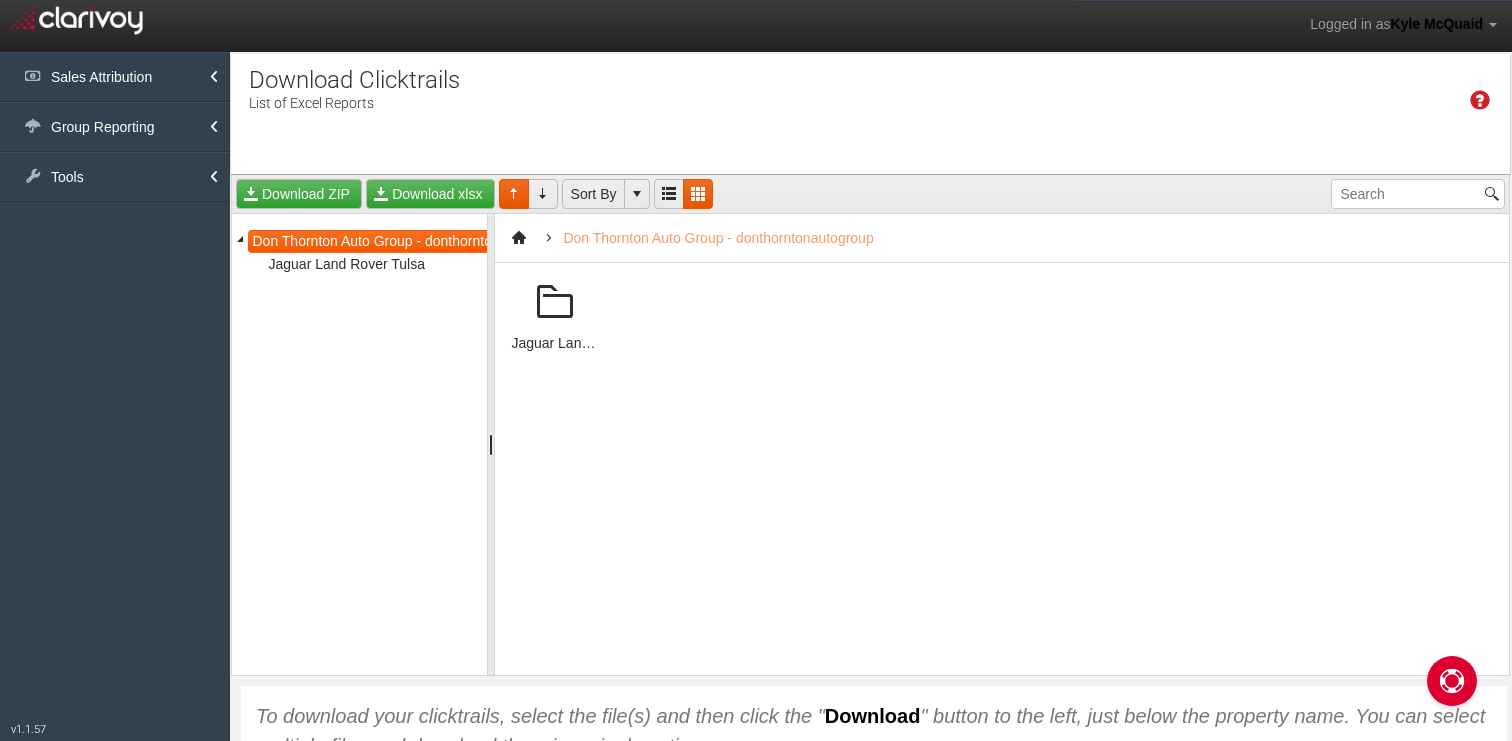click on "Don Thornton Auto Group - donthorntonautogroup" at bounding box center [718, 238] 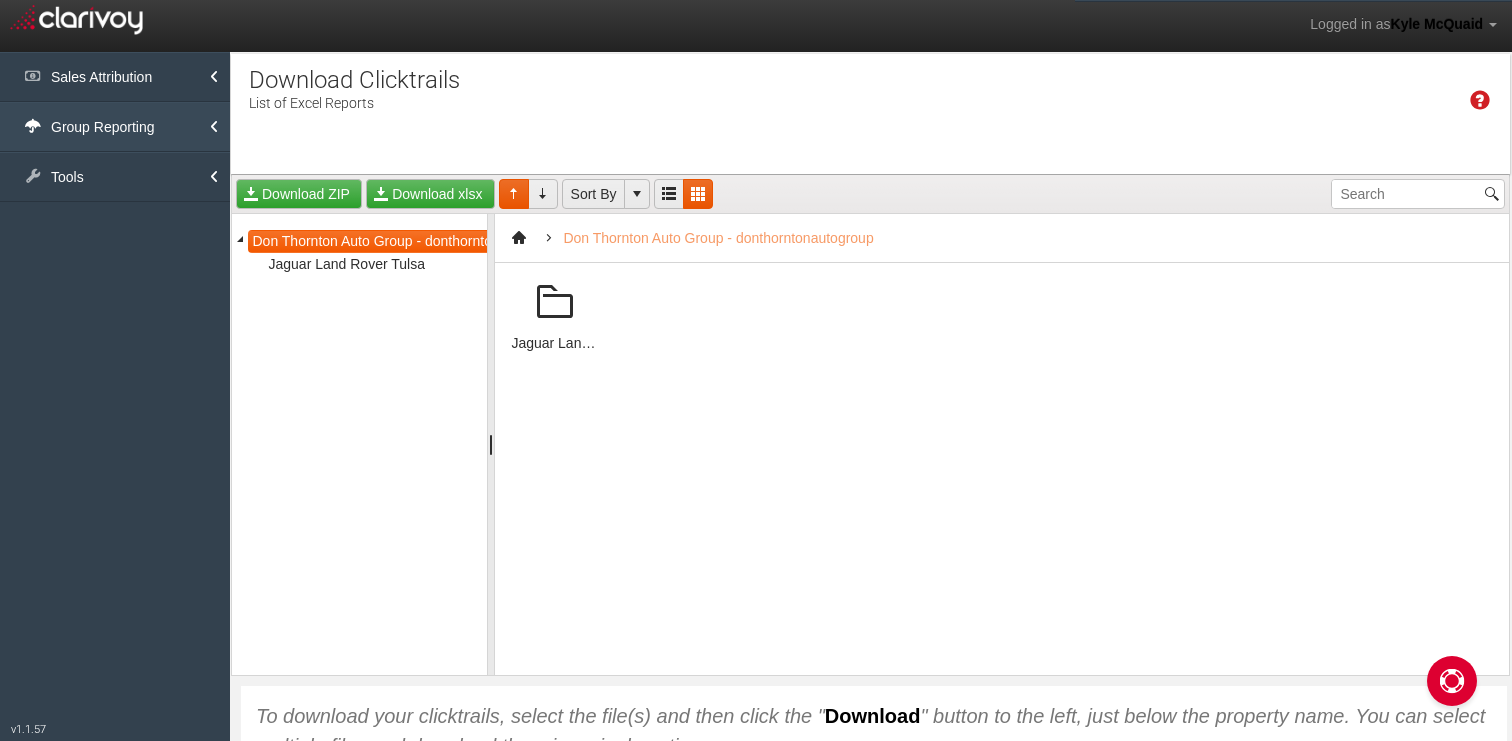 click on "Group Reporting" at bounding box center [115, 127] 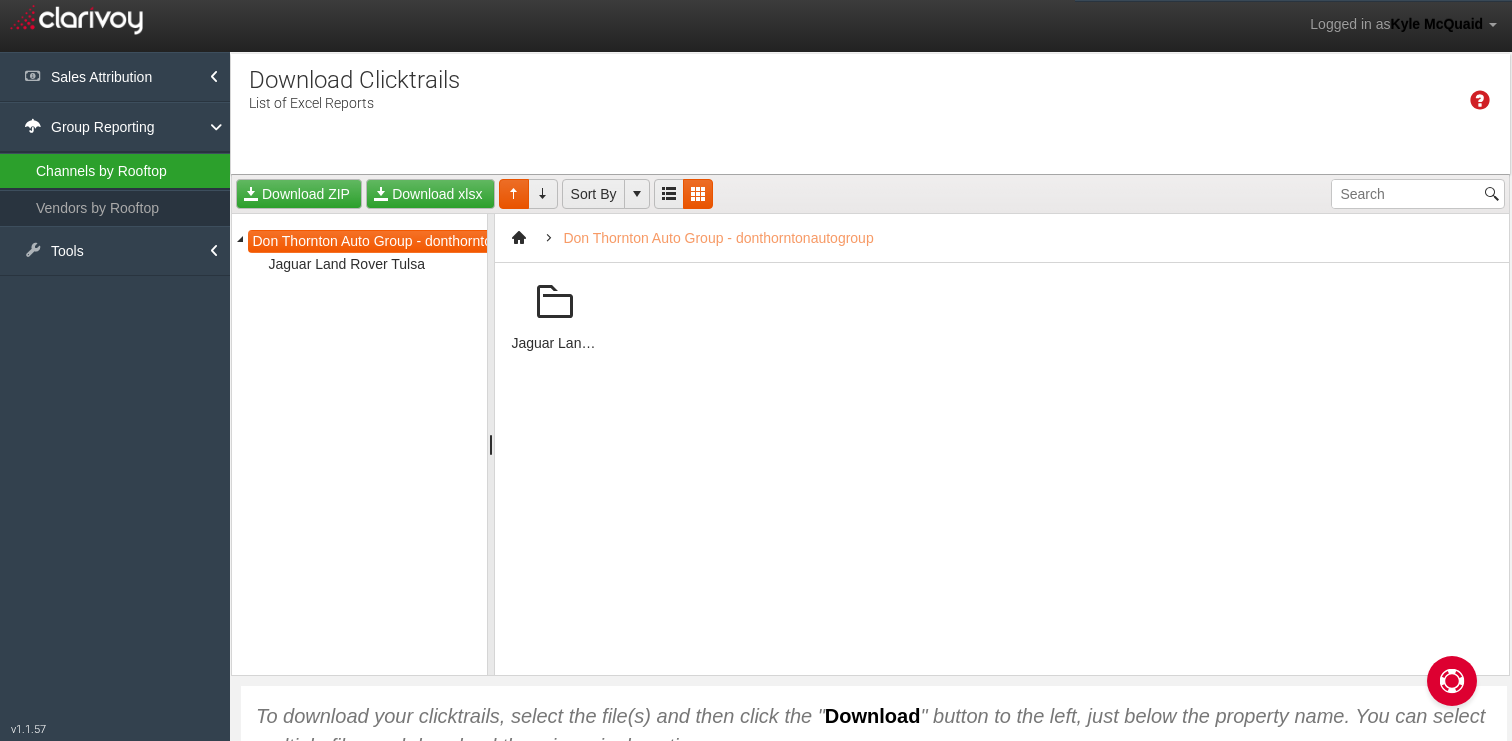 click on "Channels by Rooftop" at bounding box center [115, 171] 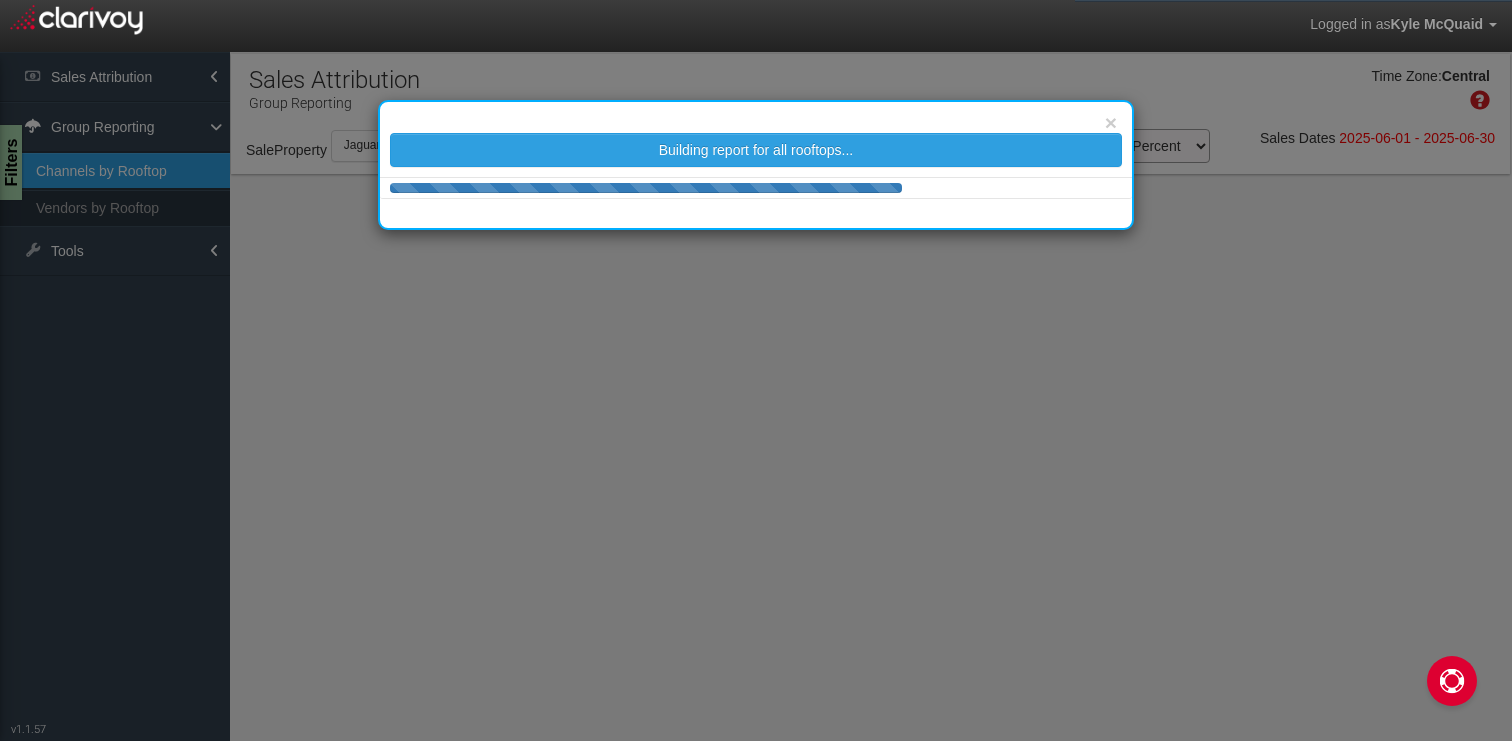 select on "25" 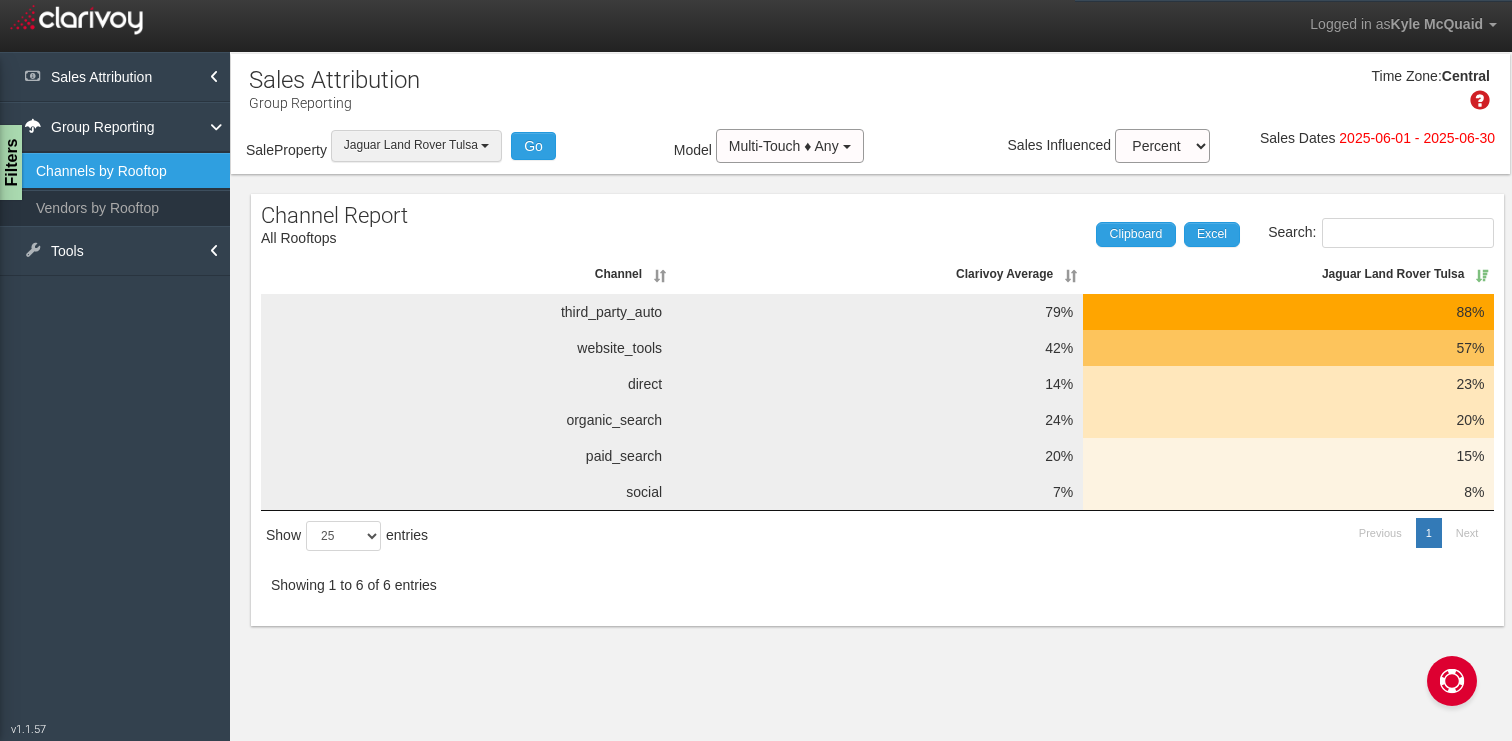 click on "Jaguar Land Rover Tulsa" at bounding box center [411, 145] 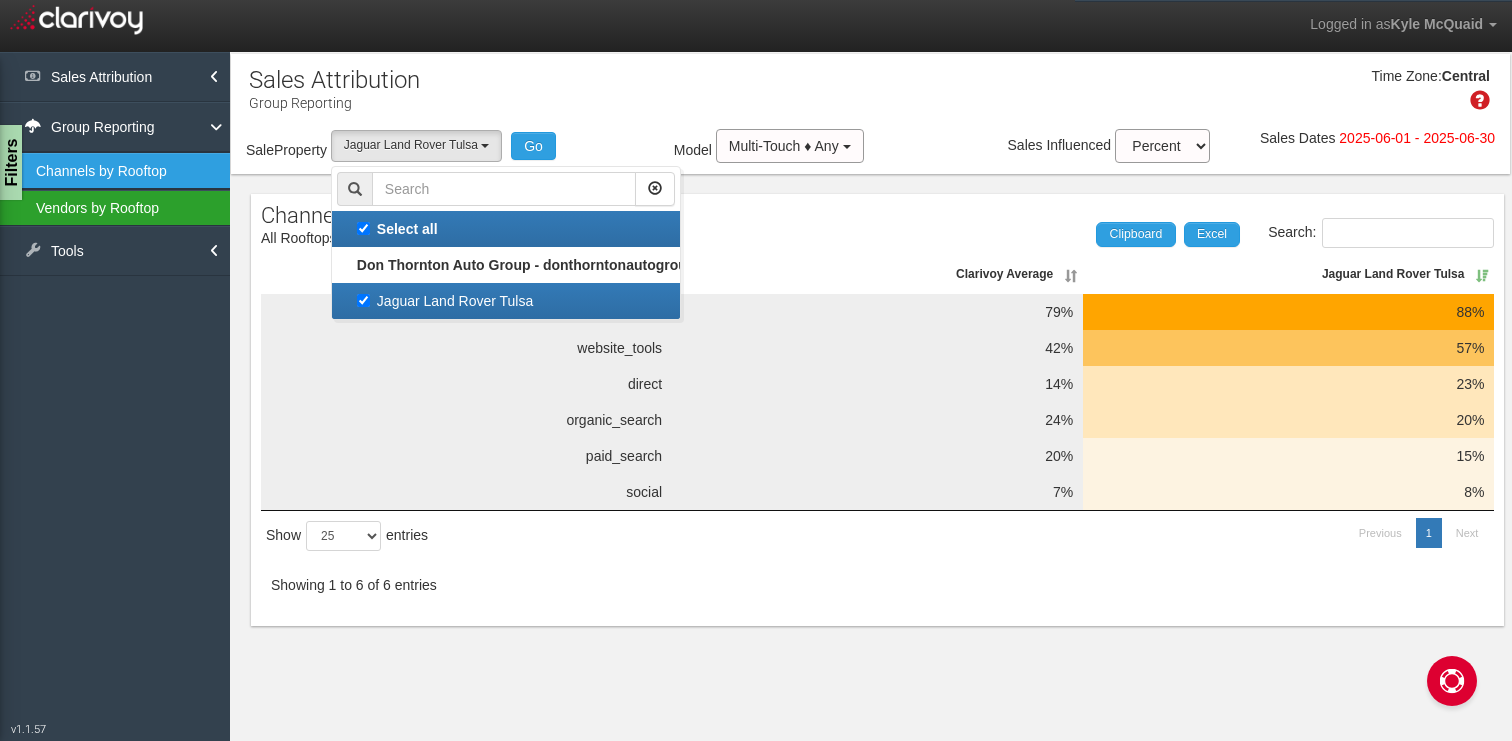 click on "Vendors by Rooftop" at bounding box center [115, 208] 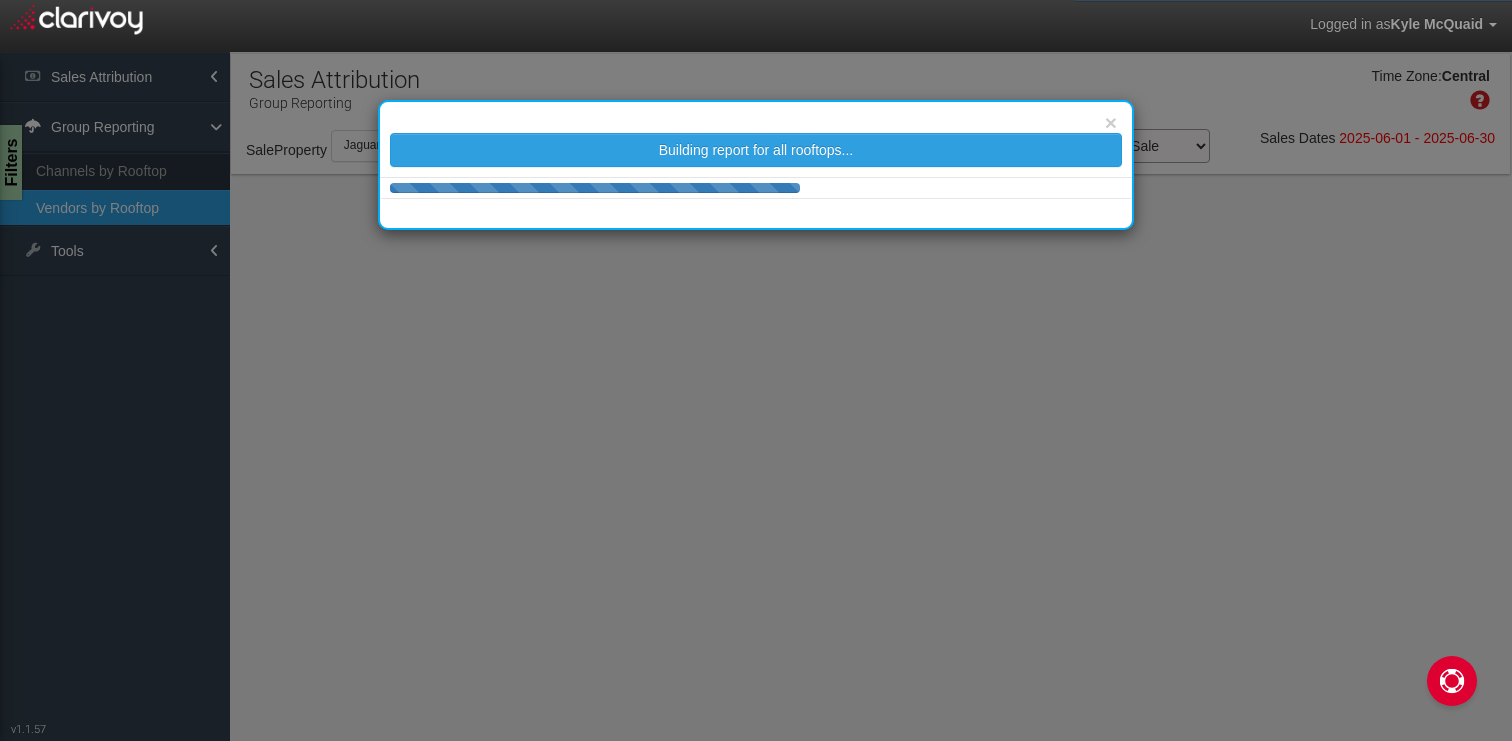 select on "25" 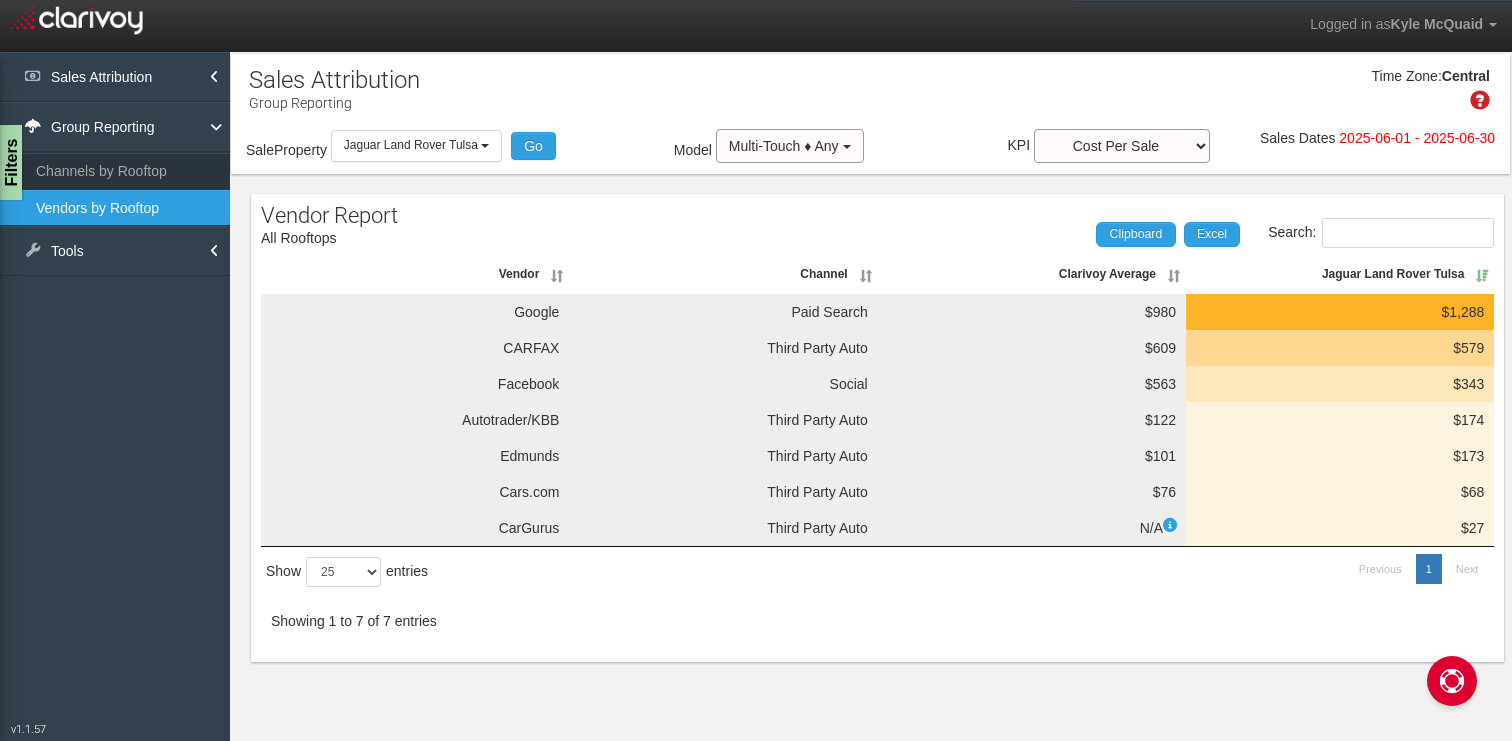 click on "2025-06-01 - 2025-06-30" at bounding box center [1417, 138] 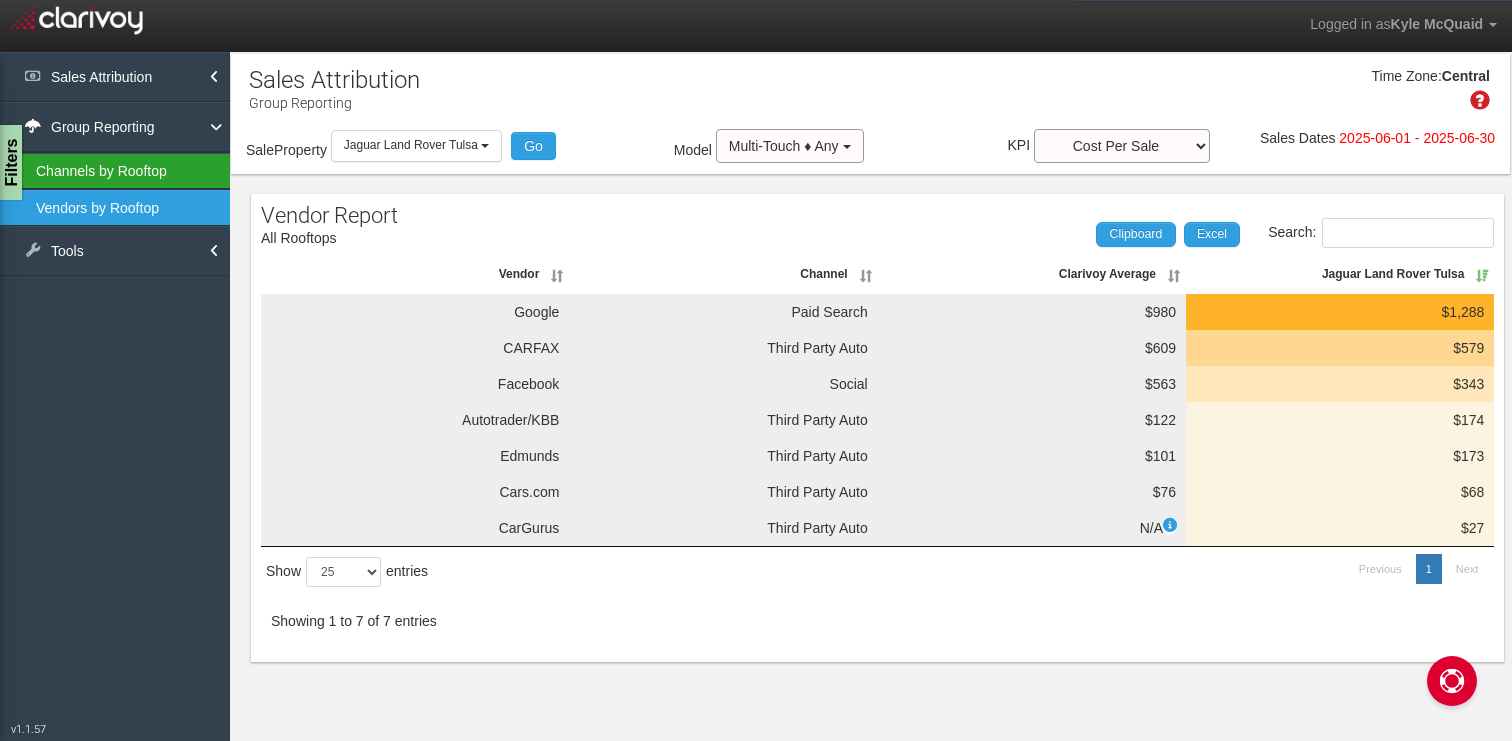 click on "Channels by Rooftop" at bounding box center [115, 171] 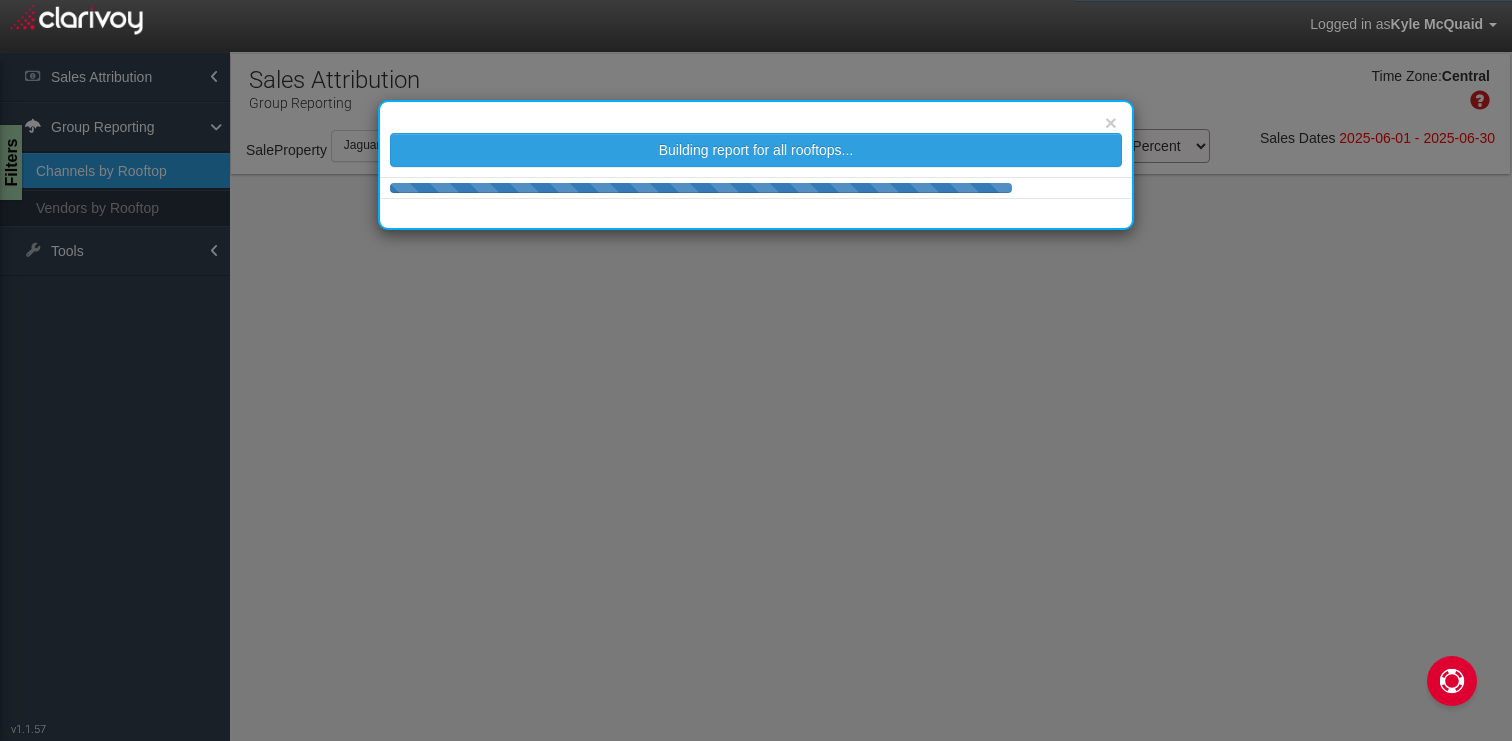 select on "25" 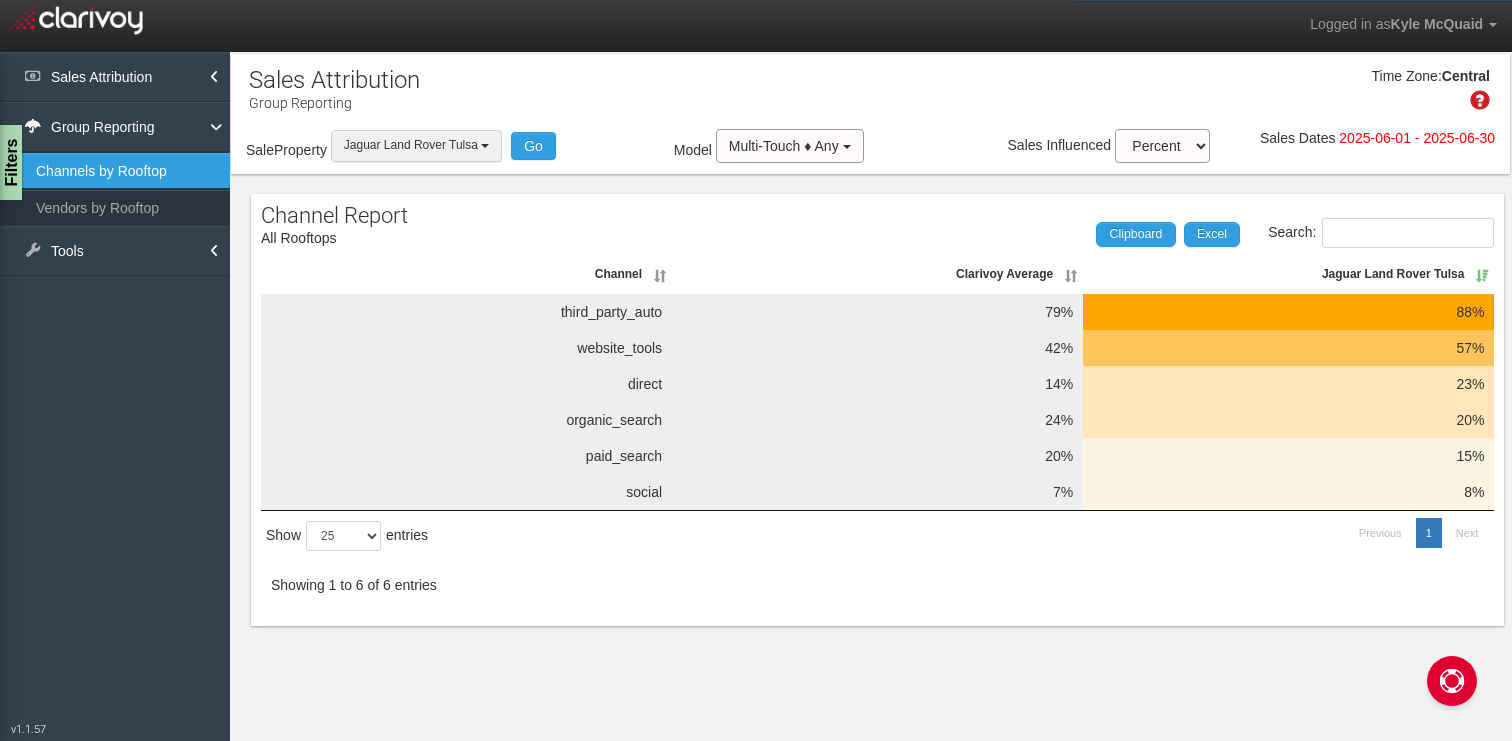 click at bounding box center (485, 146) 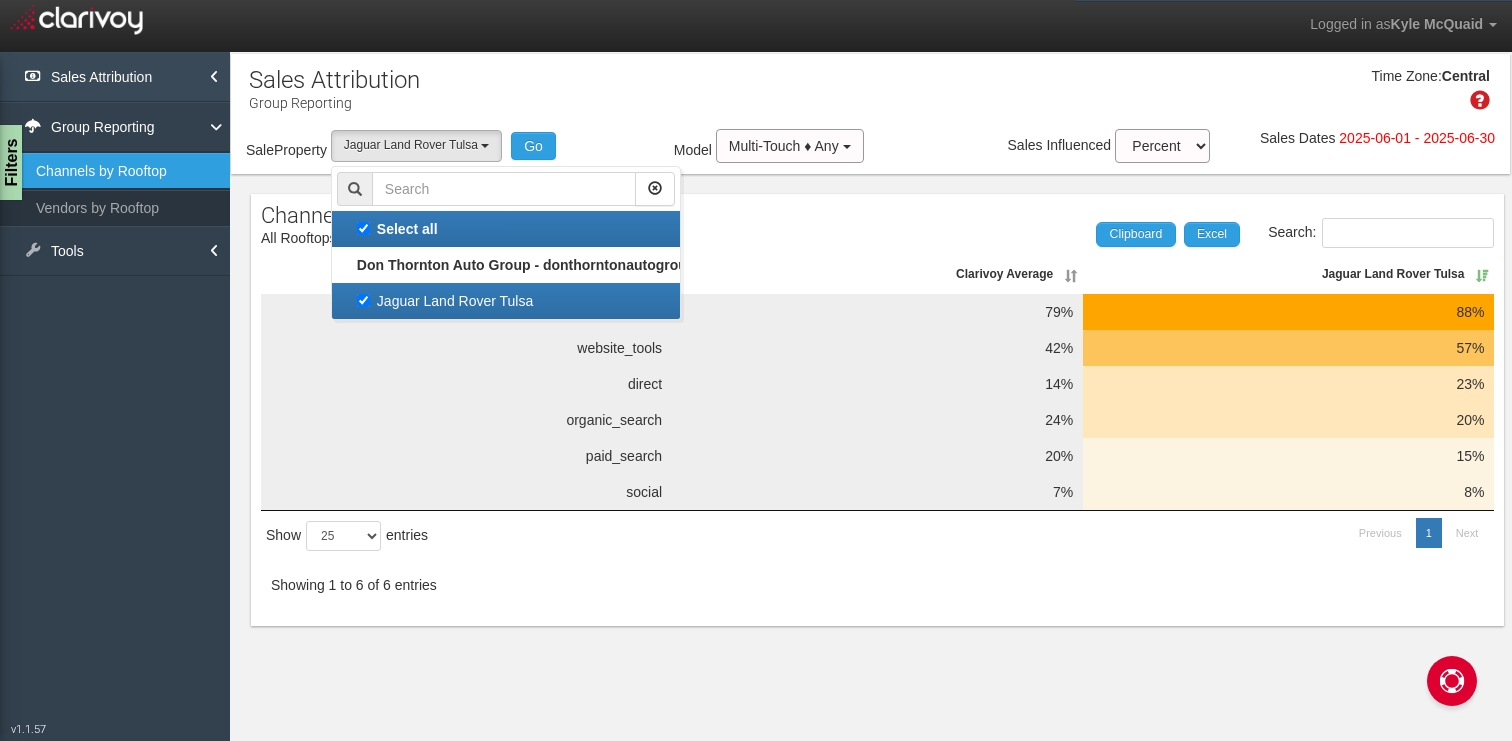 click on "Sales Attribution" at bounding box center [115, 77] 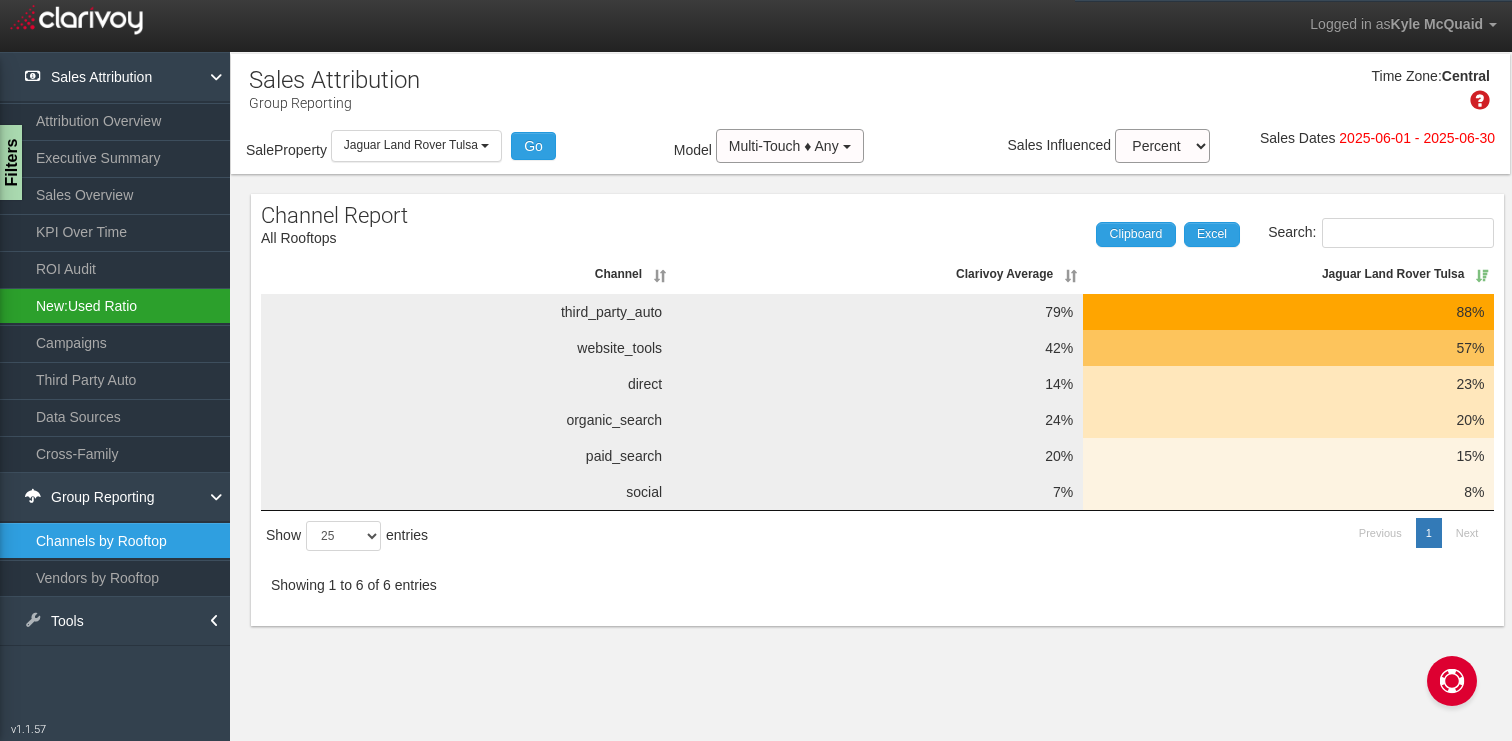 click on "New:Used Ratio" at bounding box center (115, 306) 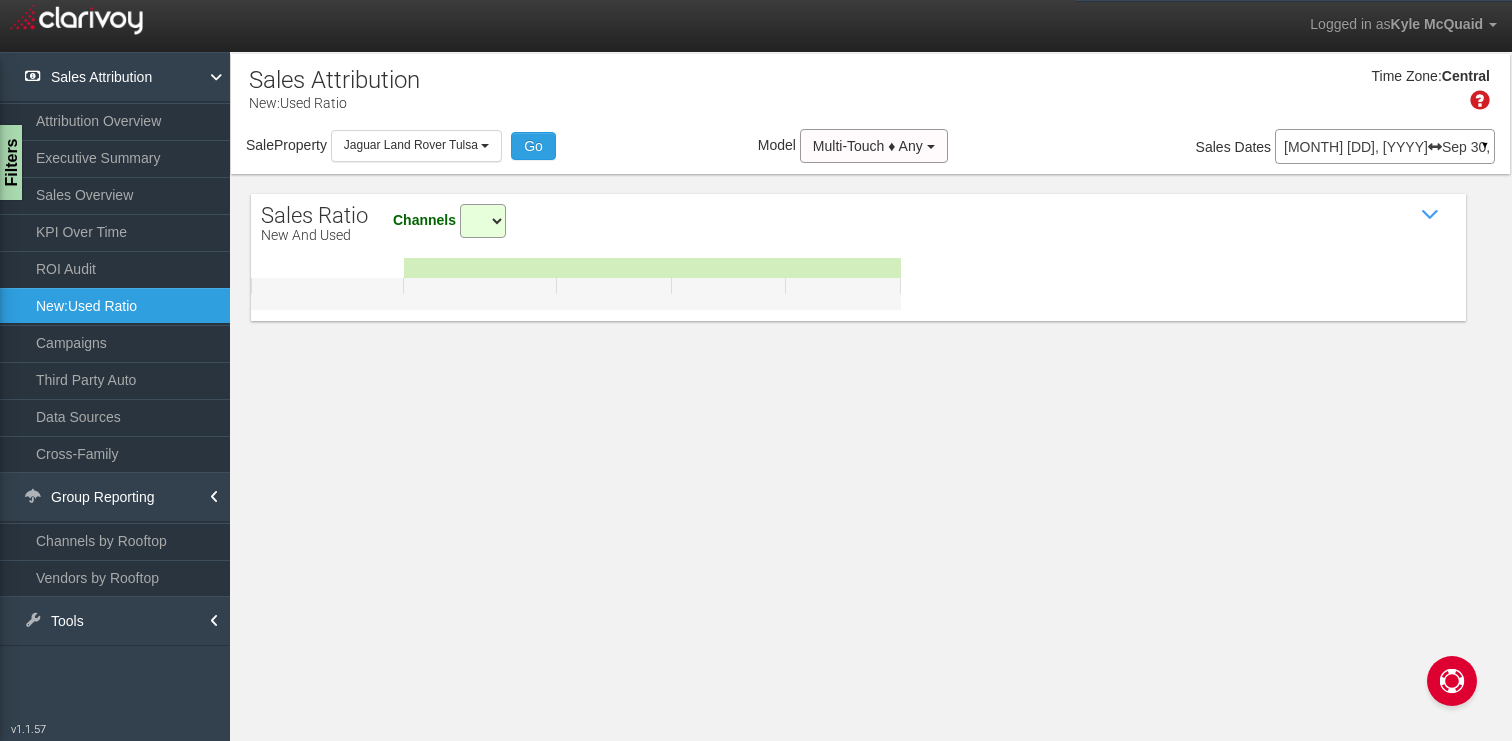 select on "all" 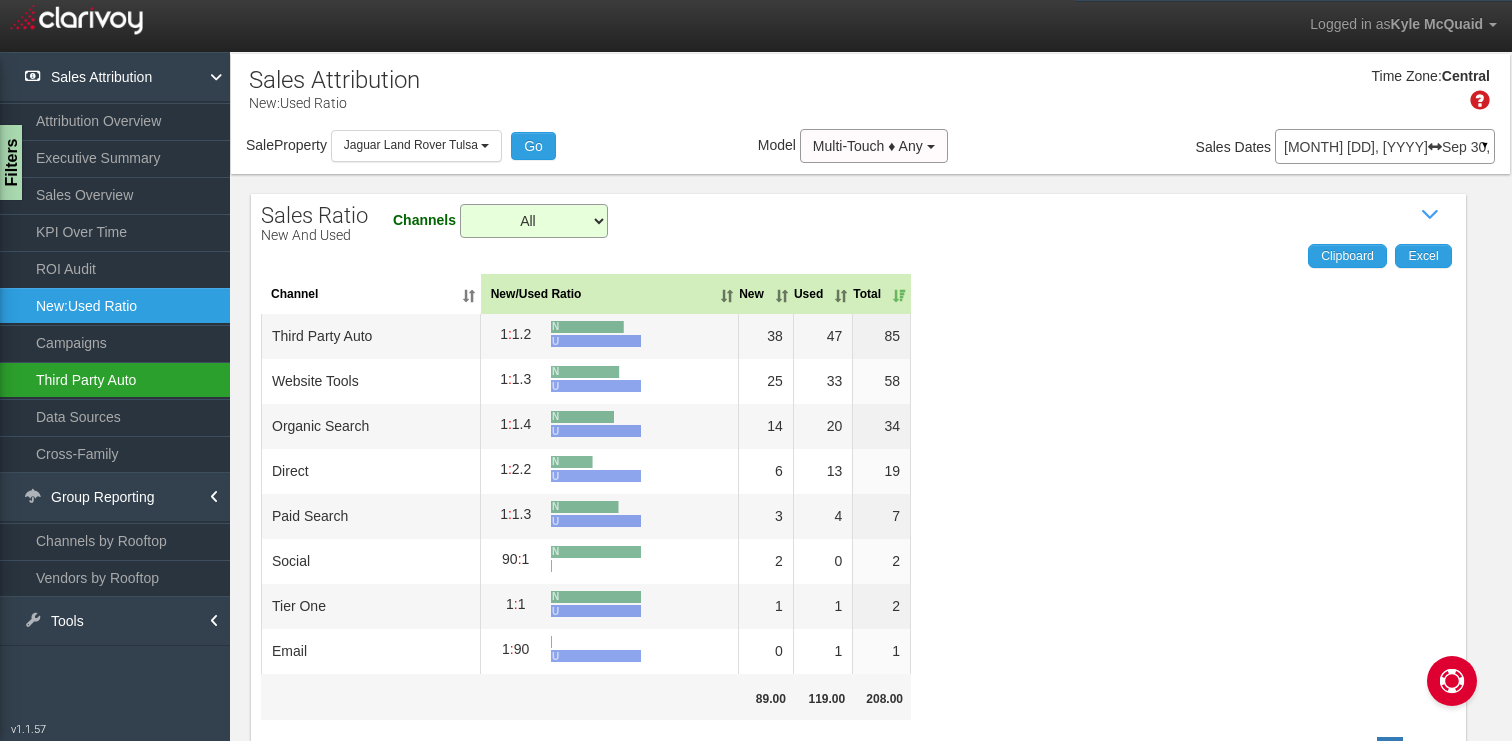 click on "Third Party Auto" at bounding box center [115, 380] 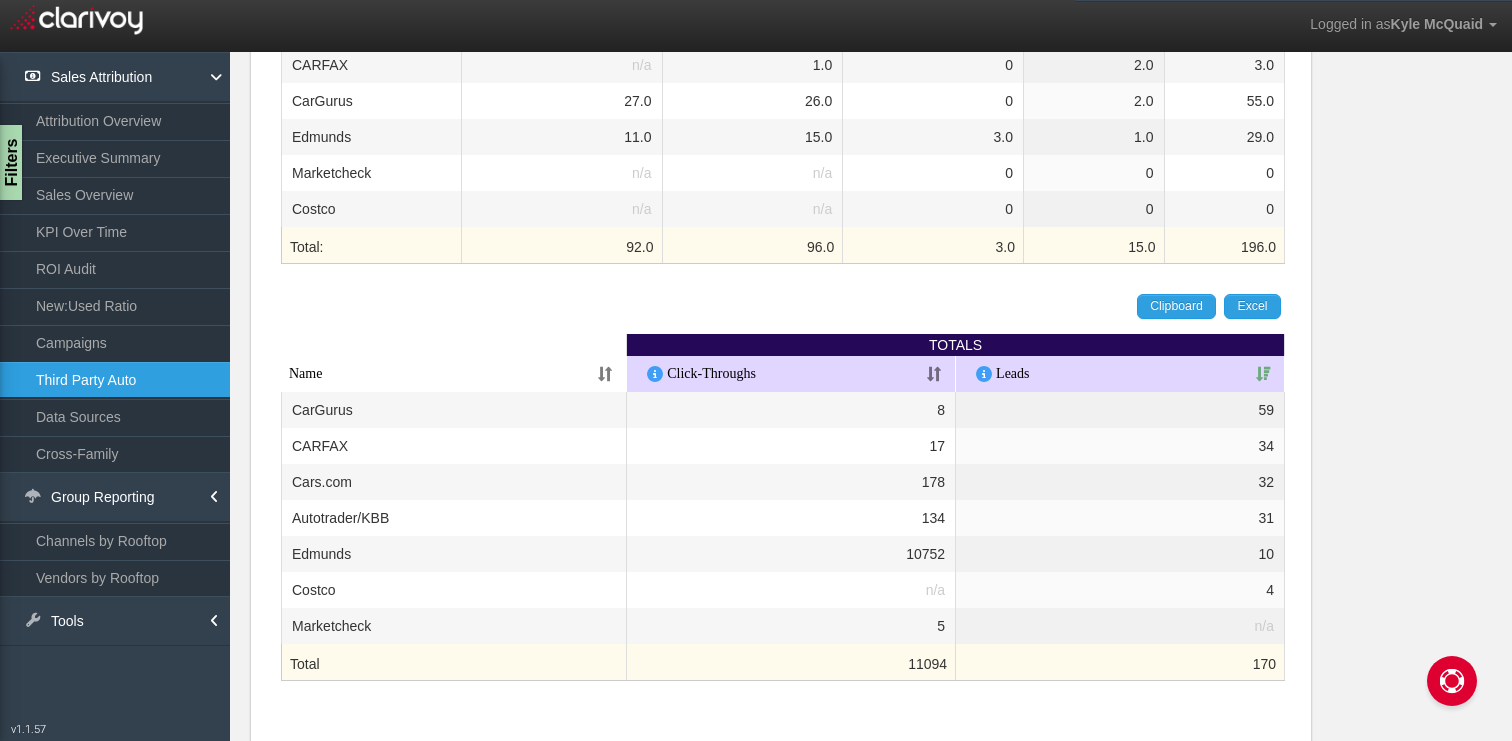 scroll, scrollTop: 0, scrollLeft: 0, axis: both 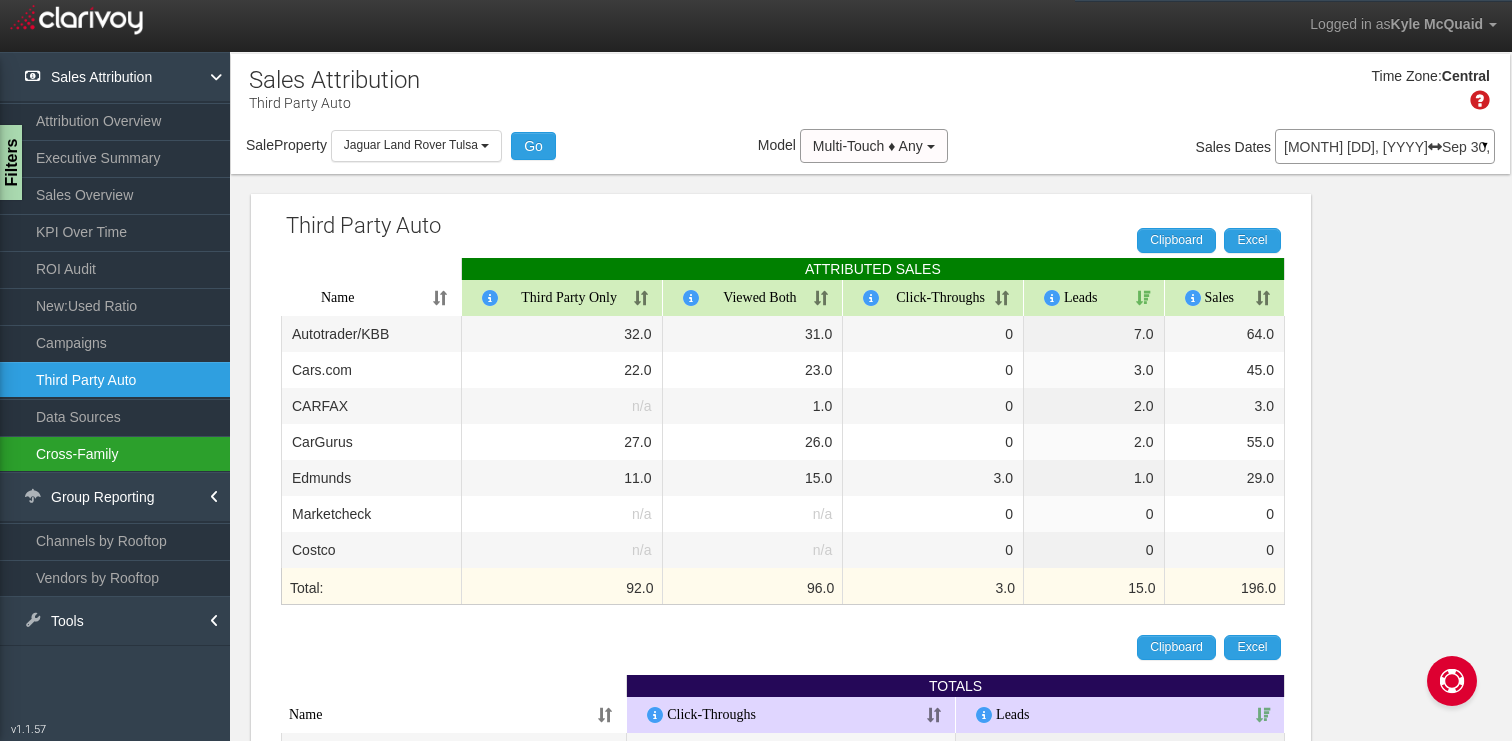 click on "Cross-Family" at bounding box center (115, 454) 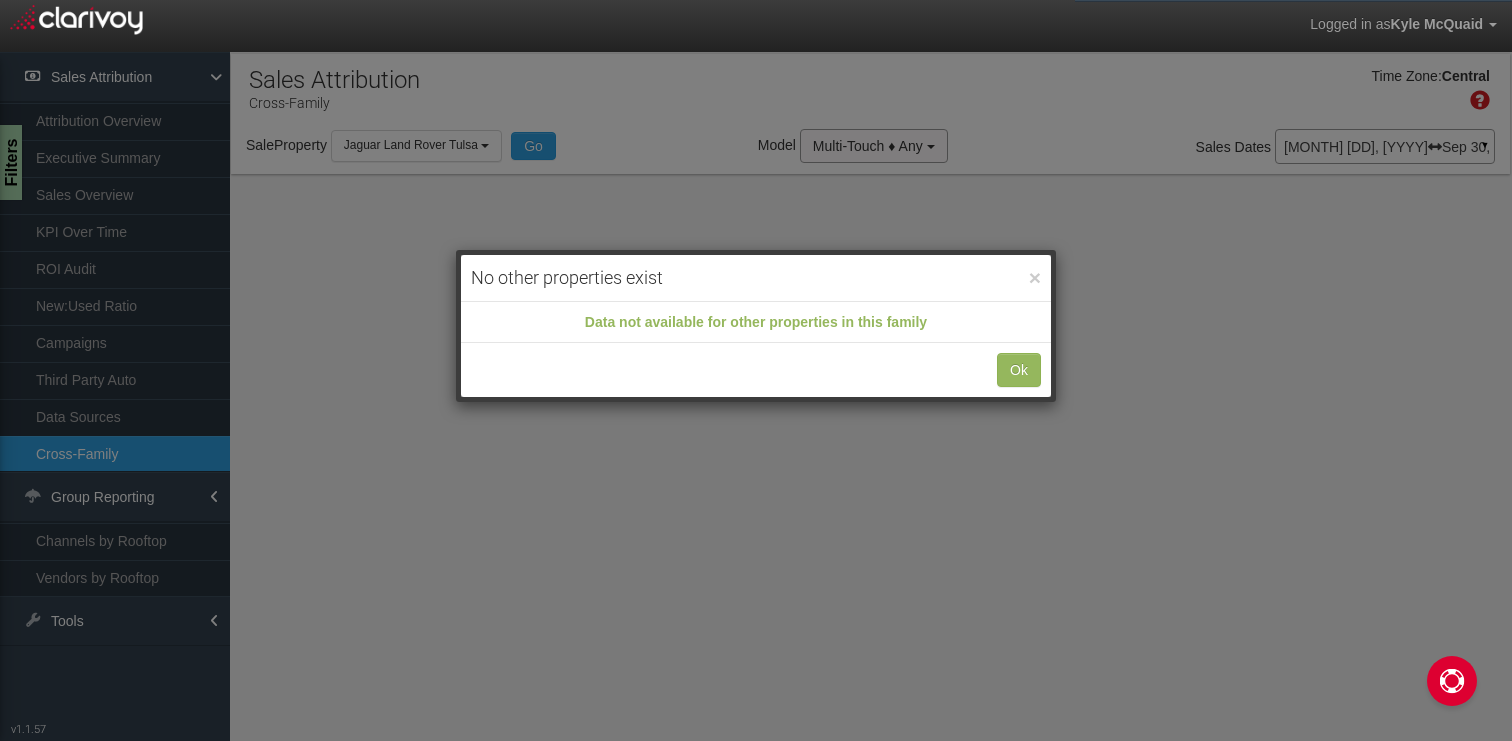 click on "×
No other properties exist
Data not available for other properties in this family
Ok" at bounding box center (756, 370) 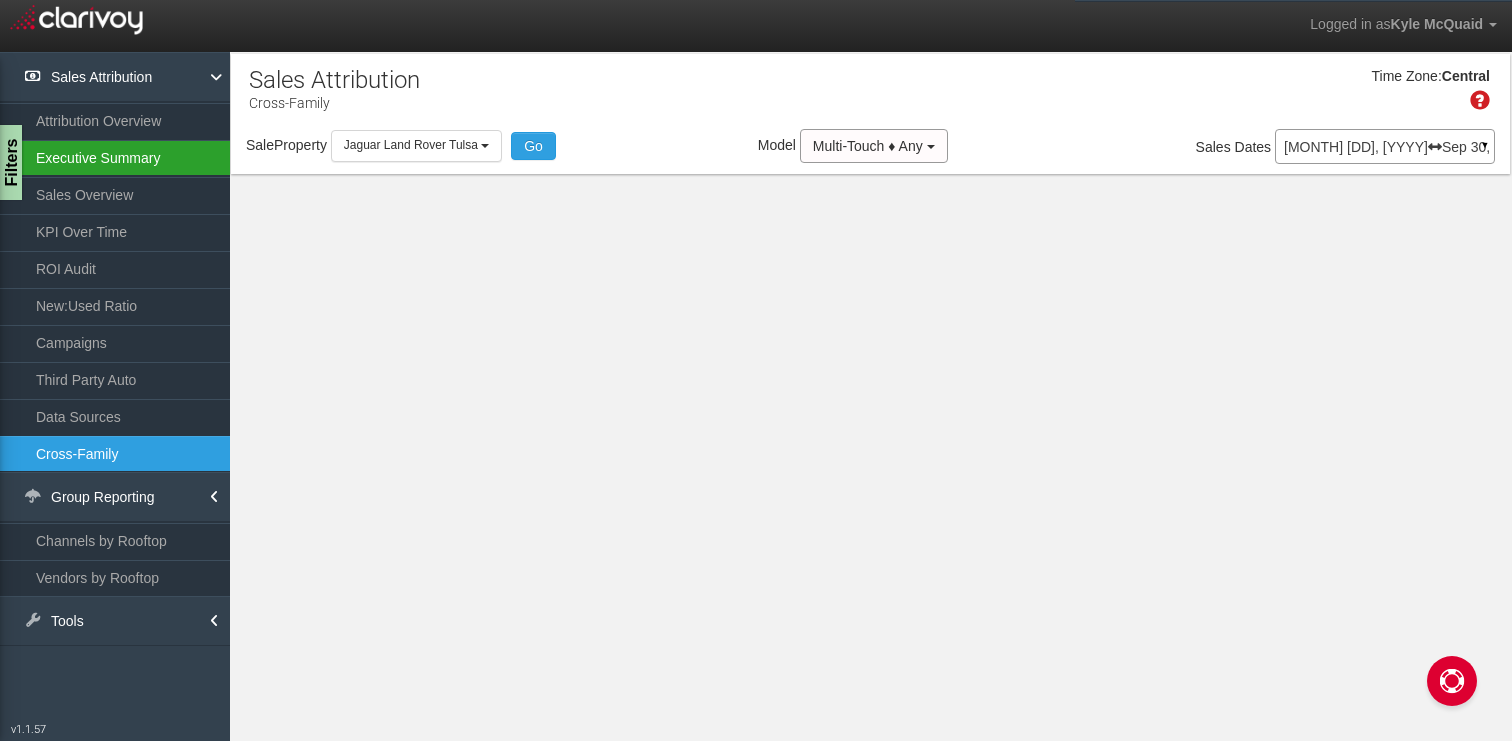 click on "Executive Summary" at bounding box center [115, 158] 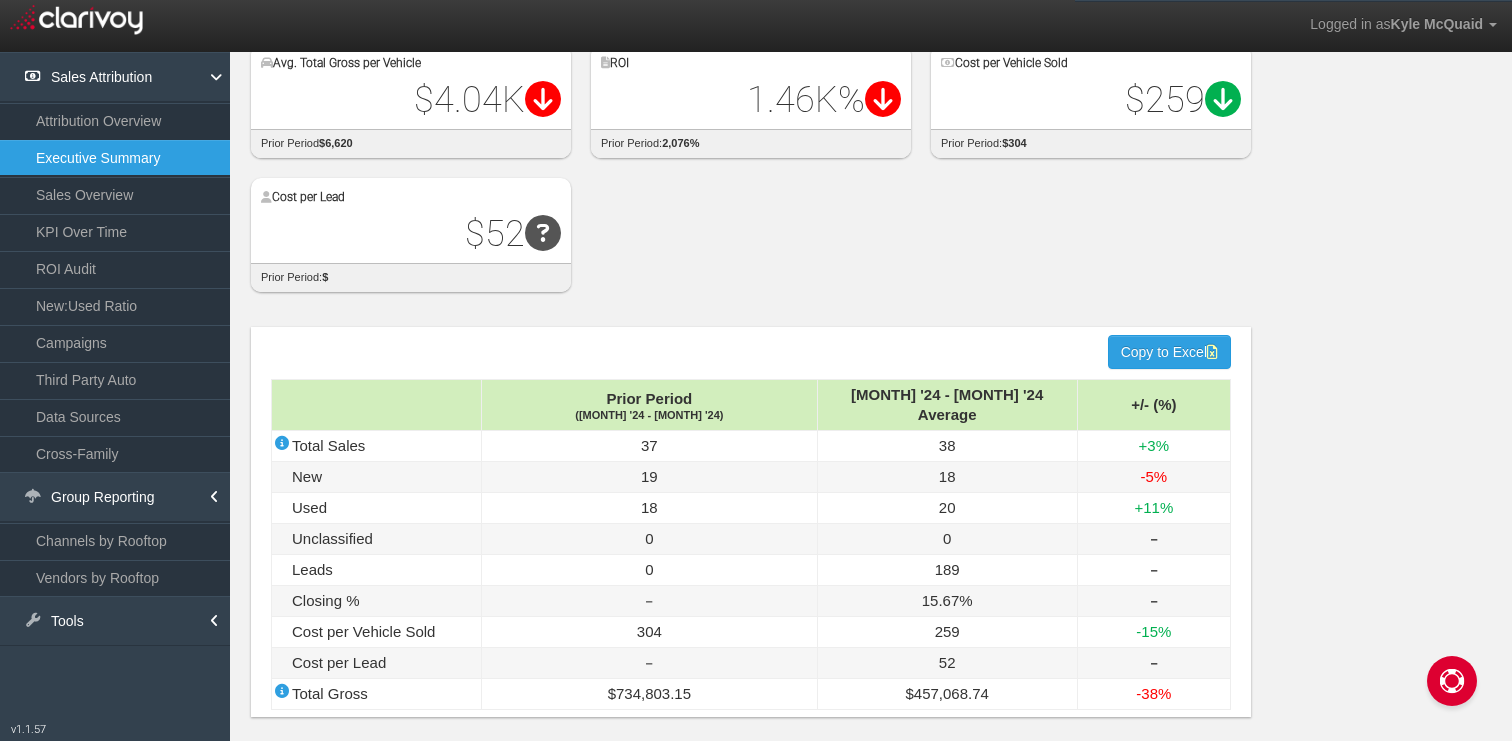 scroll, scrollTop: 153, scrollLeft: 0, axis: vertical 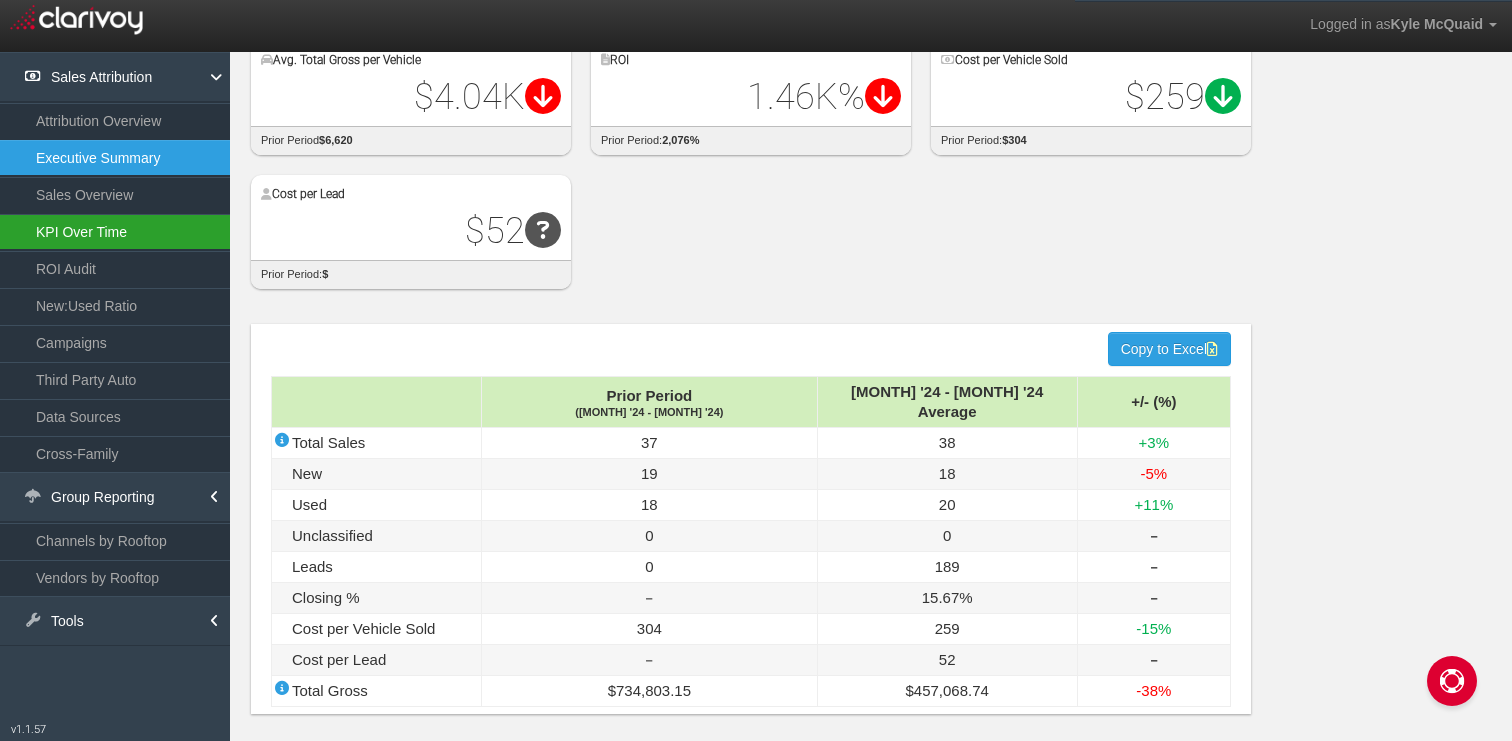 click on "KPI Over Time" at bounding box center (115, 232) 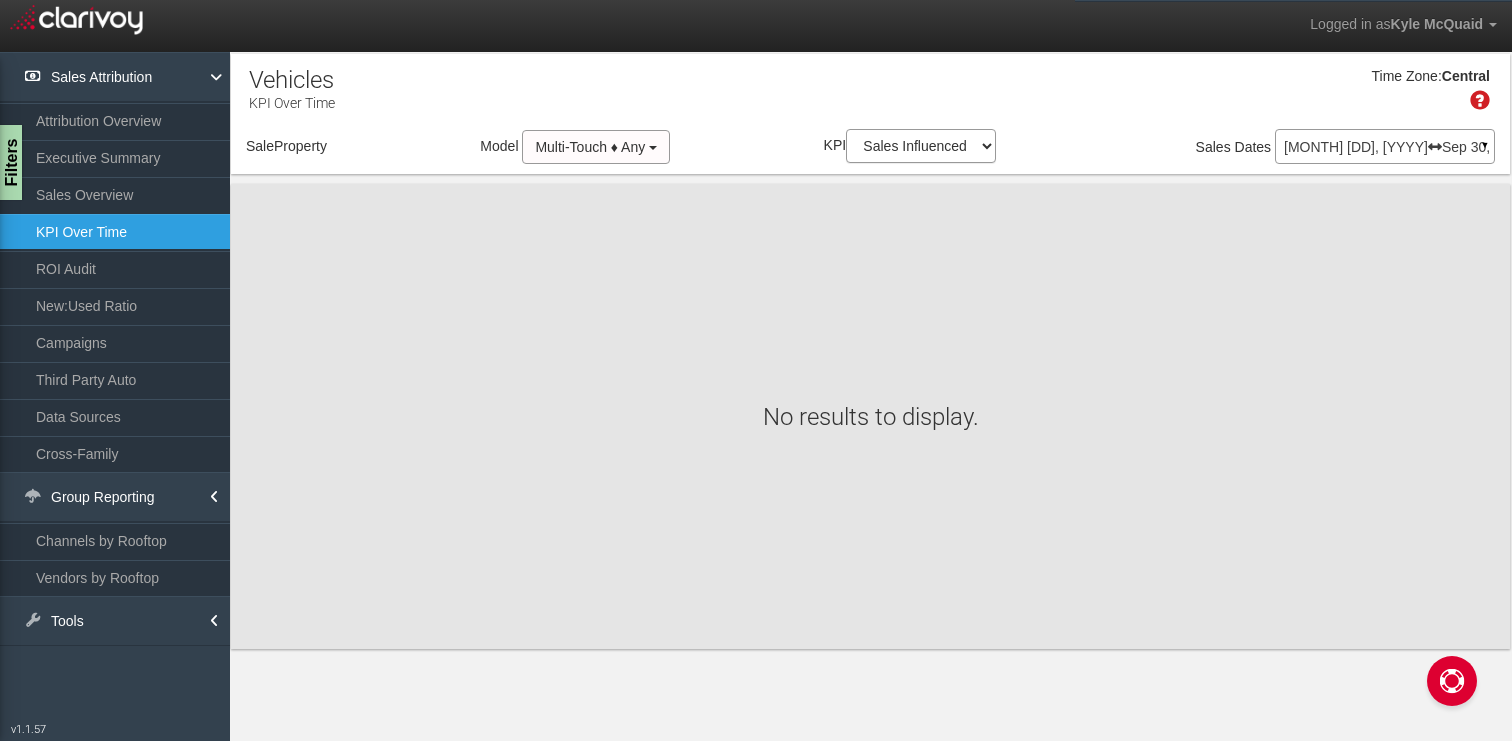 scroll, scrollTop: 0, scrollLeft: 0, axis: both 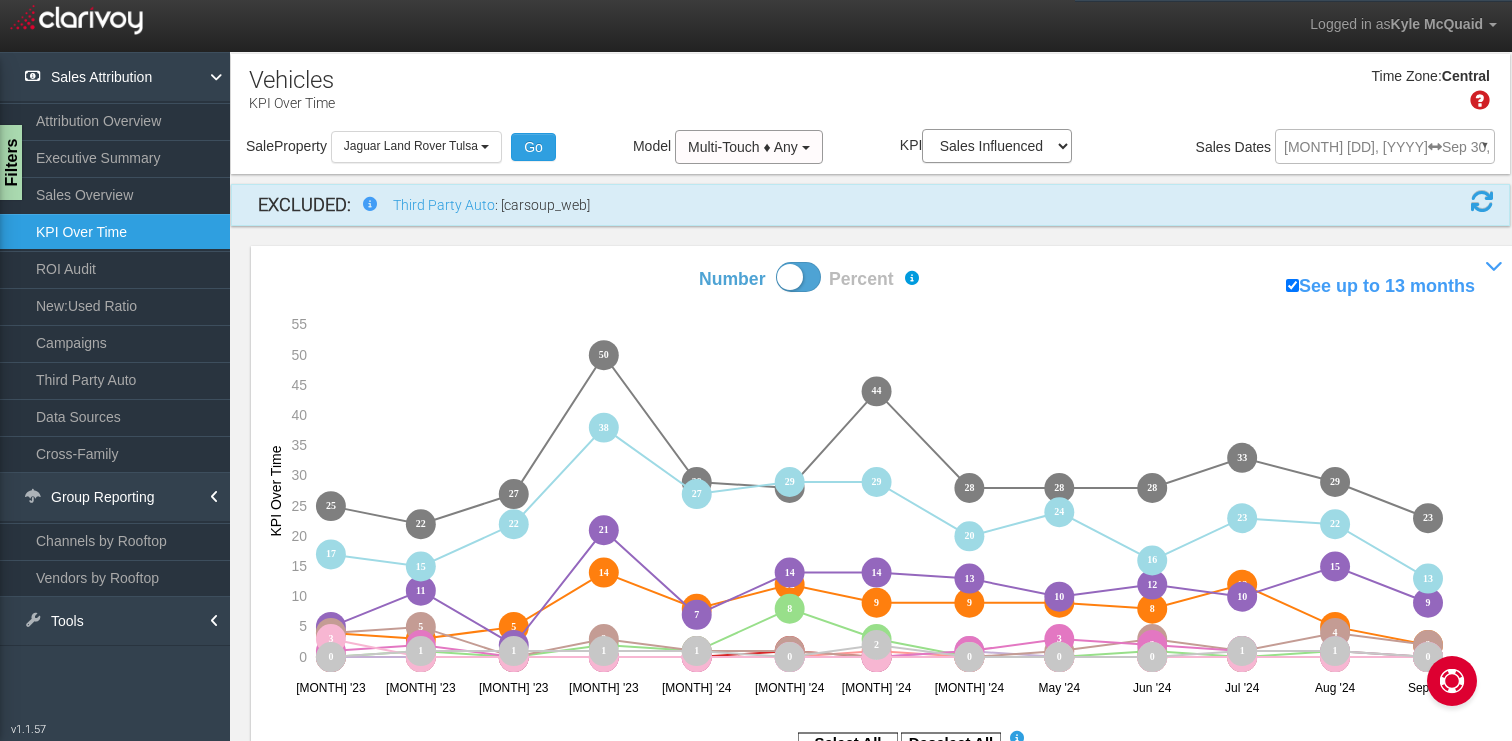click on "50" 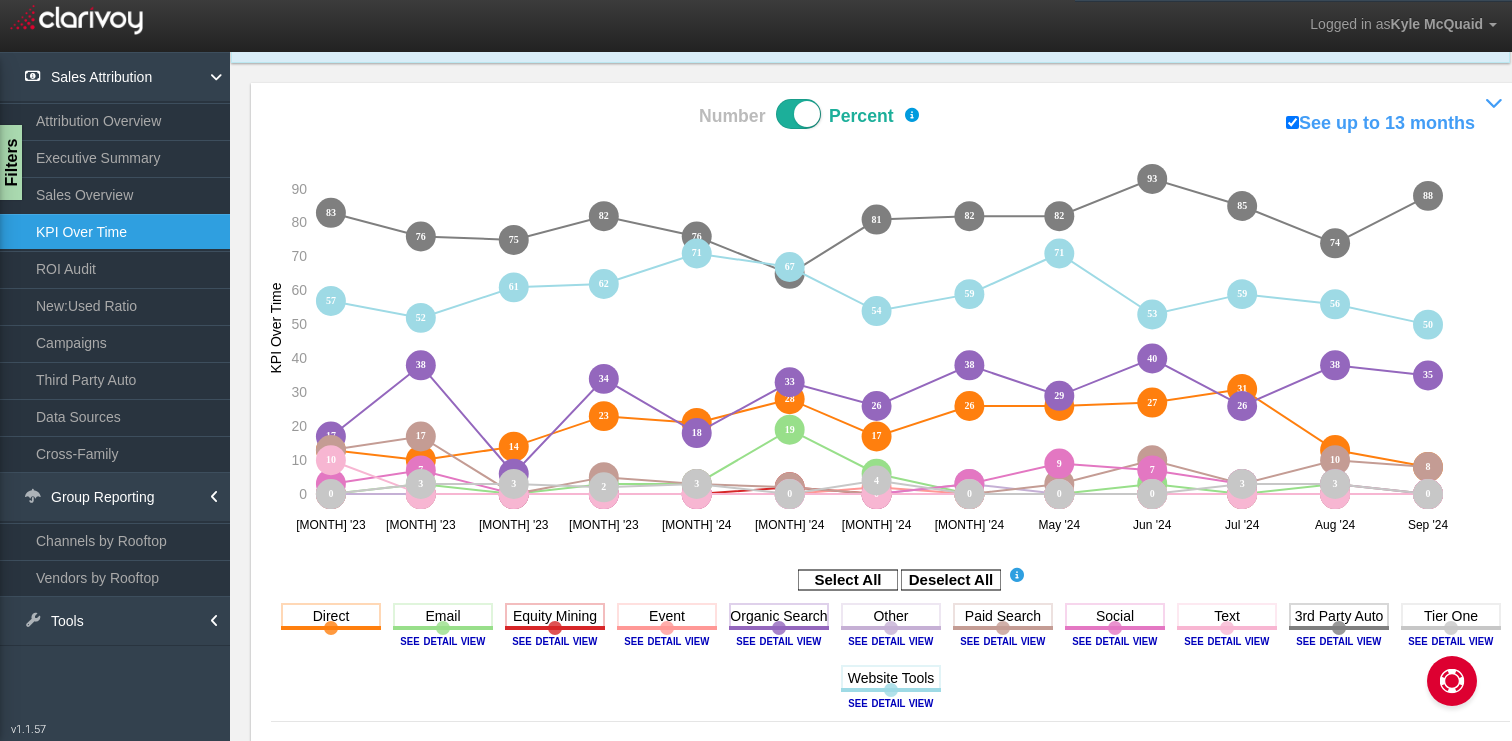 scroll, scrollTop: 163, scrollLeft: 0, axis: vertical 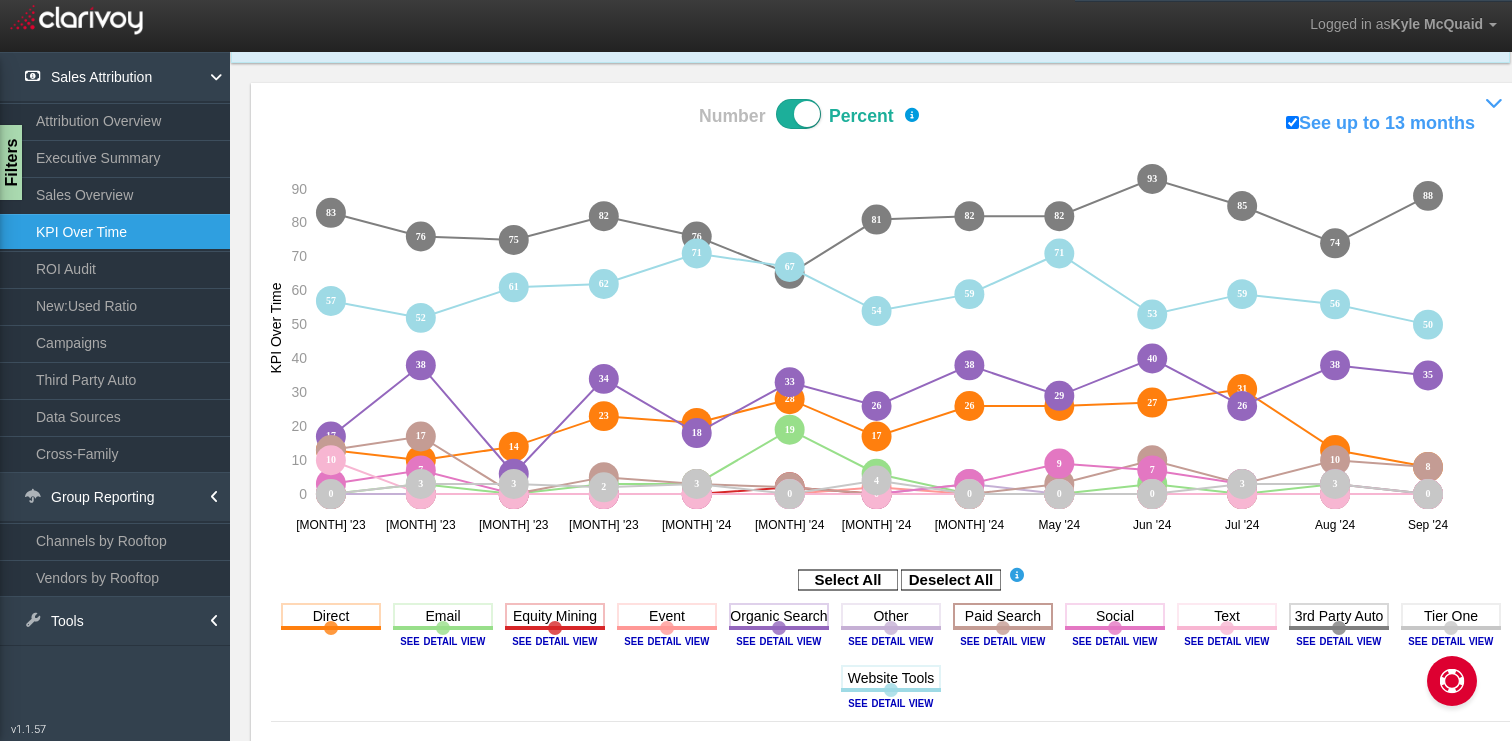 click 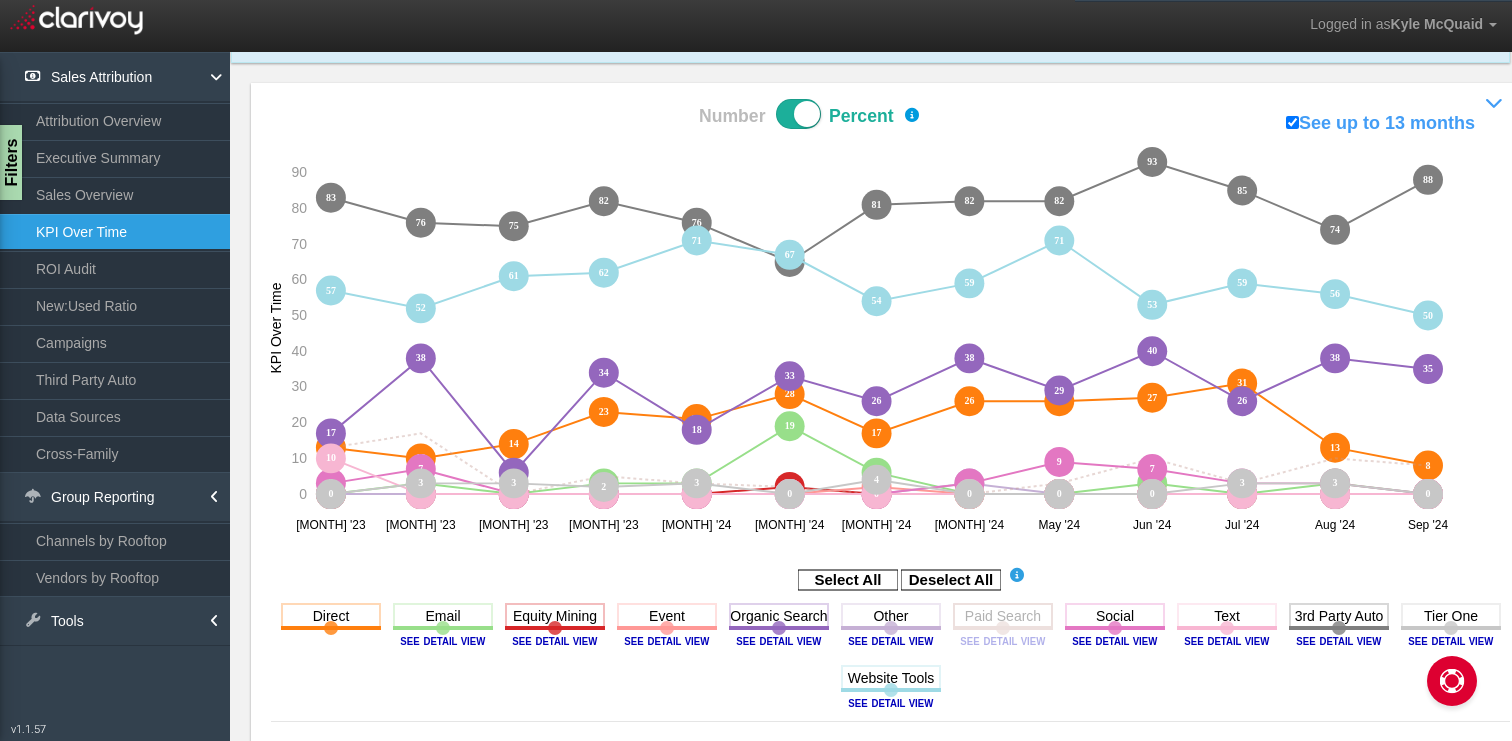 click 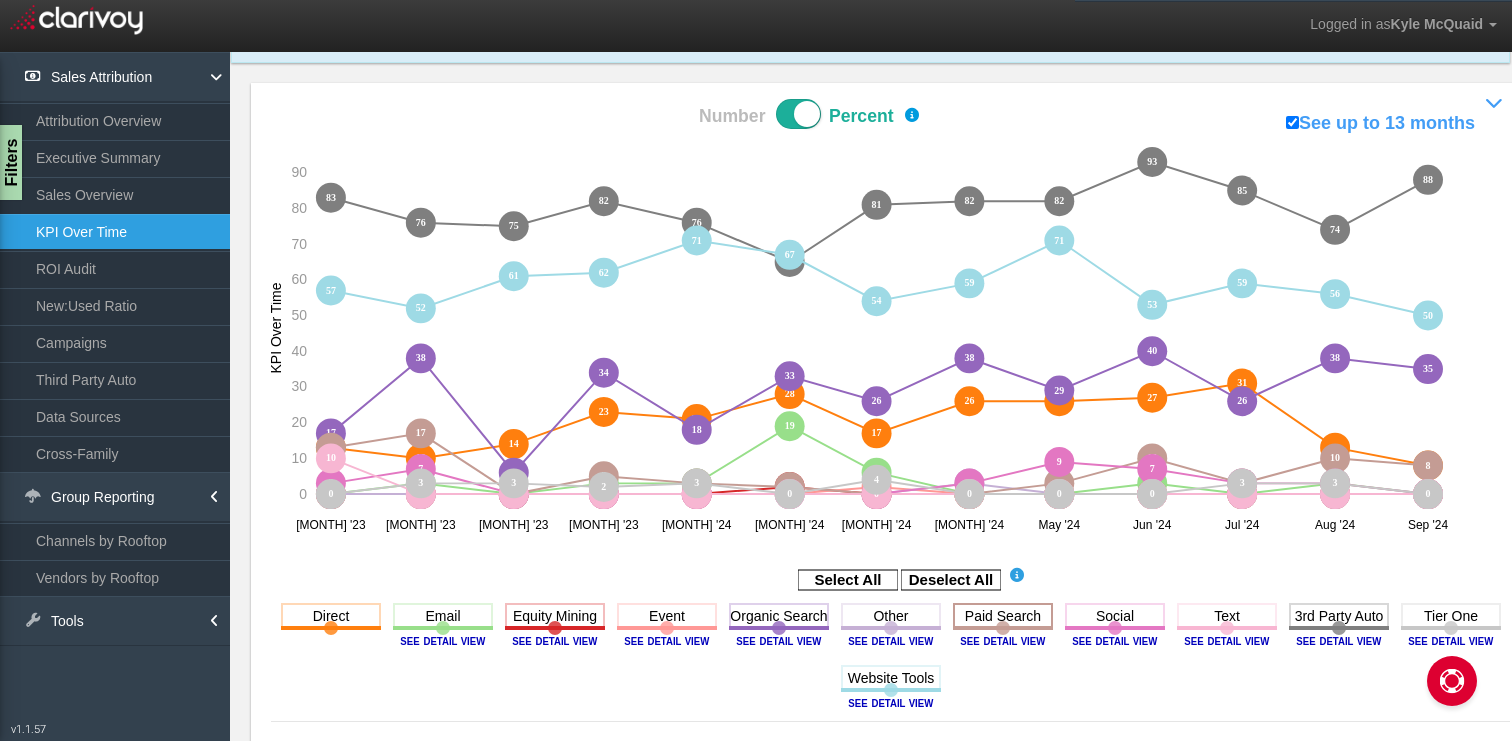 click 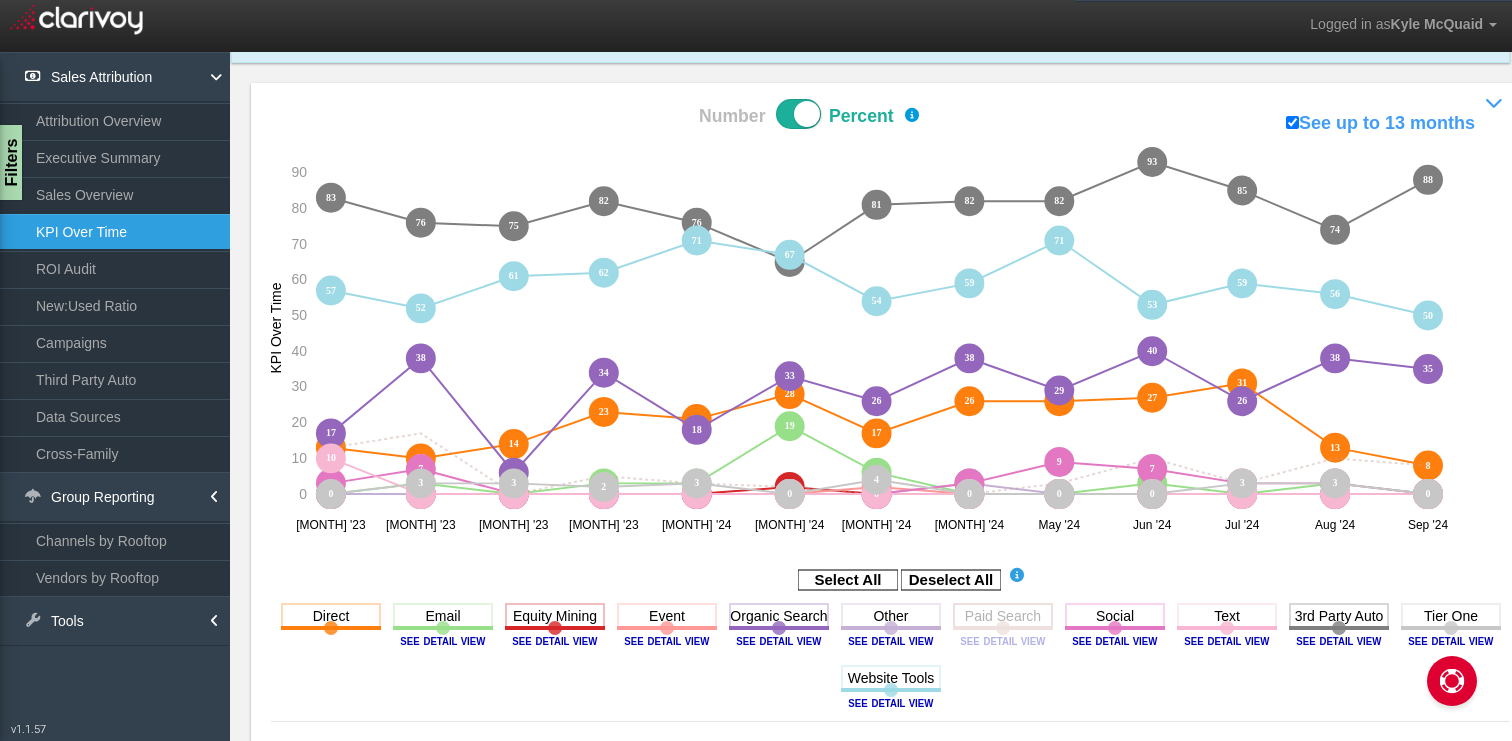 click 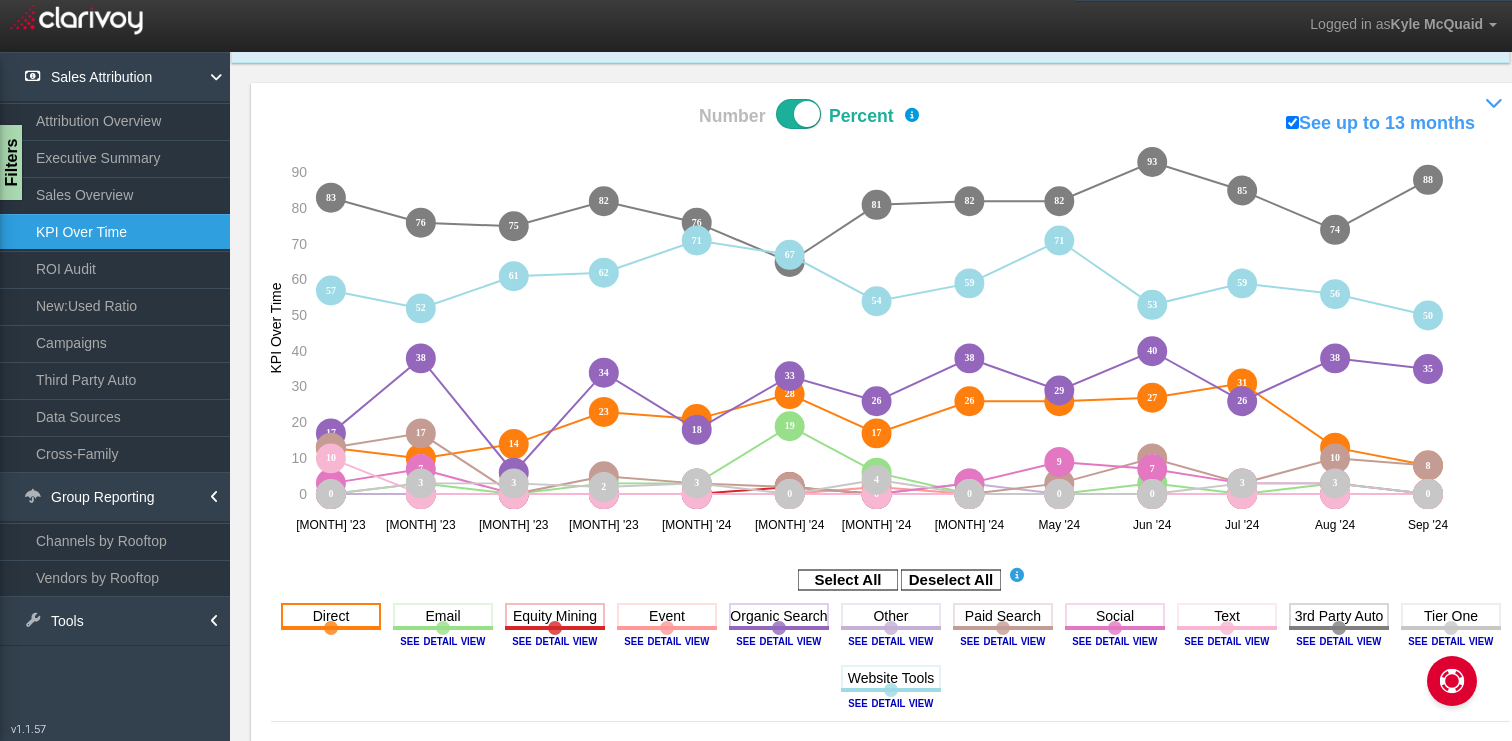 click 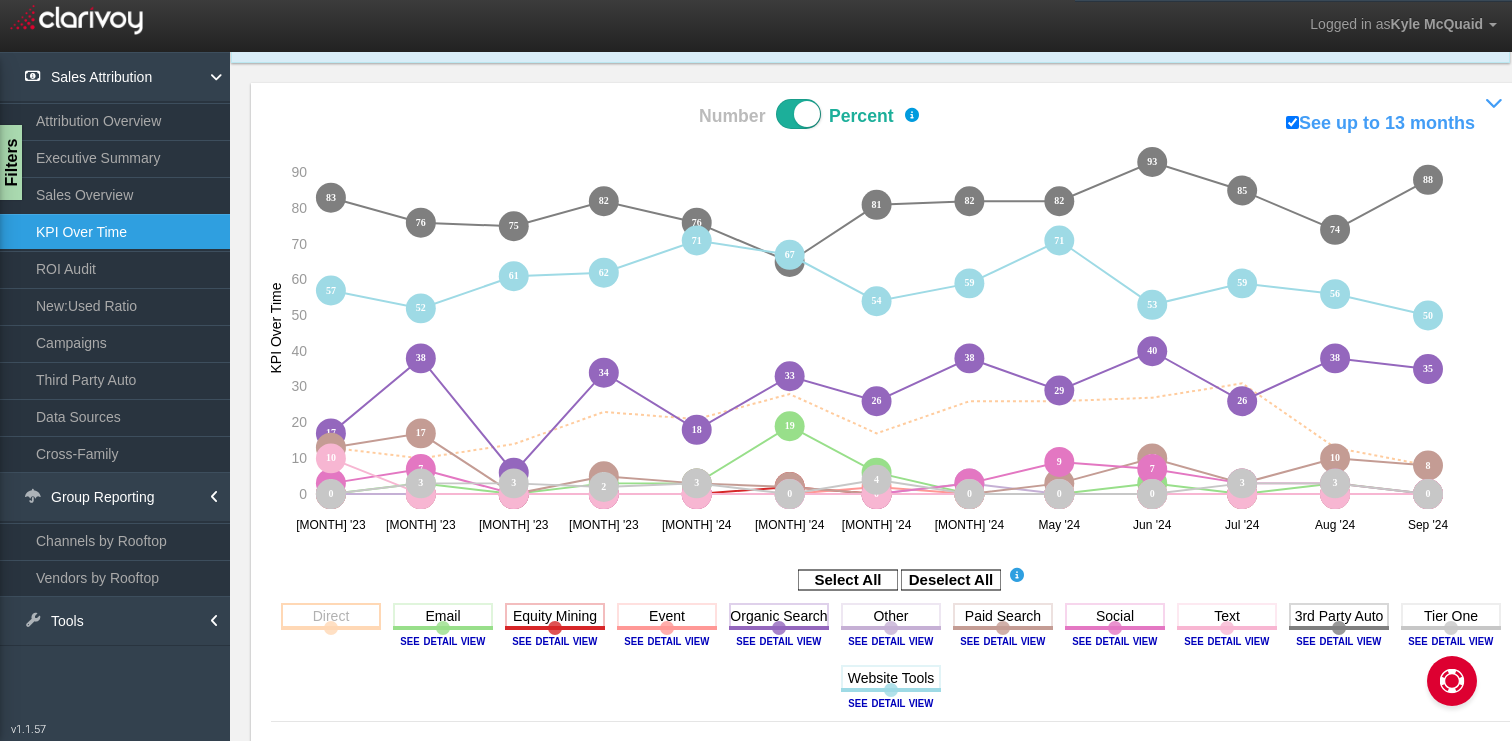 click 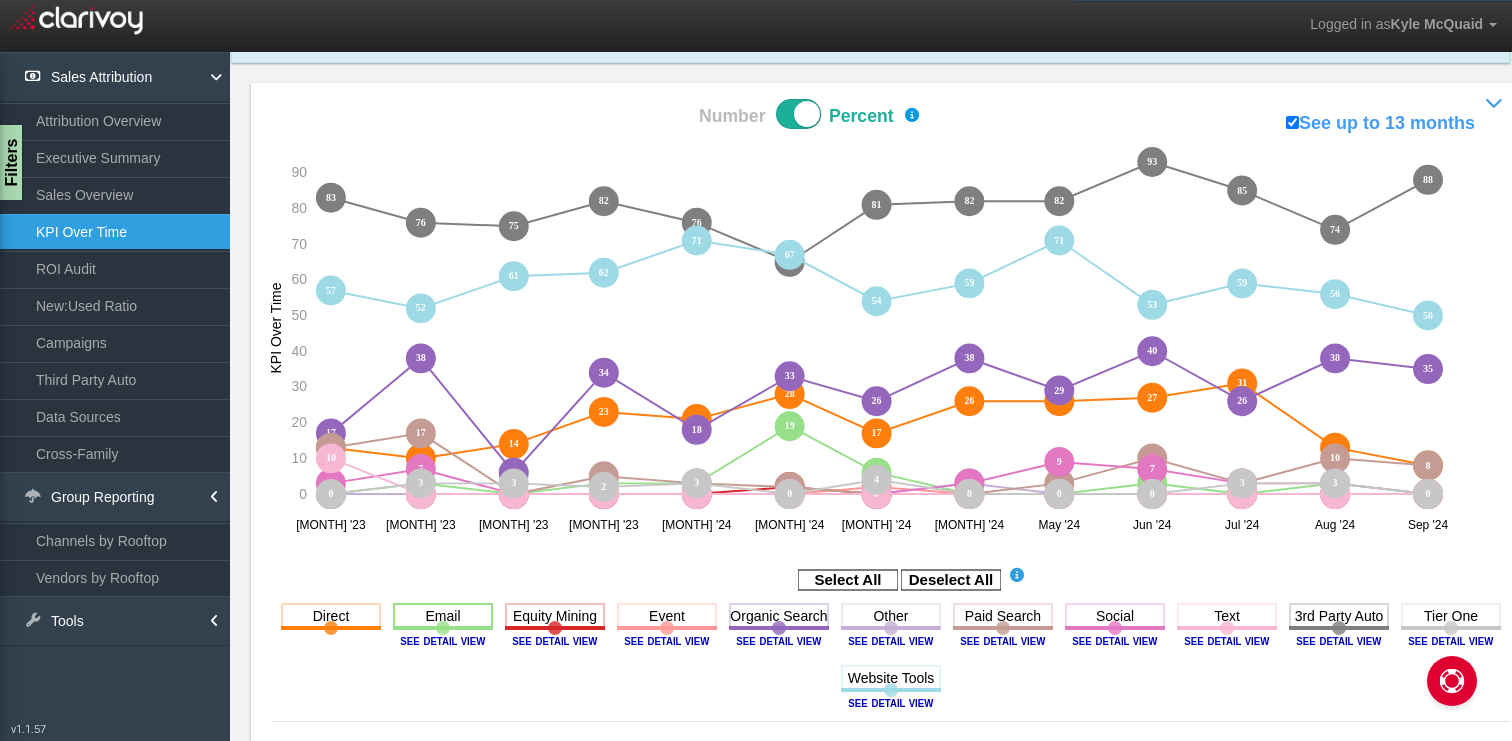 click 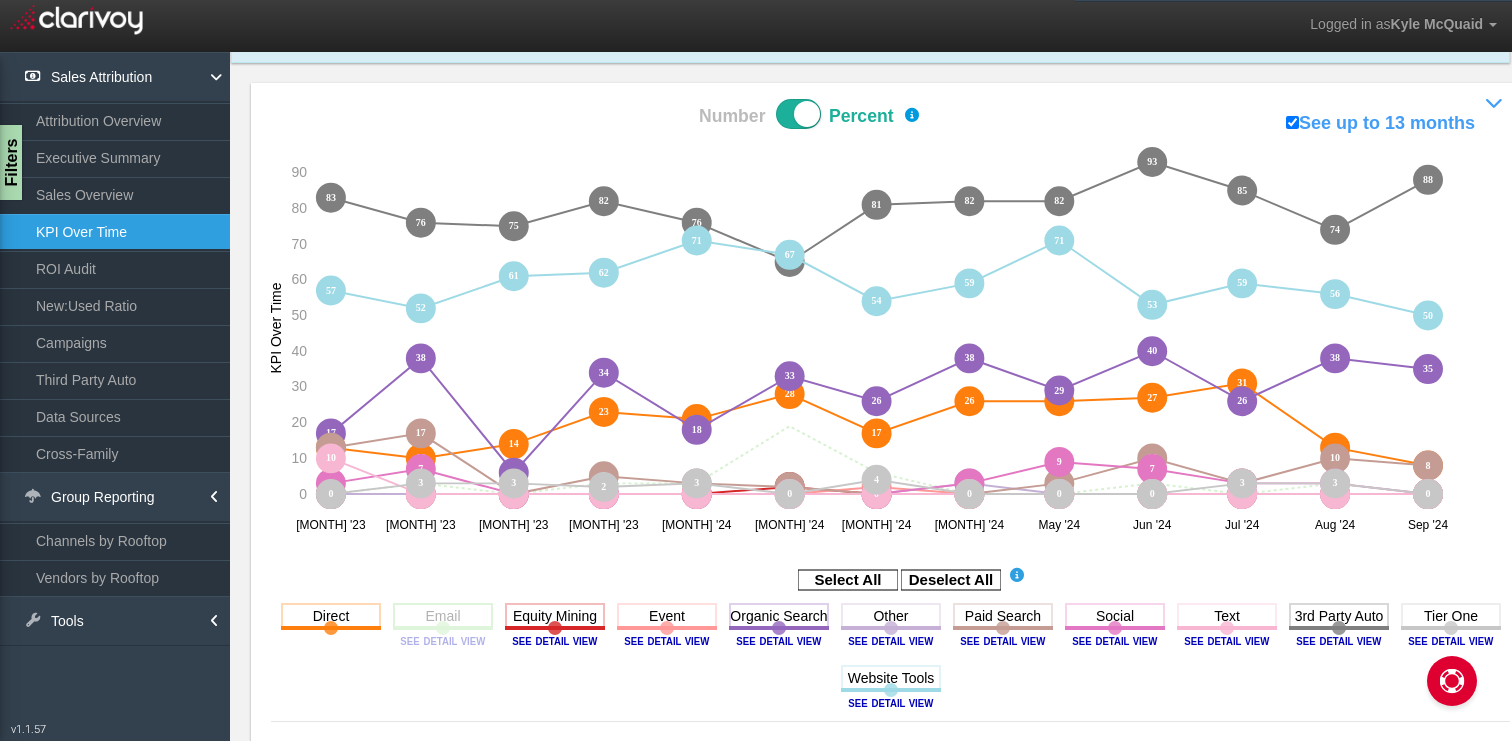click 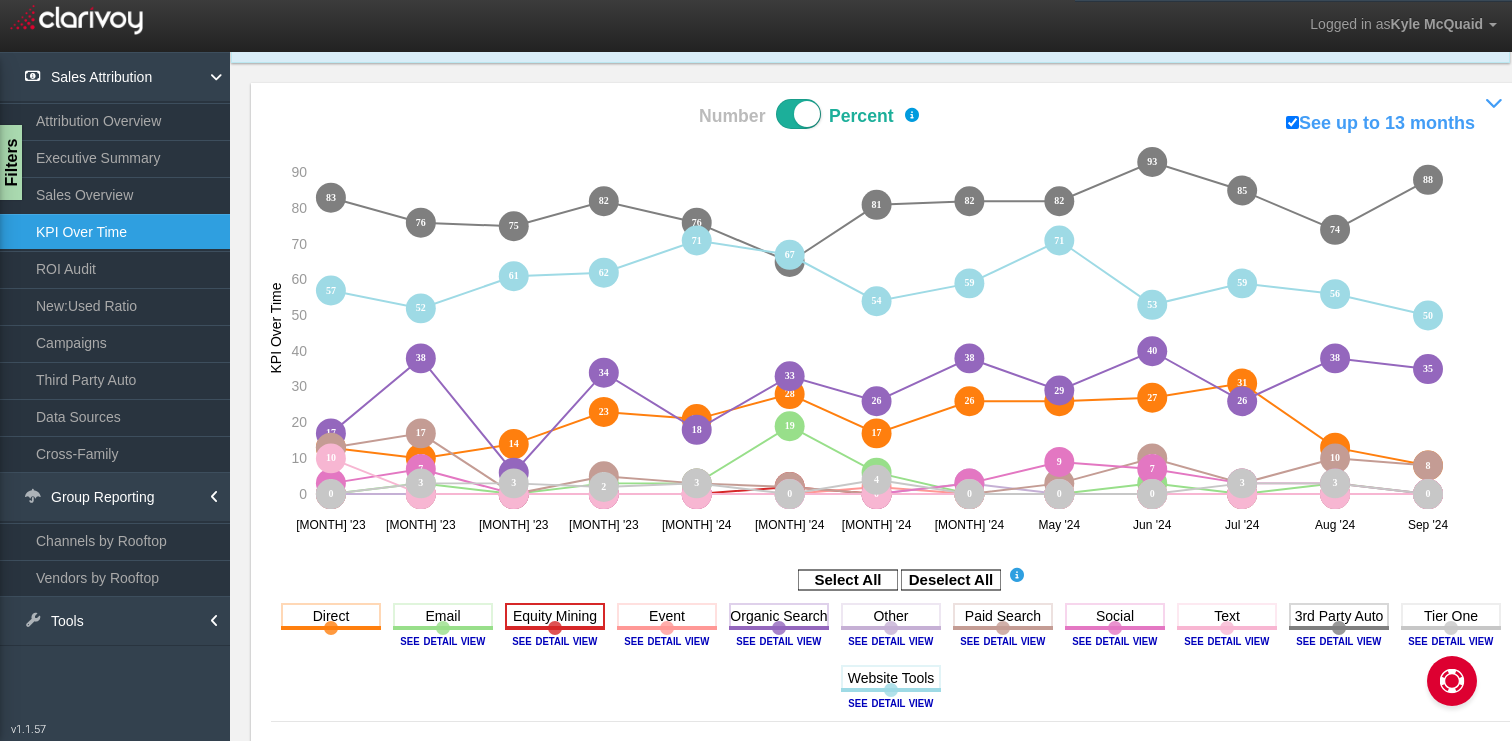 click 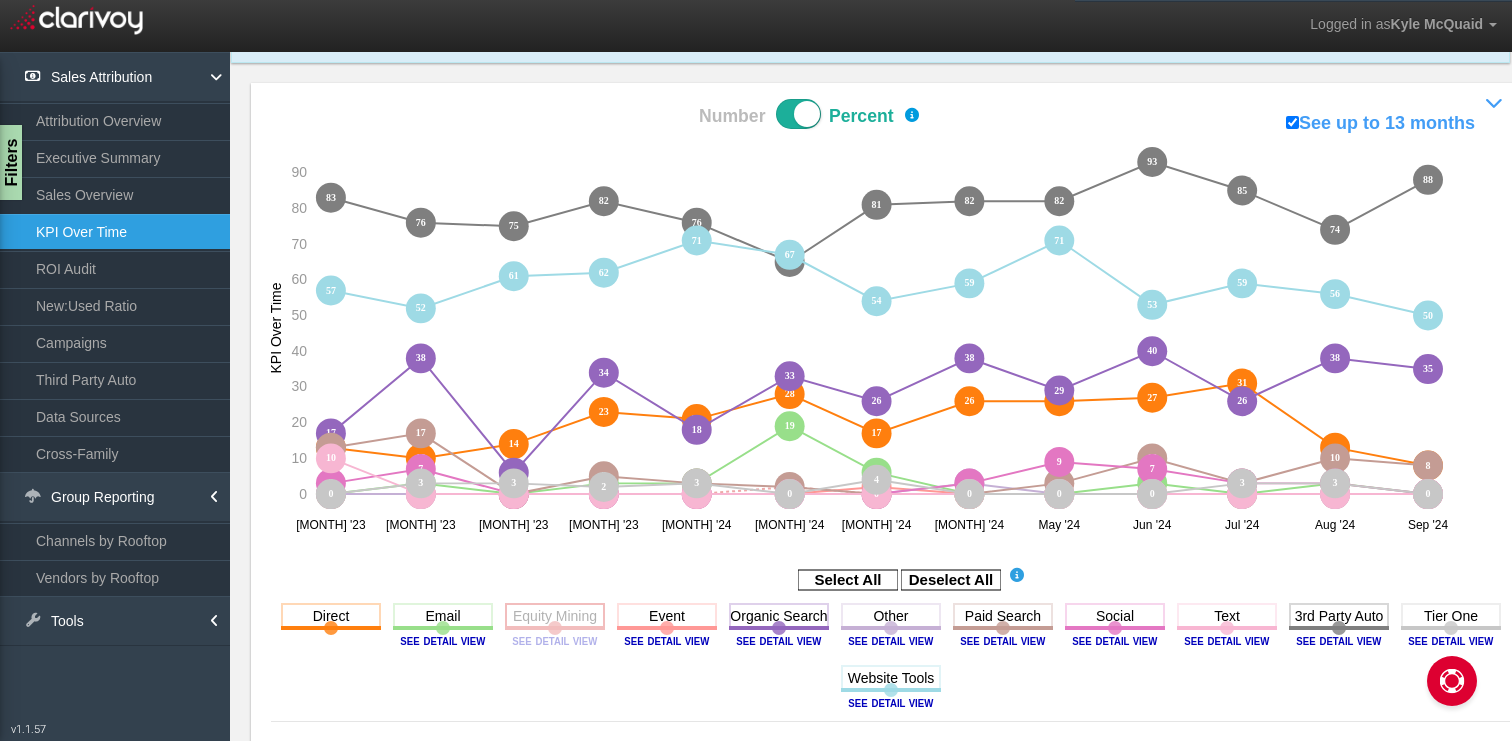 click 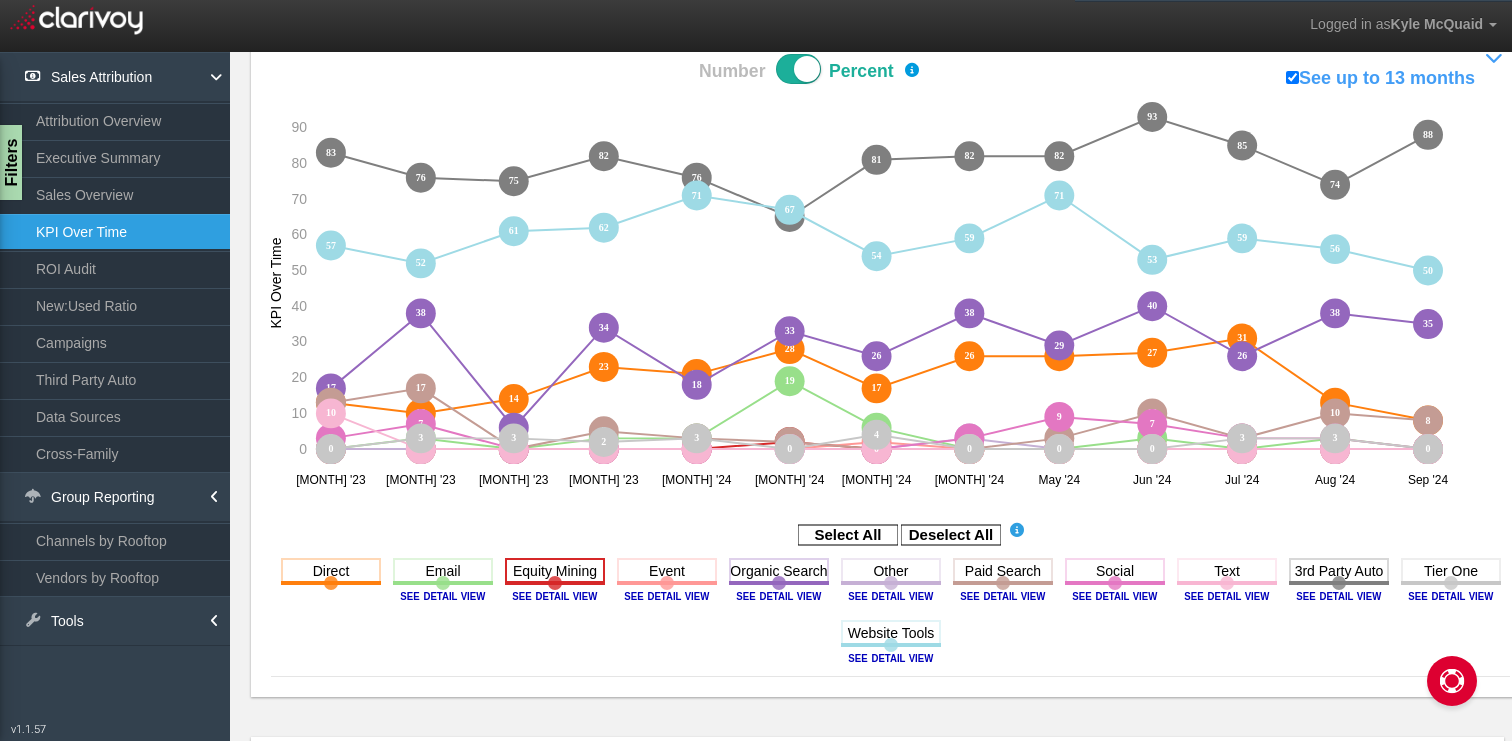 scroll, scrollTop: 357, scrollLeft: 0, axis: vertical 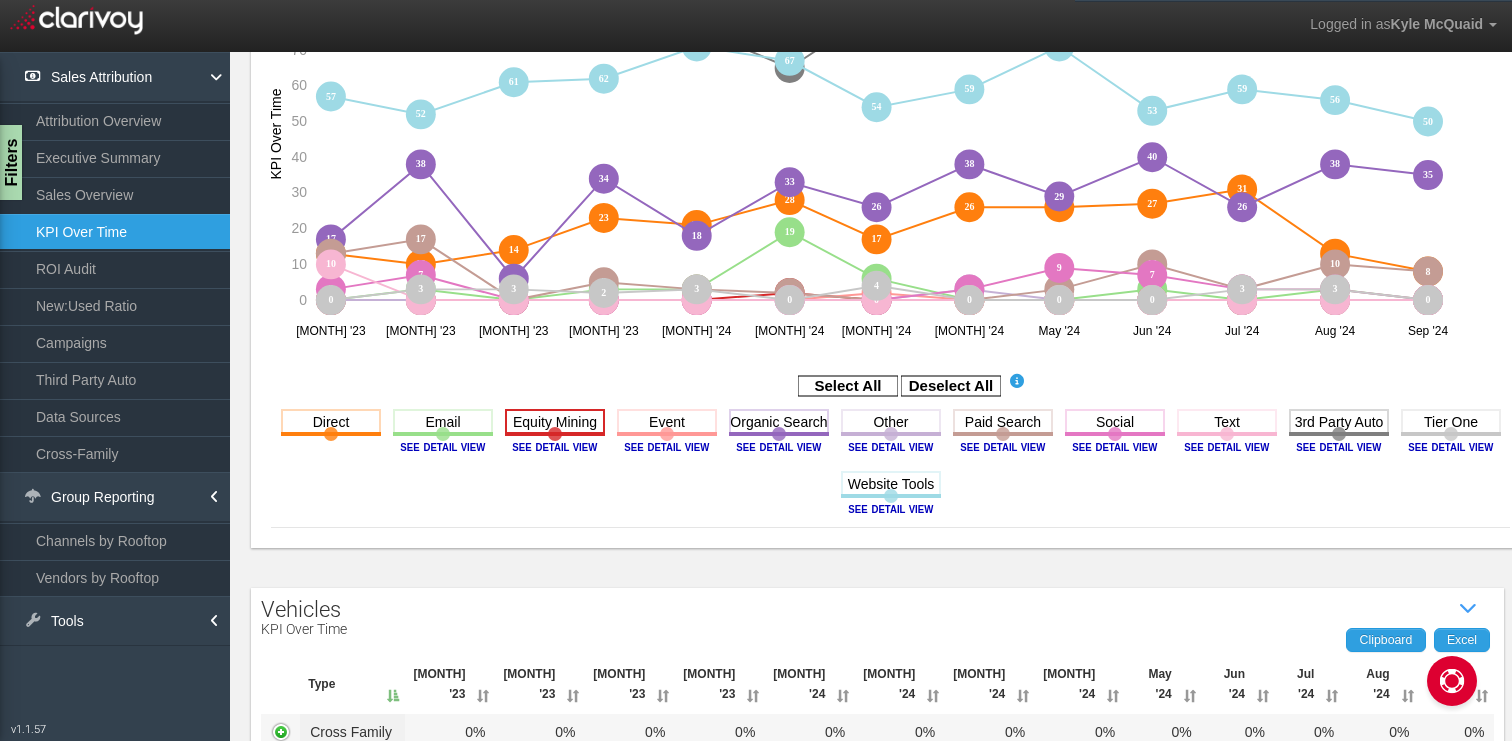 click 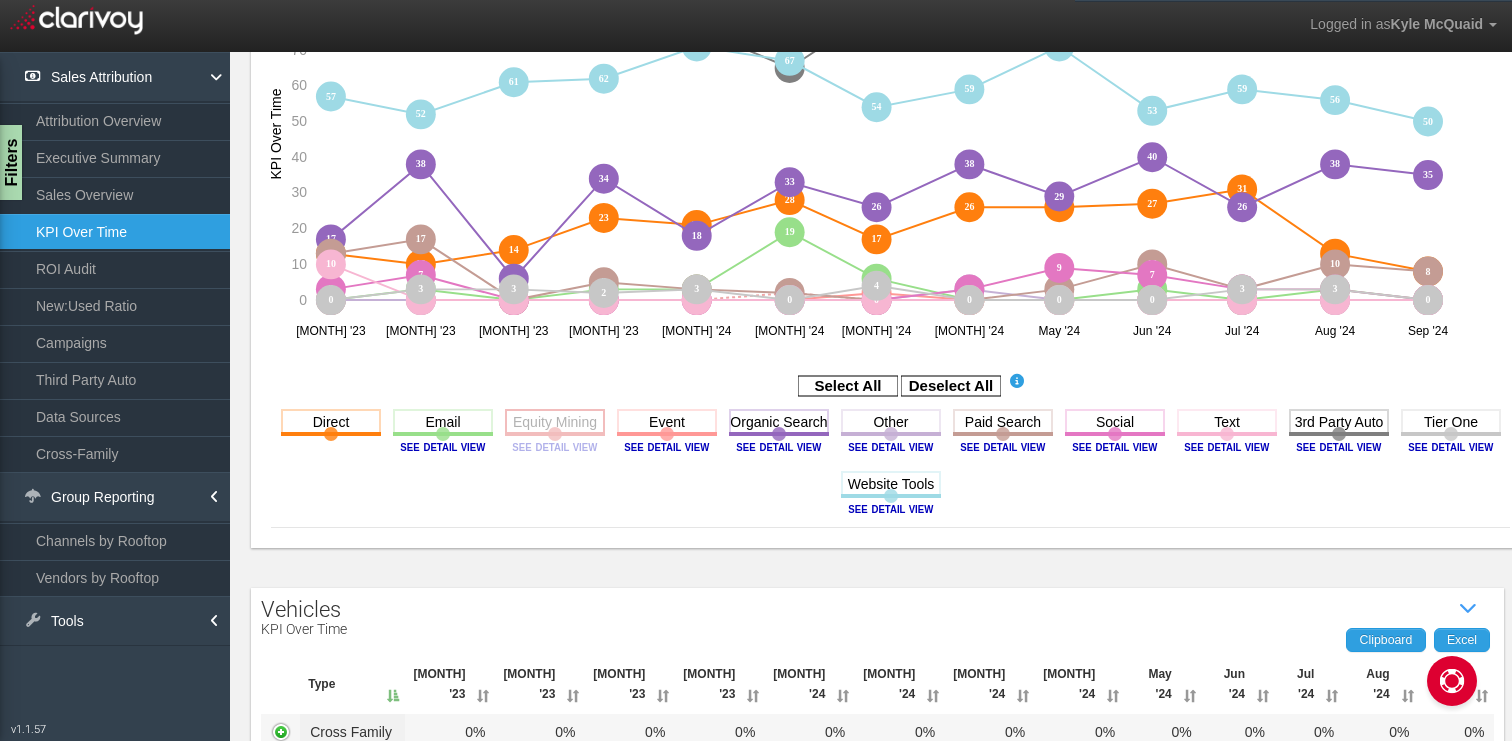 click 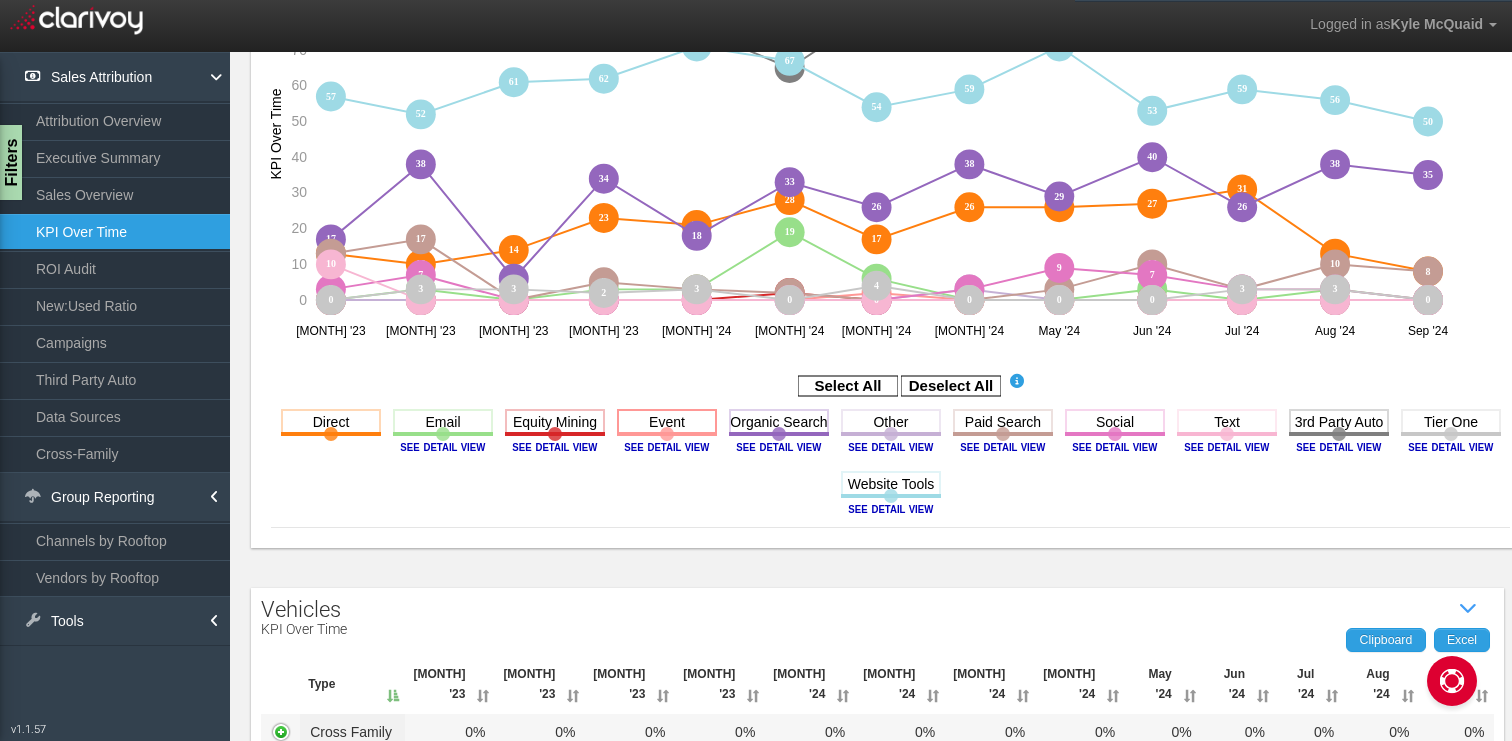 click 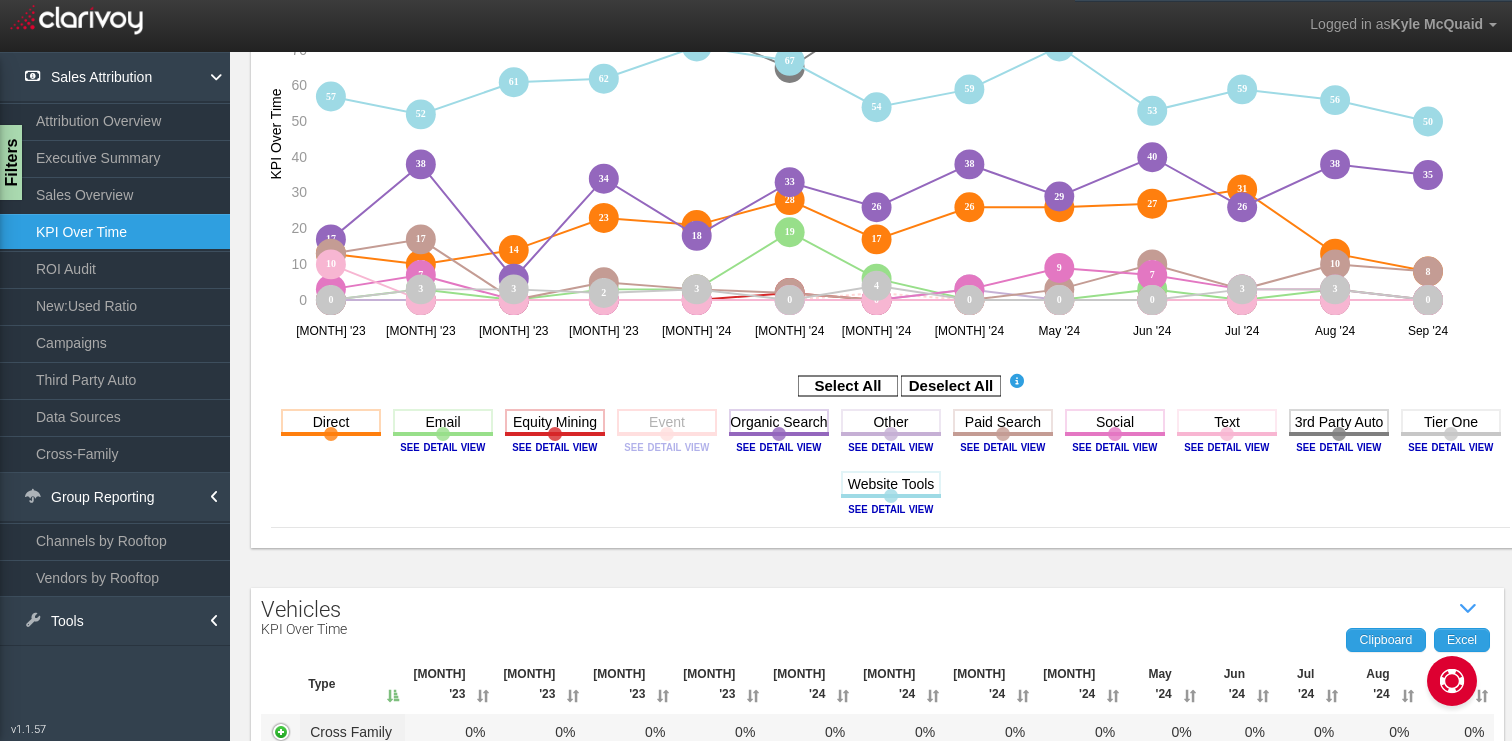 click 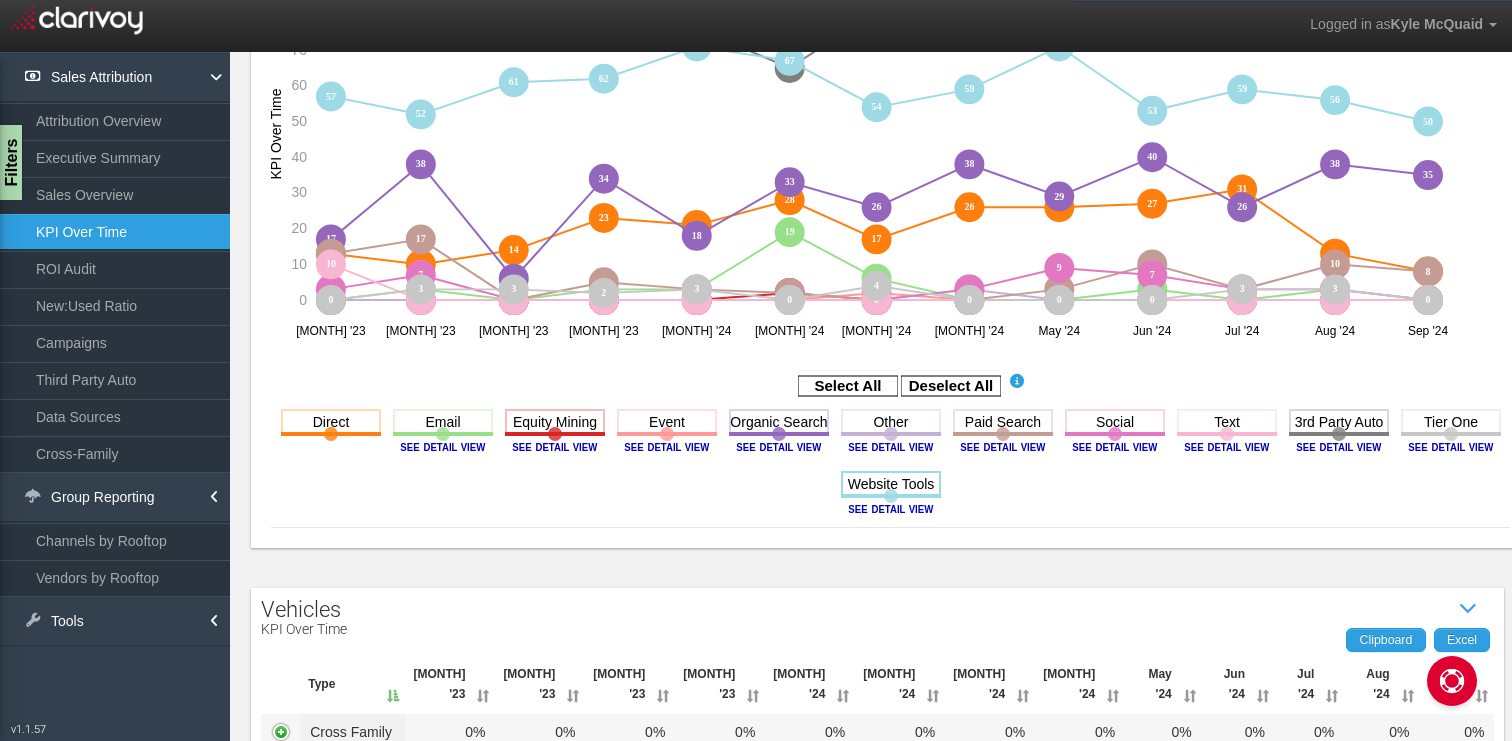 click 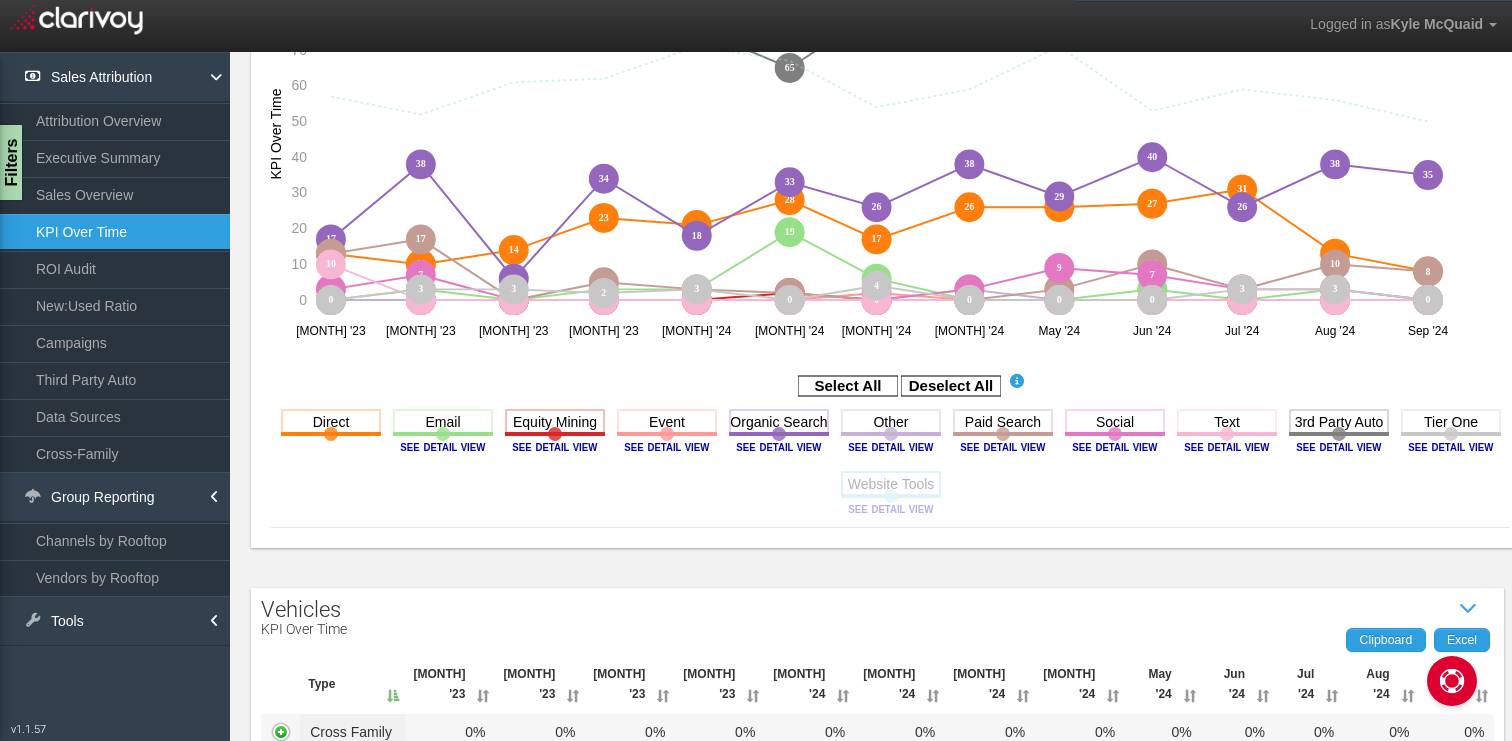 click 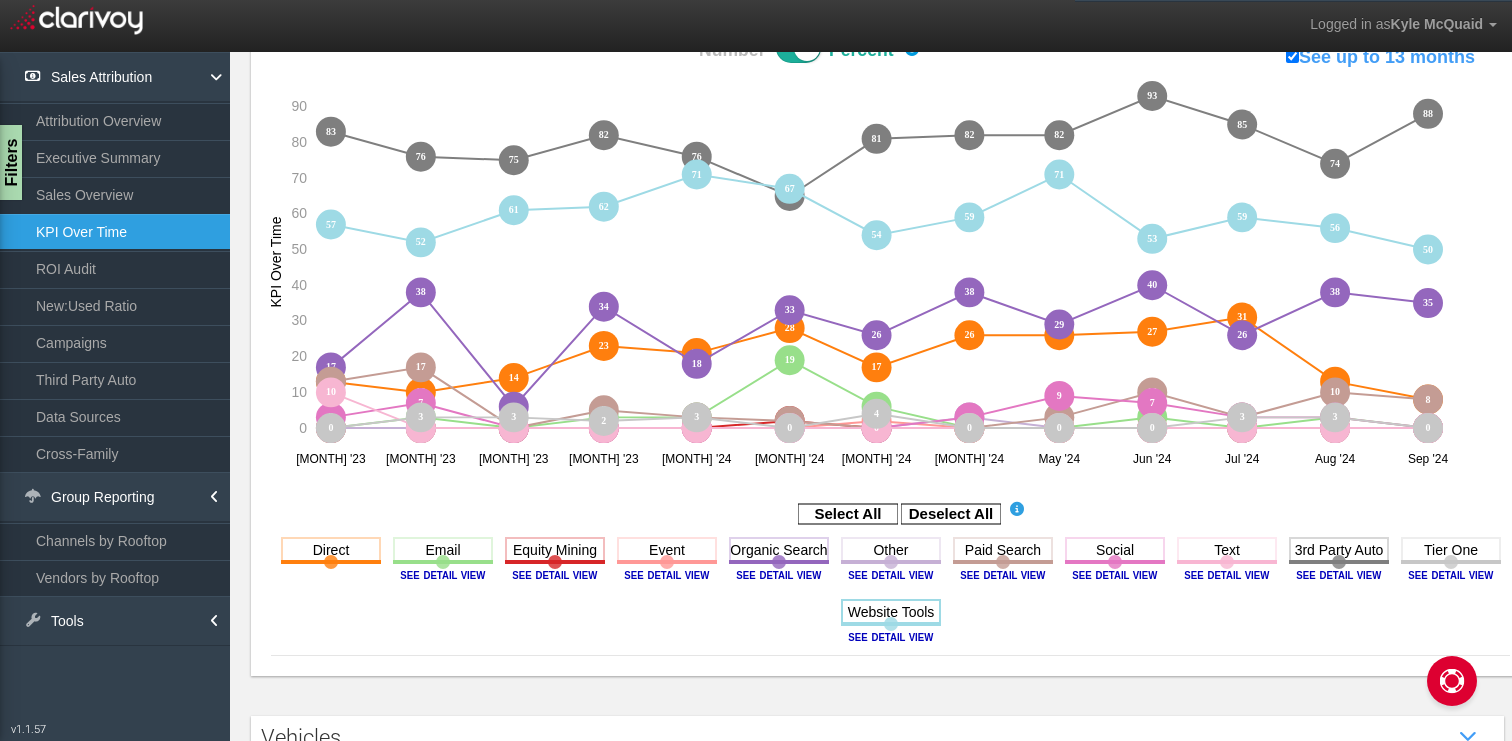 scroll, scrollTop: 226, scrollLeft: 0, axis: vertical 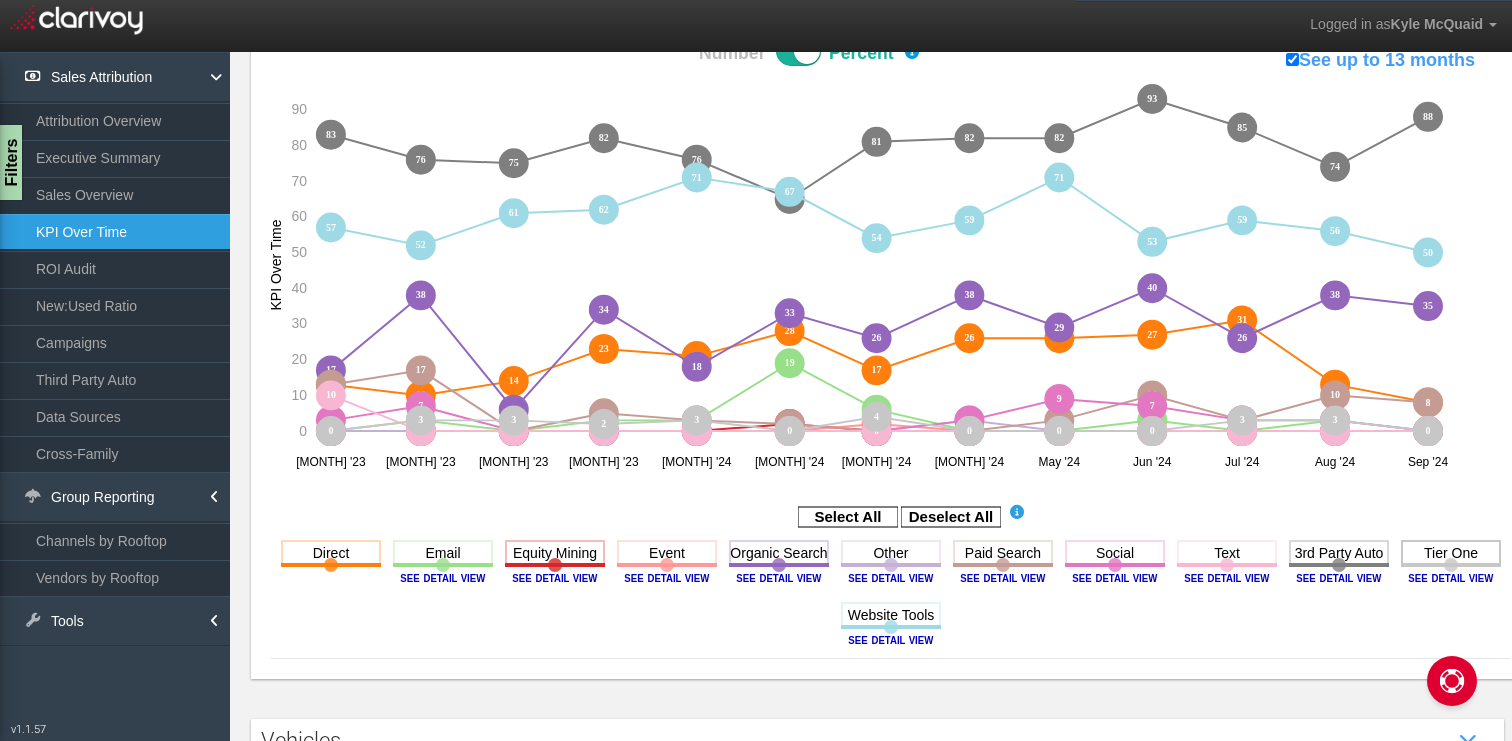 click 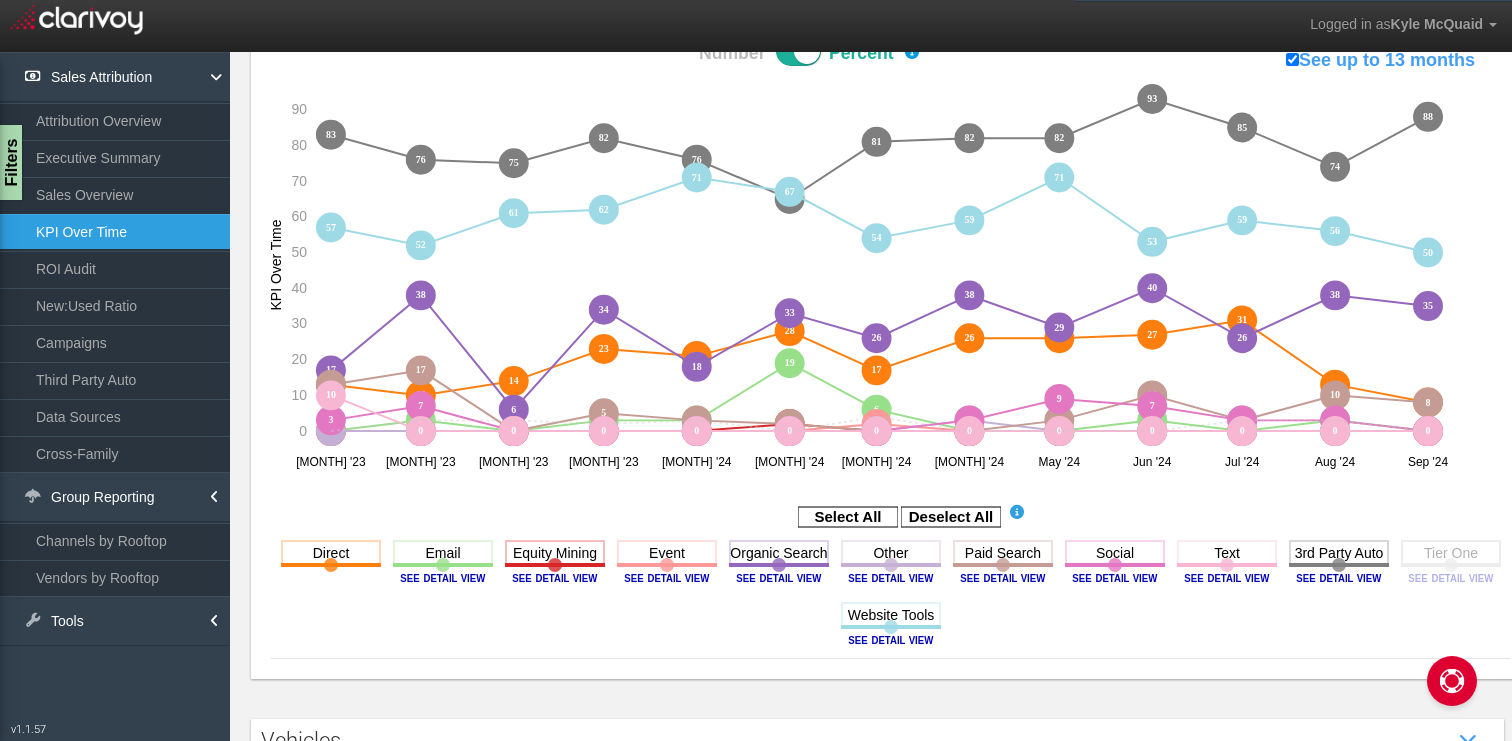 click 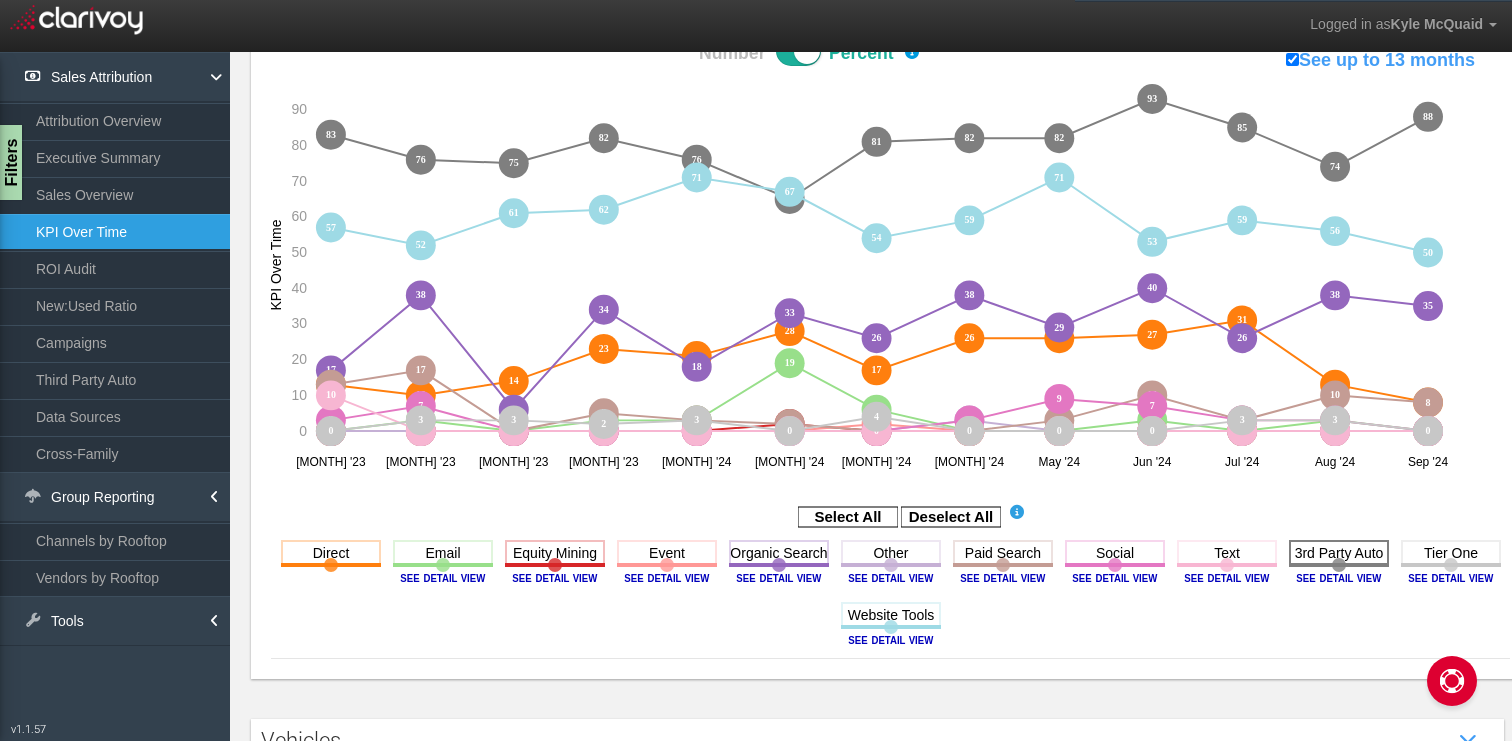 click 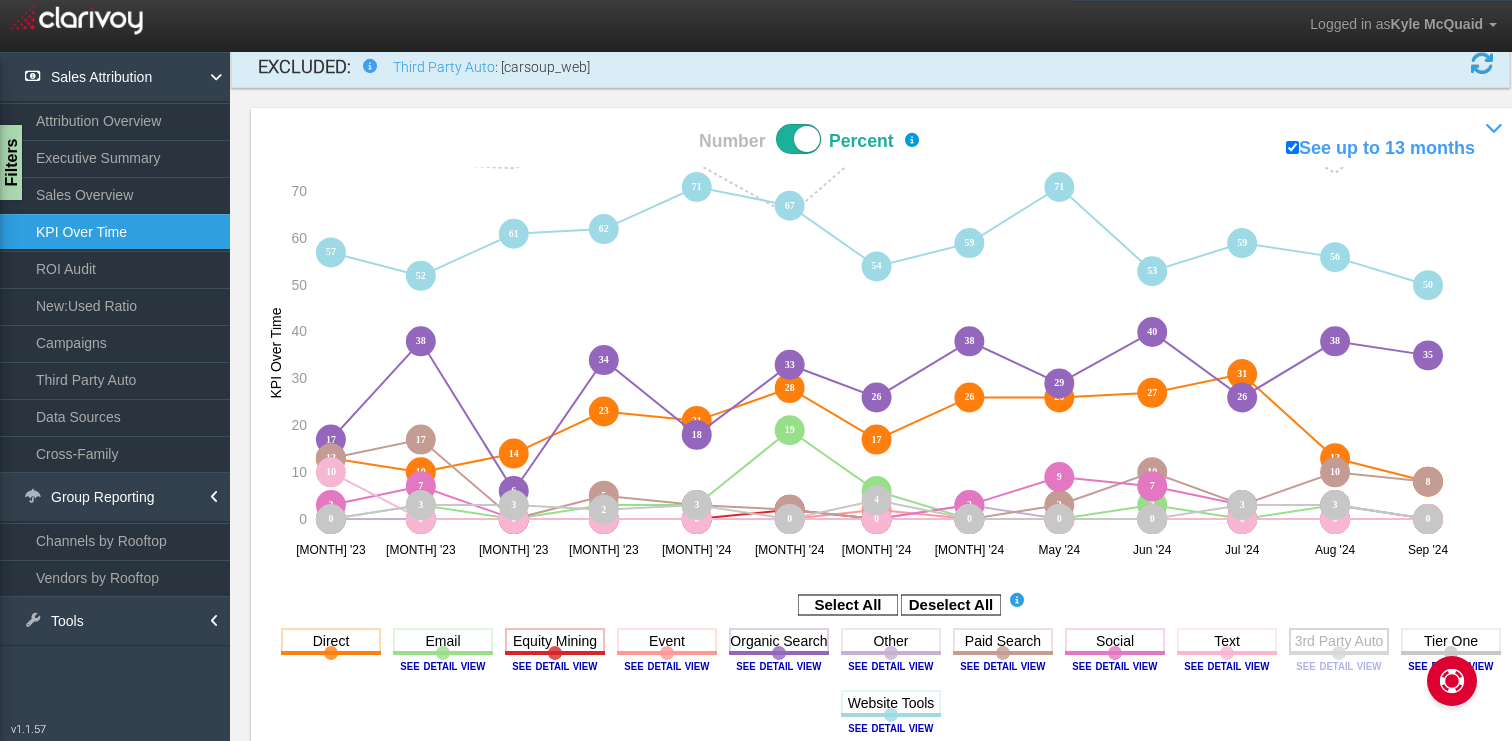 scroll, scrollTop: 91, scrollLeft: 0, axis: vertical 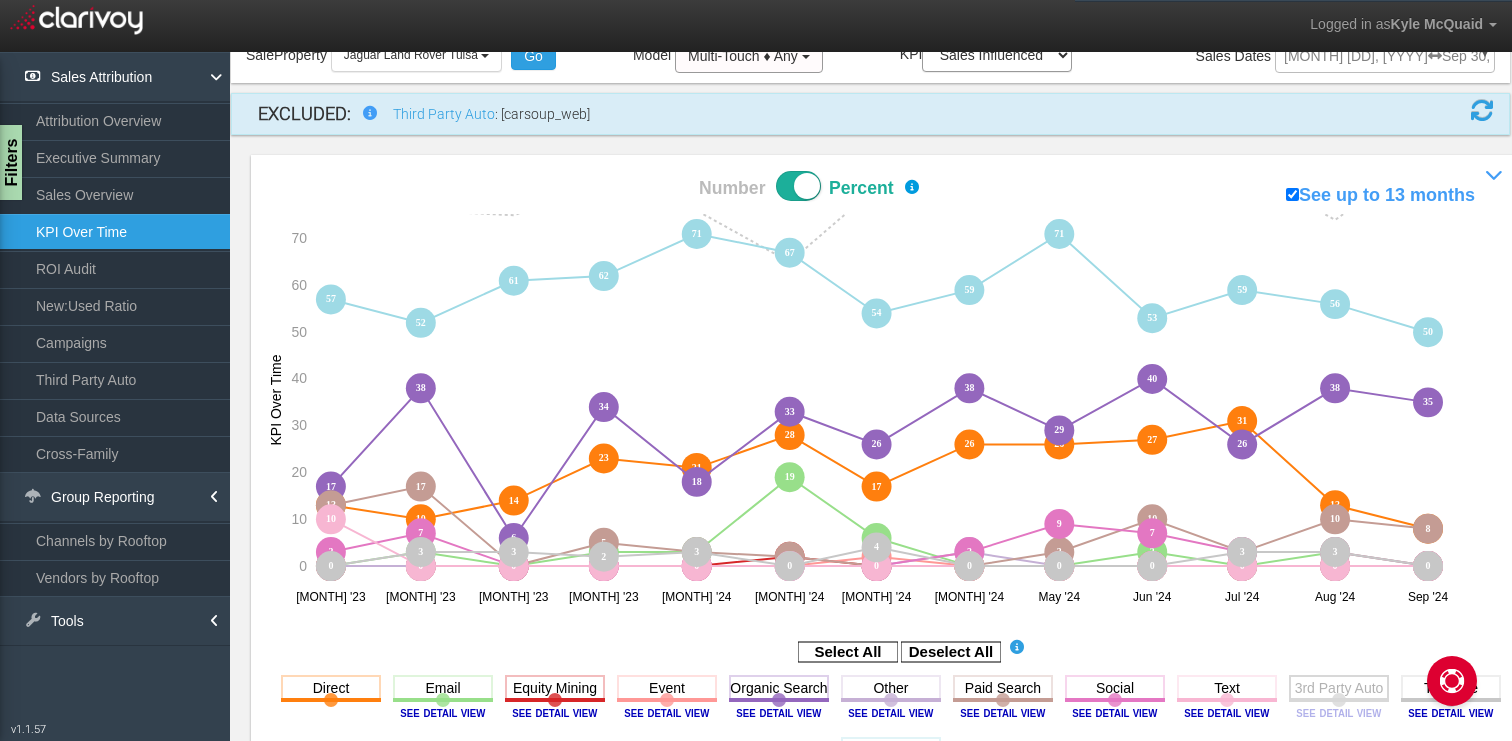 click 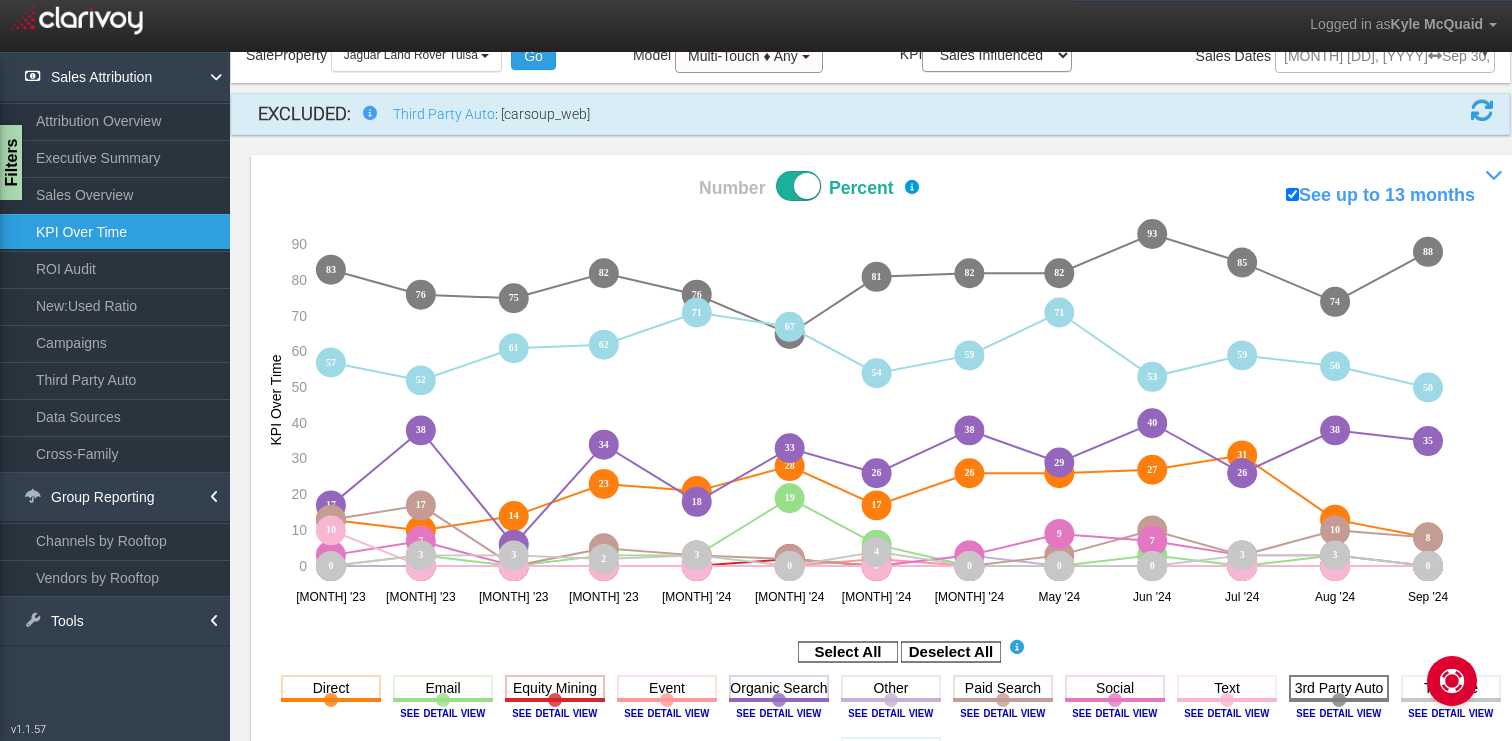 click 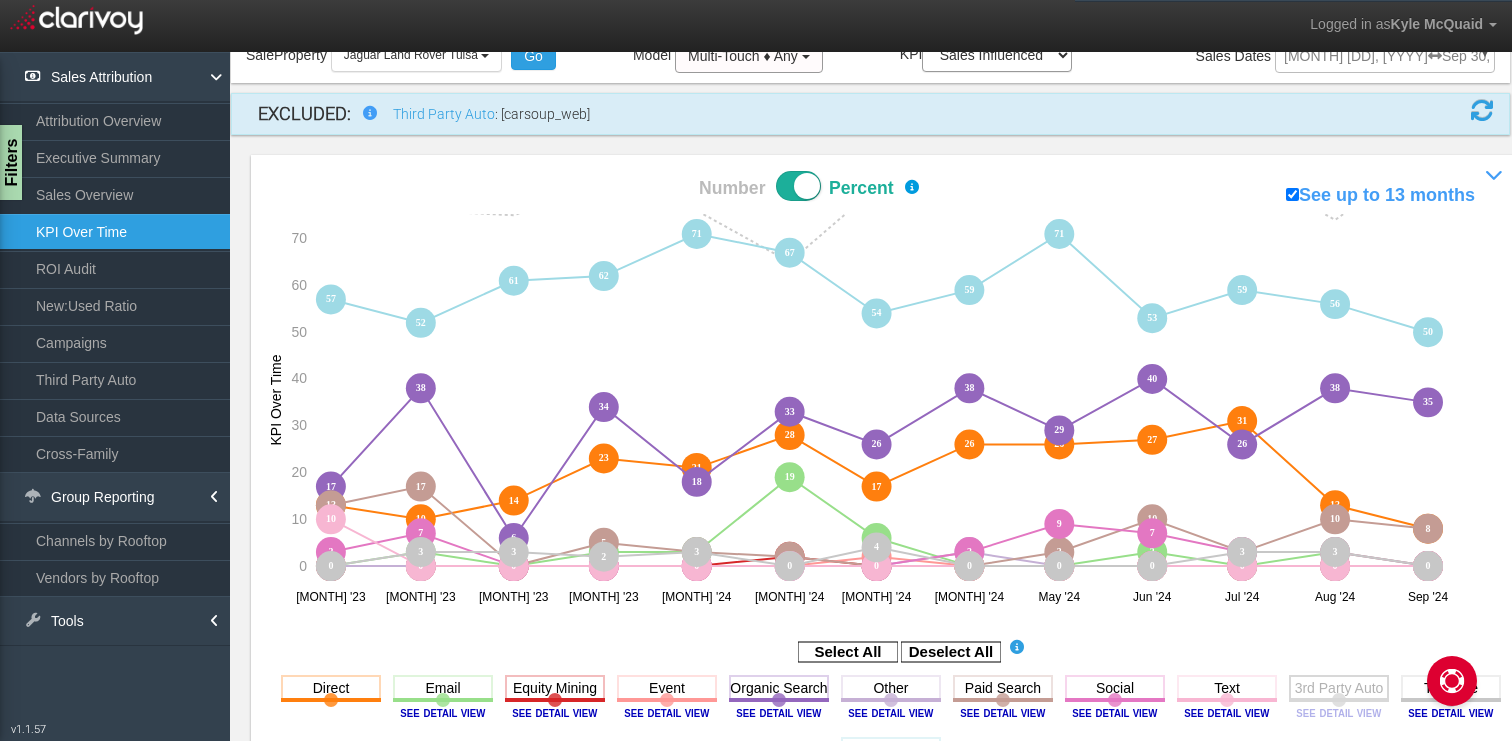 click 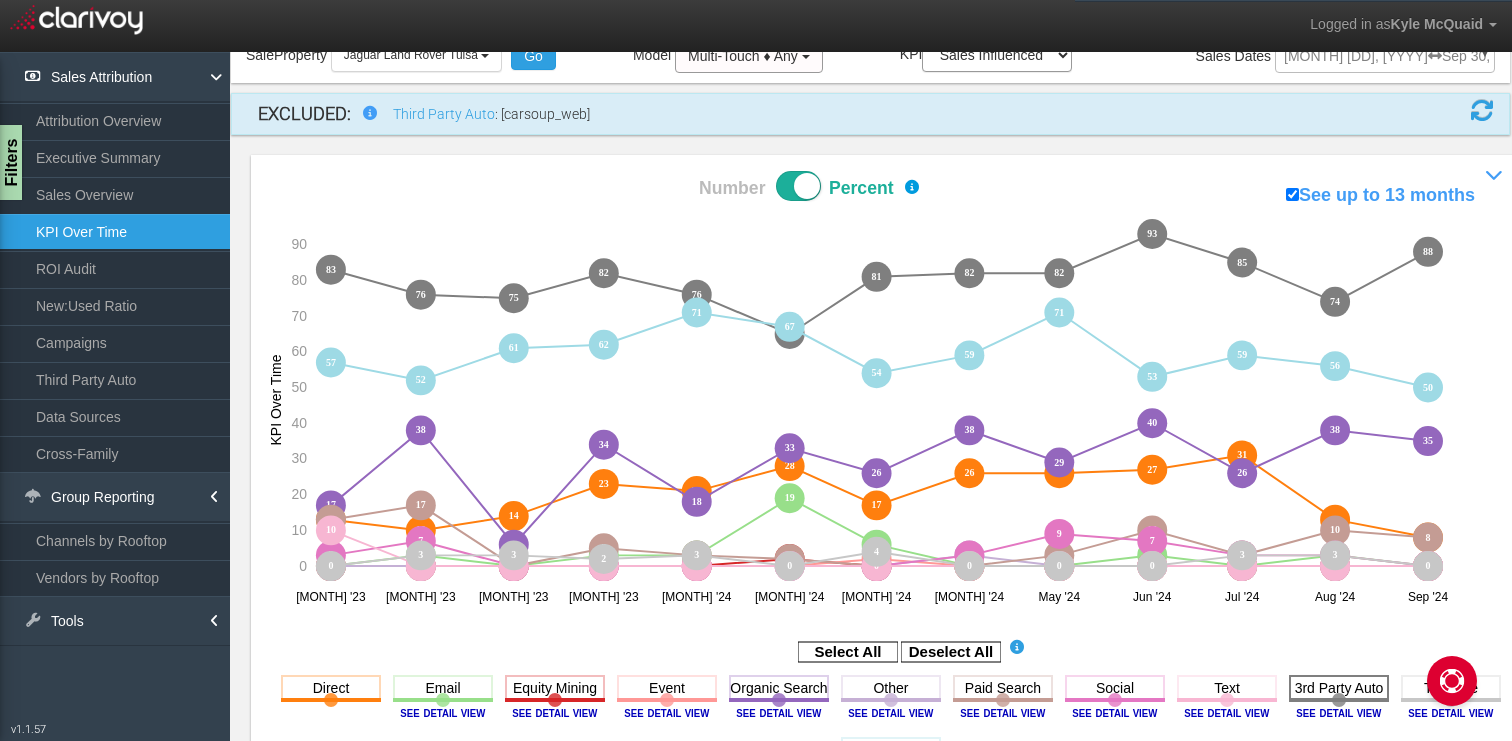 click 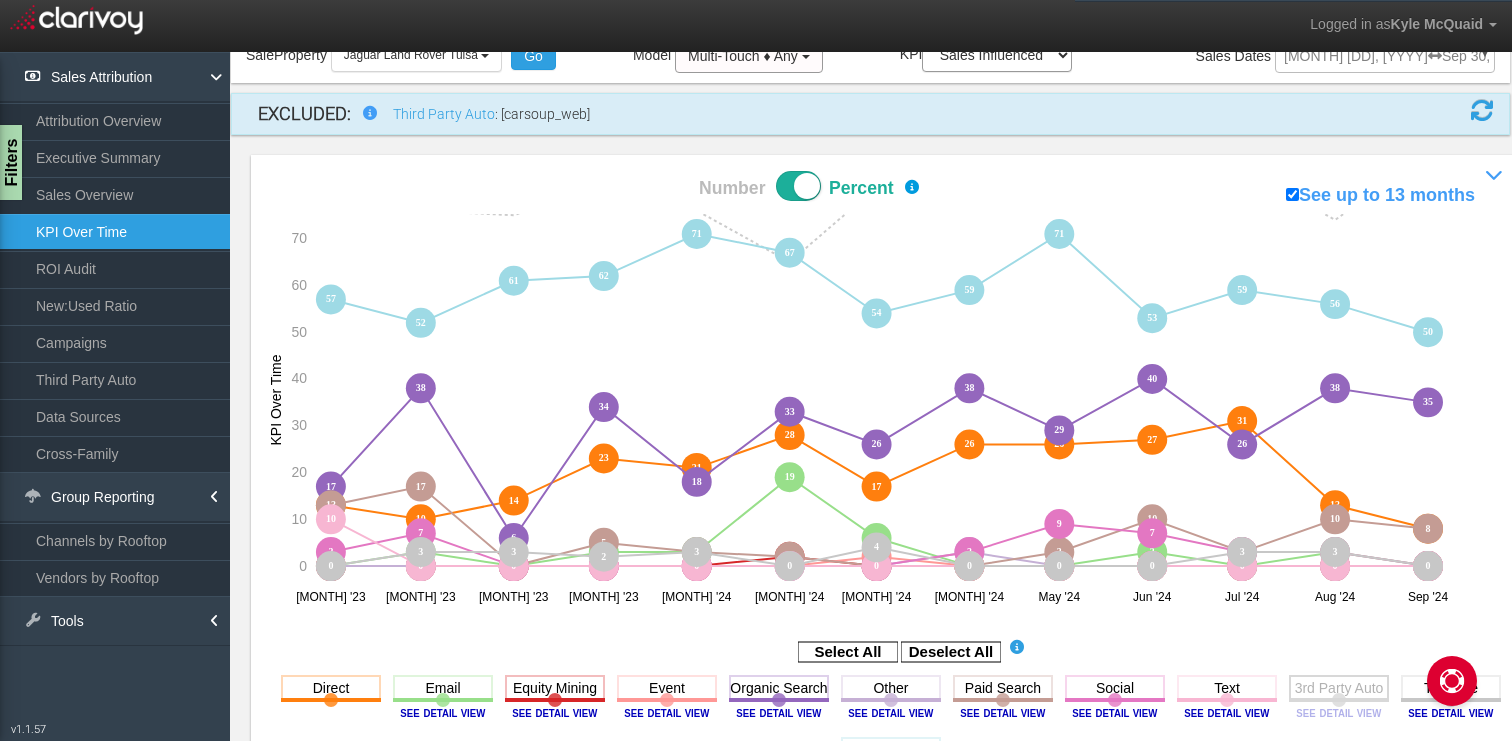 click 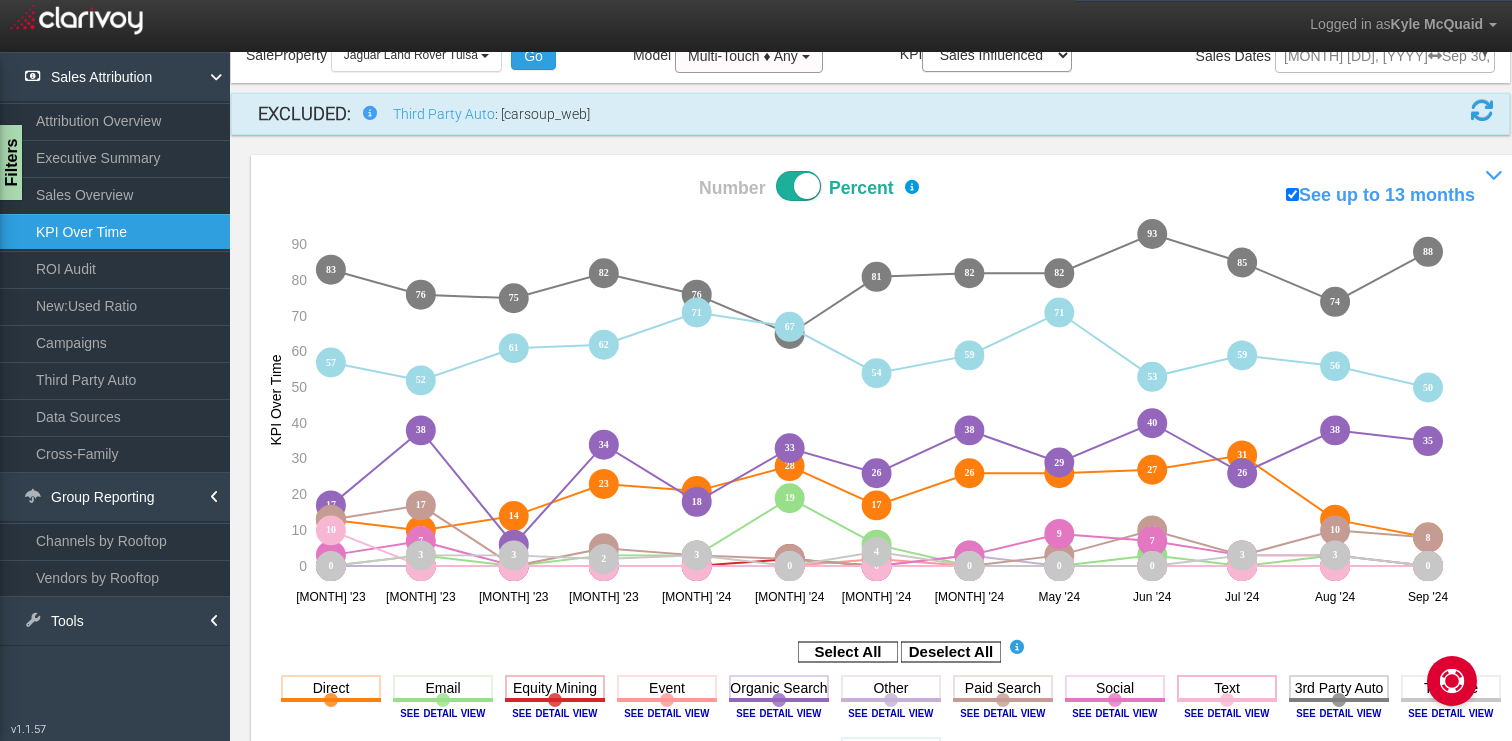 click 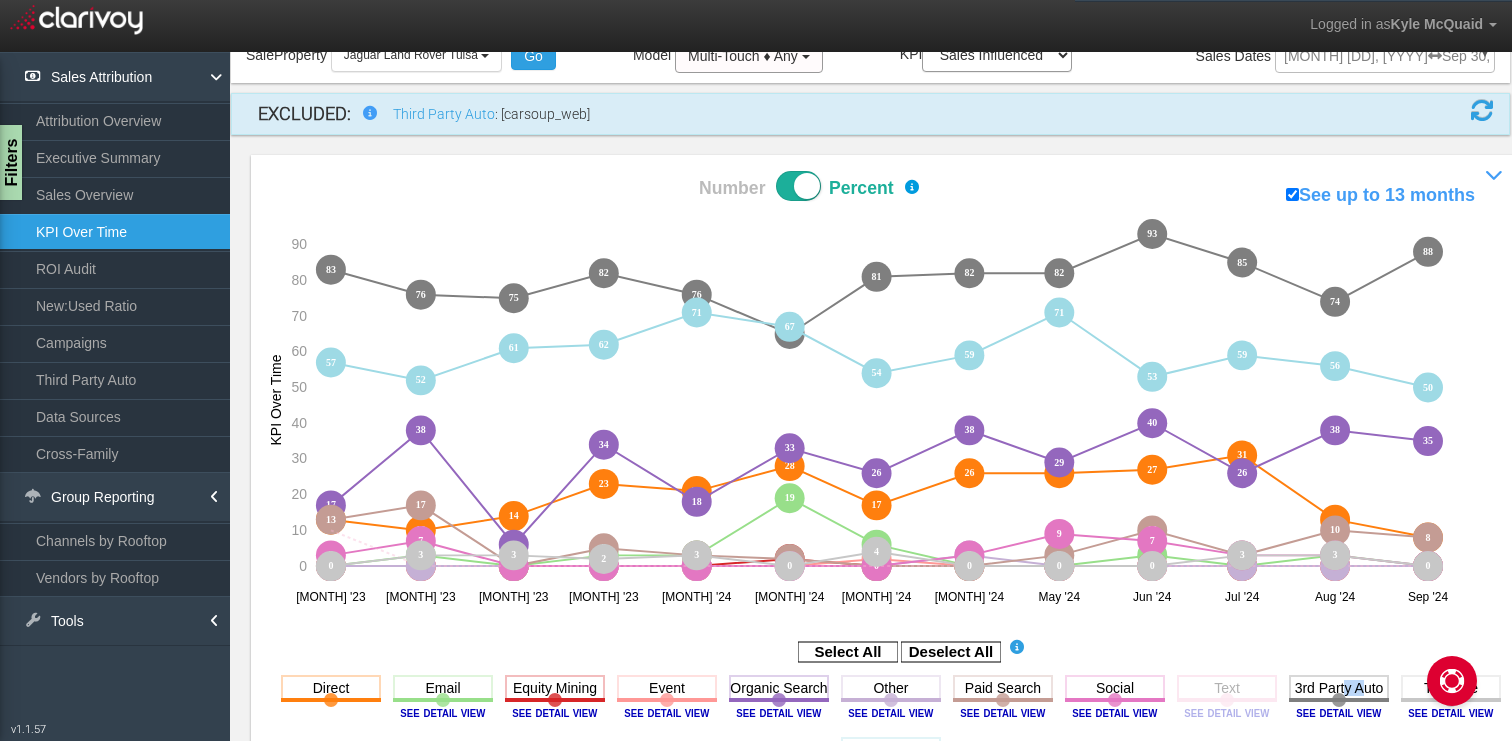 click 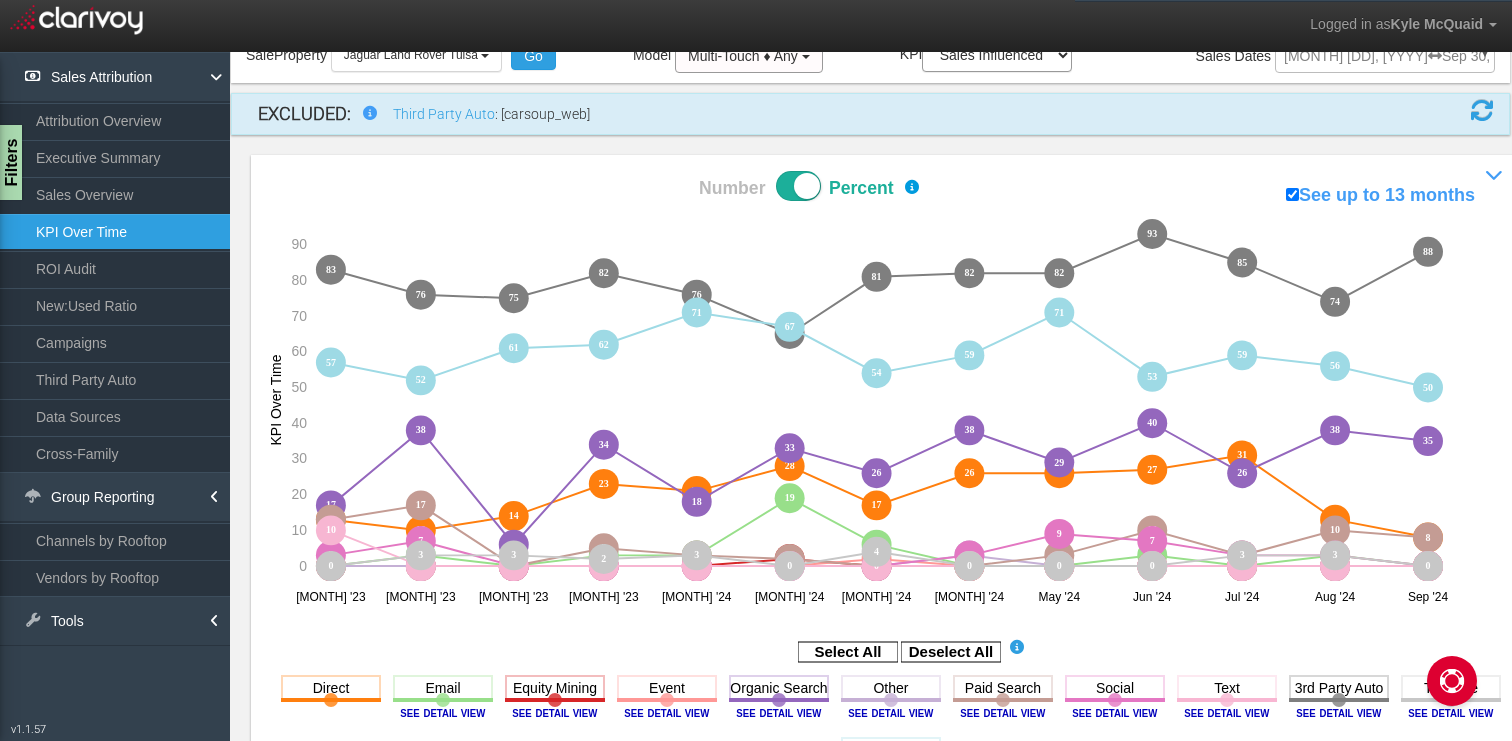 click on "Social
Toggle this line chart on/off
View this Channel's Sources bar chart" 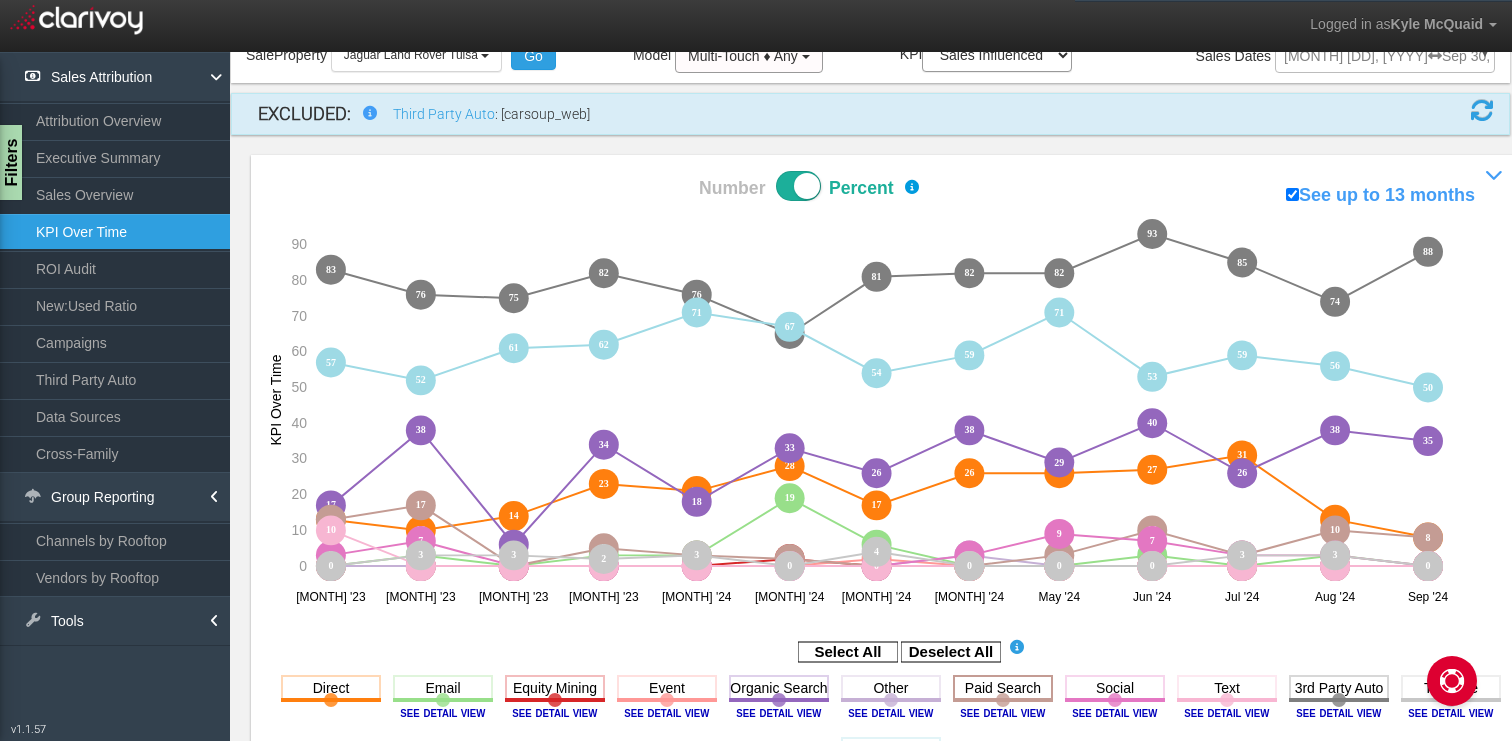 click 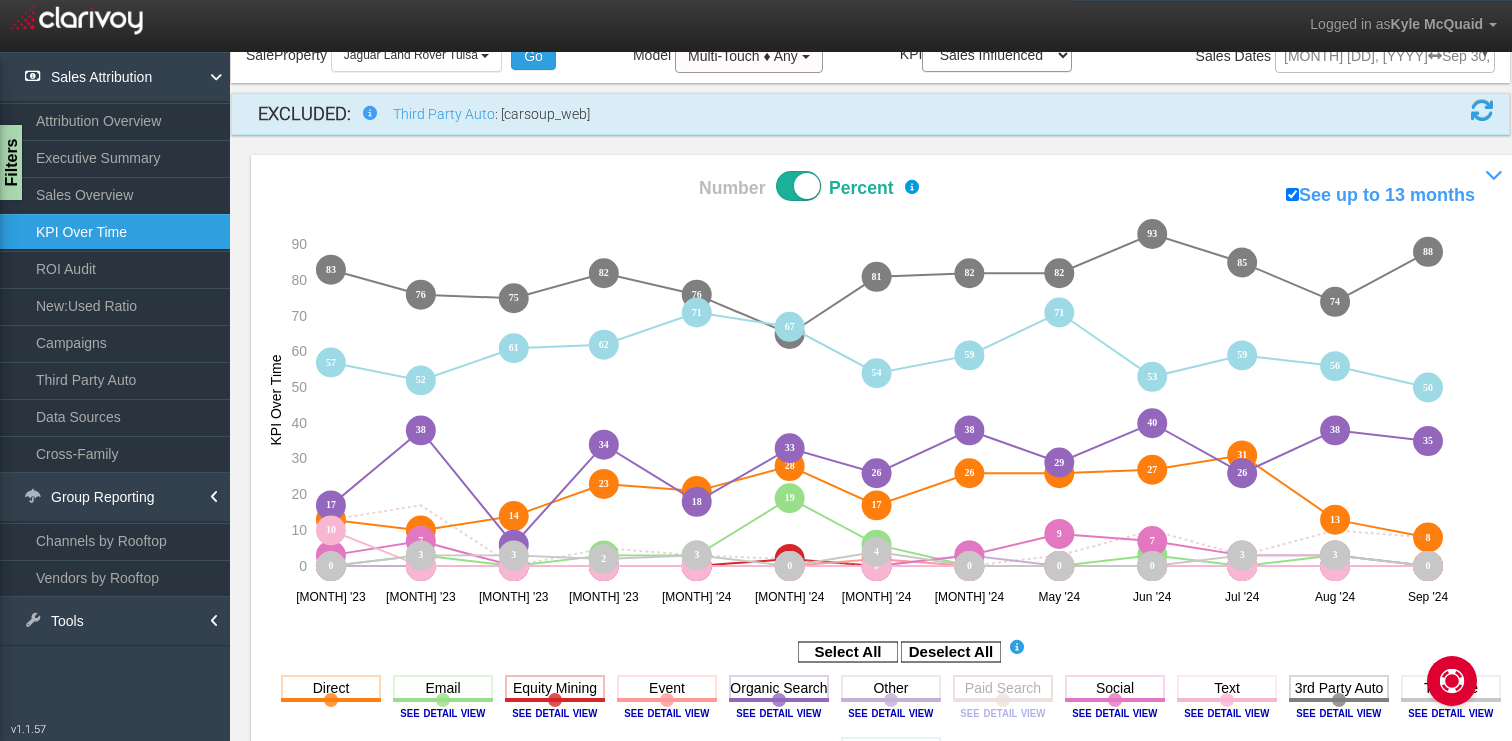 click 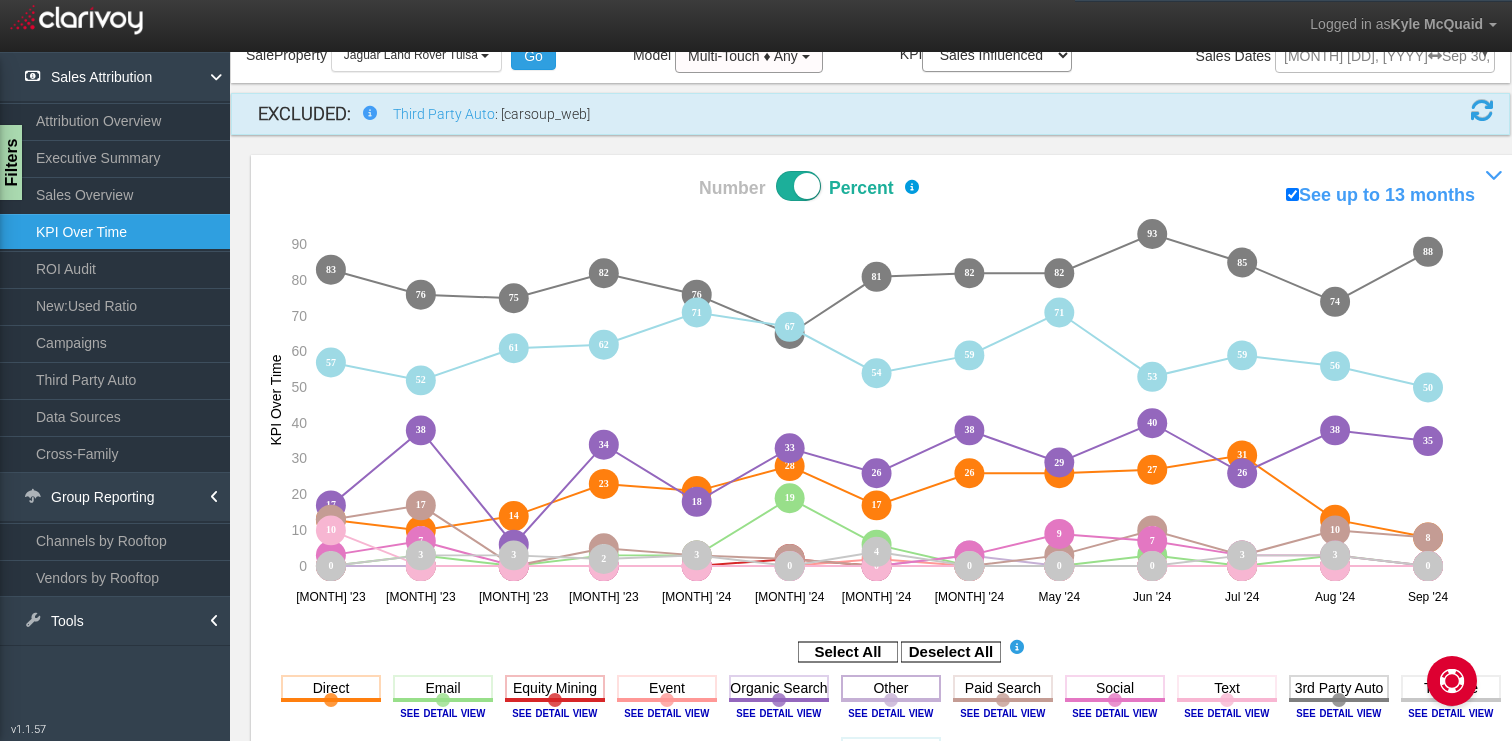 click 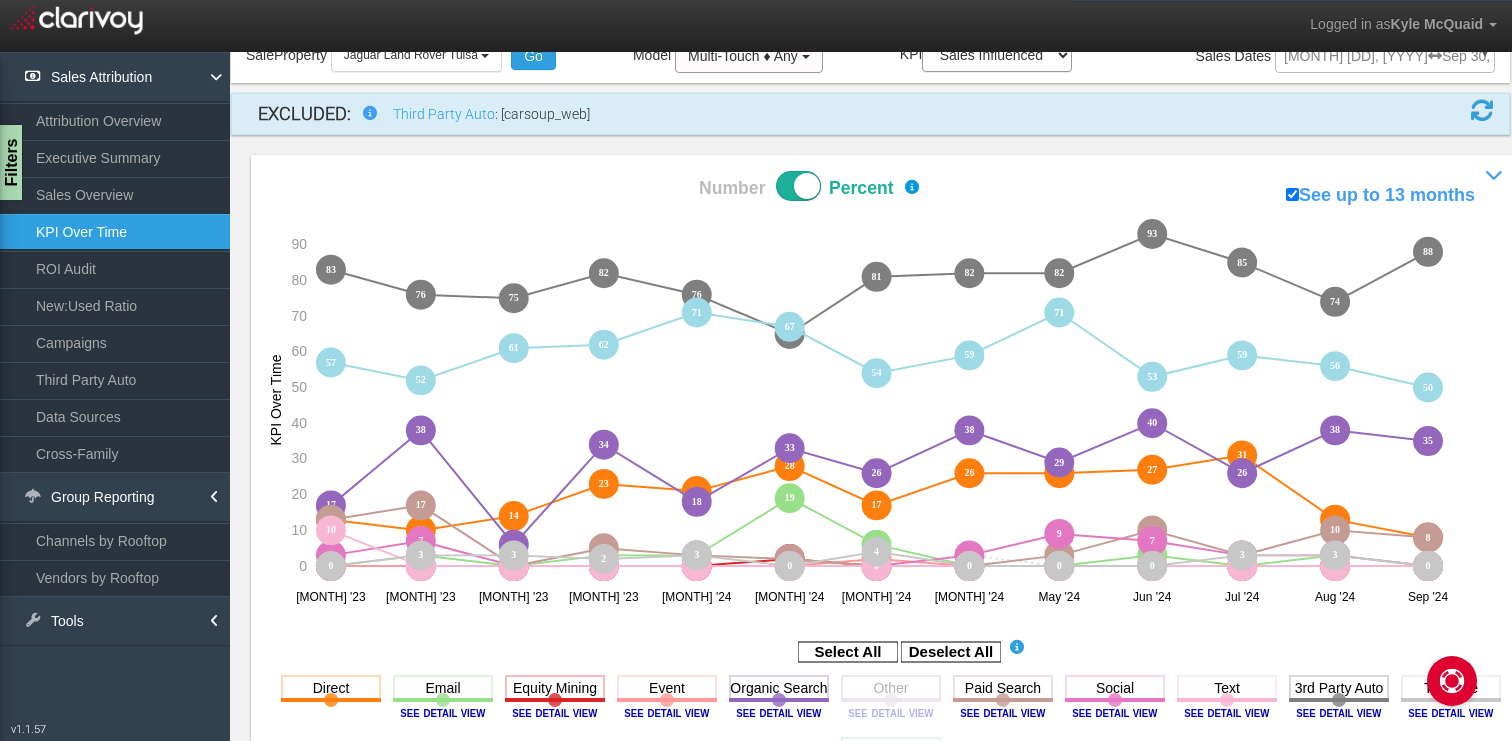 click 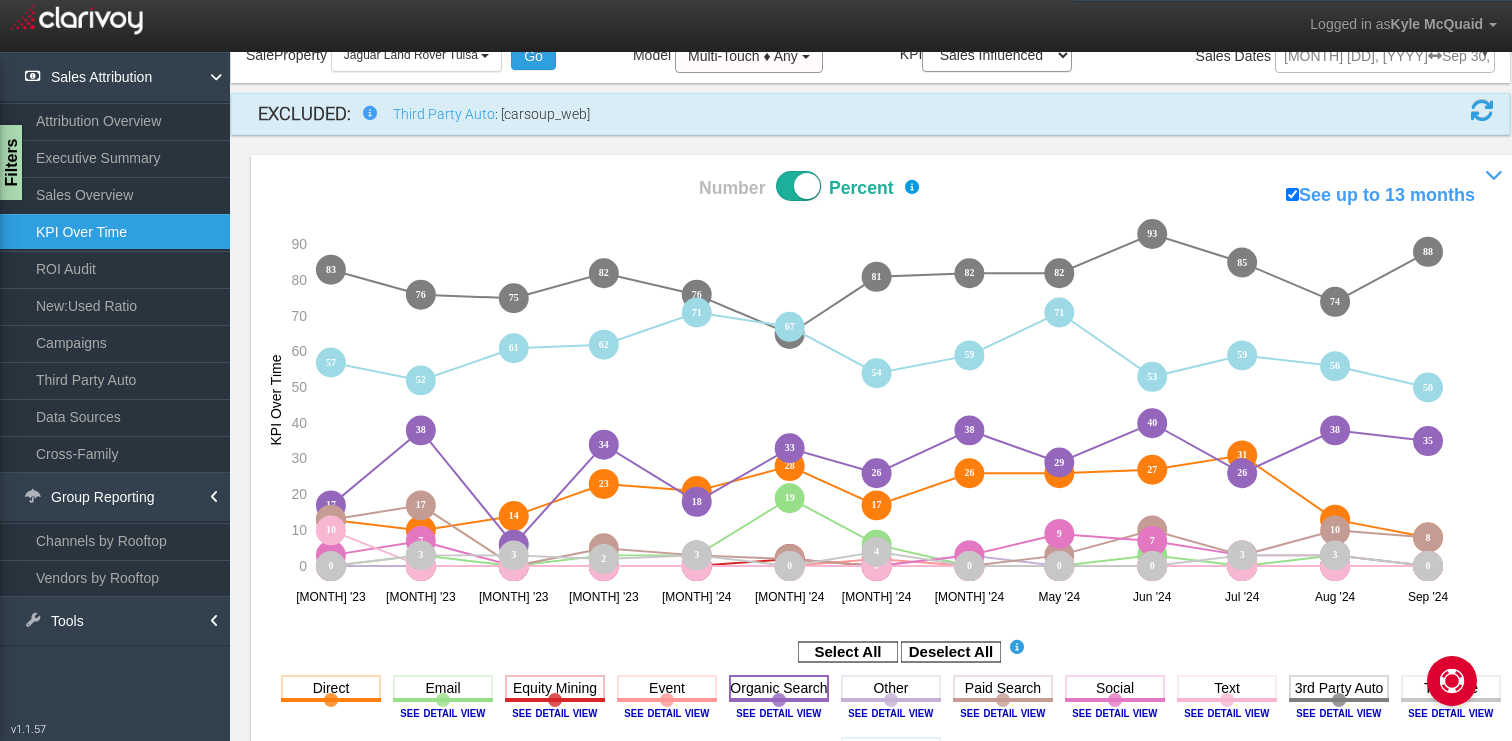 click 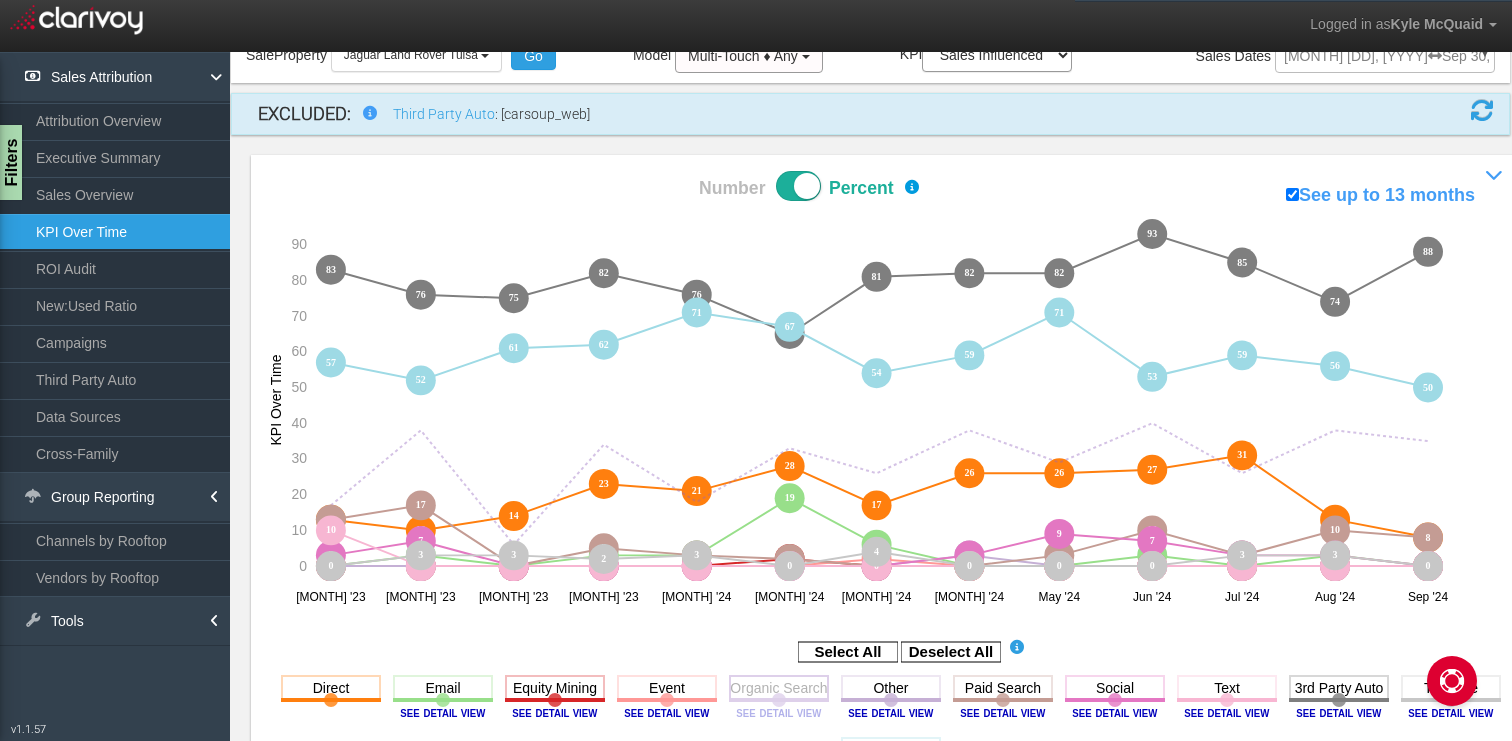 click 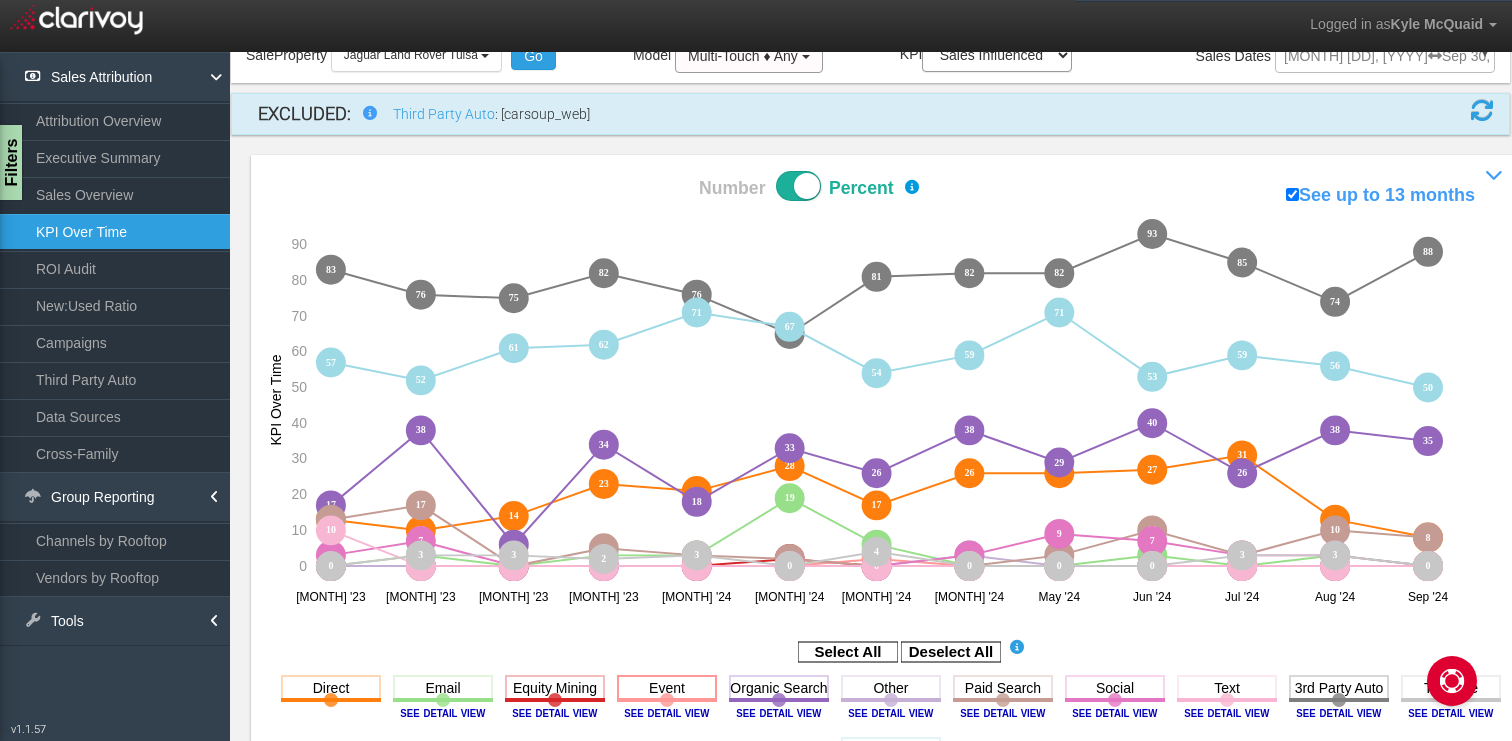 click 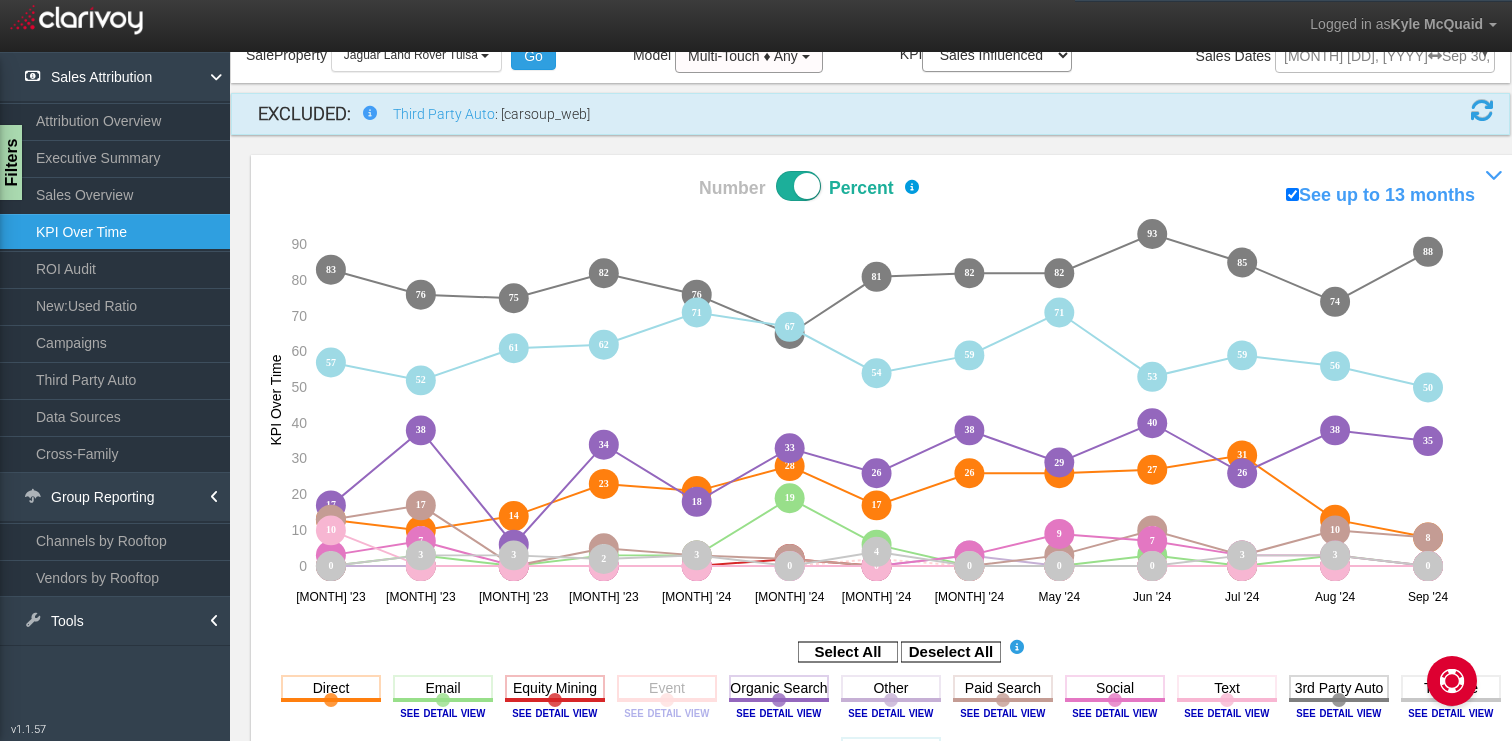 click 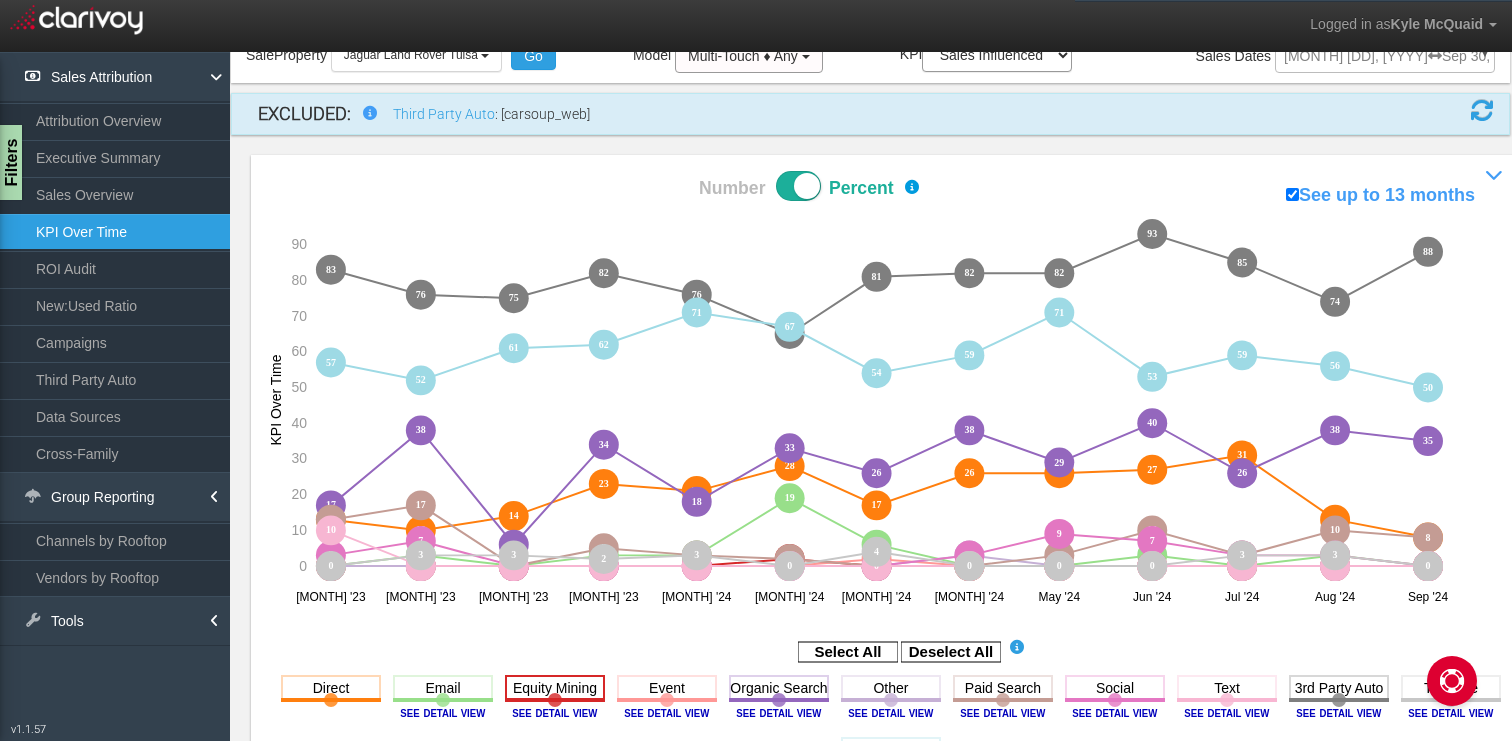 click 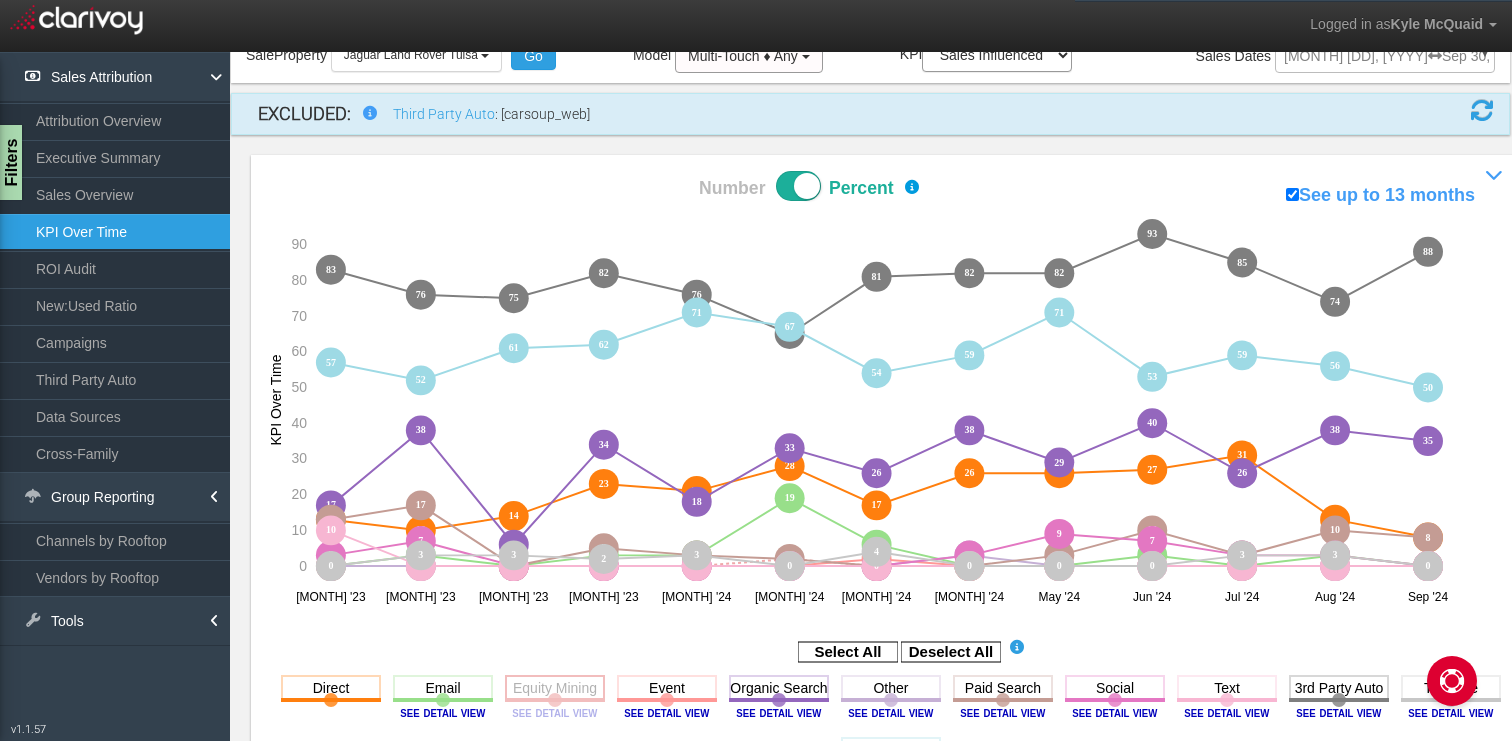 click 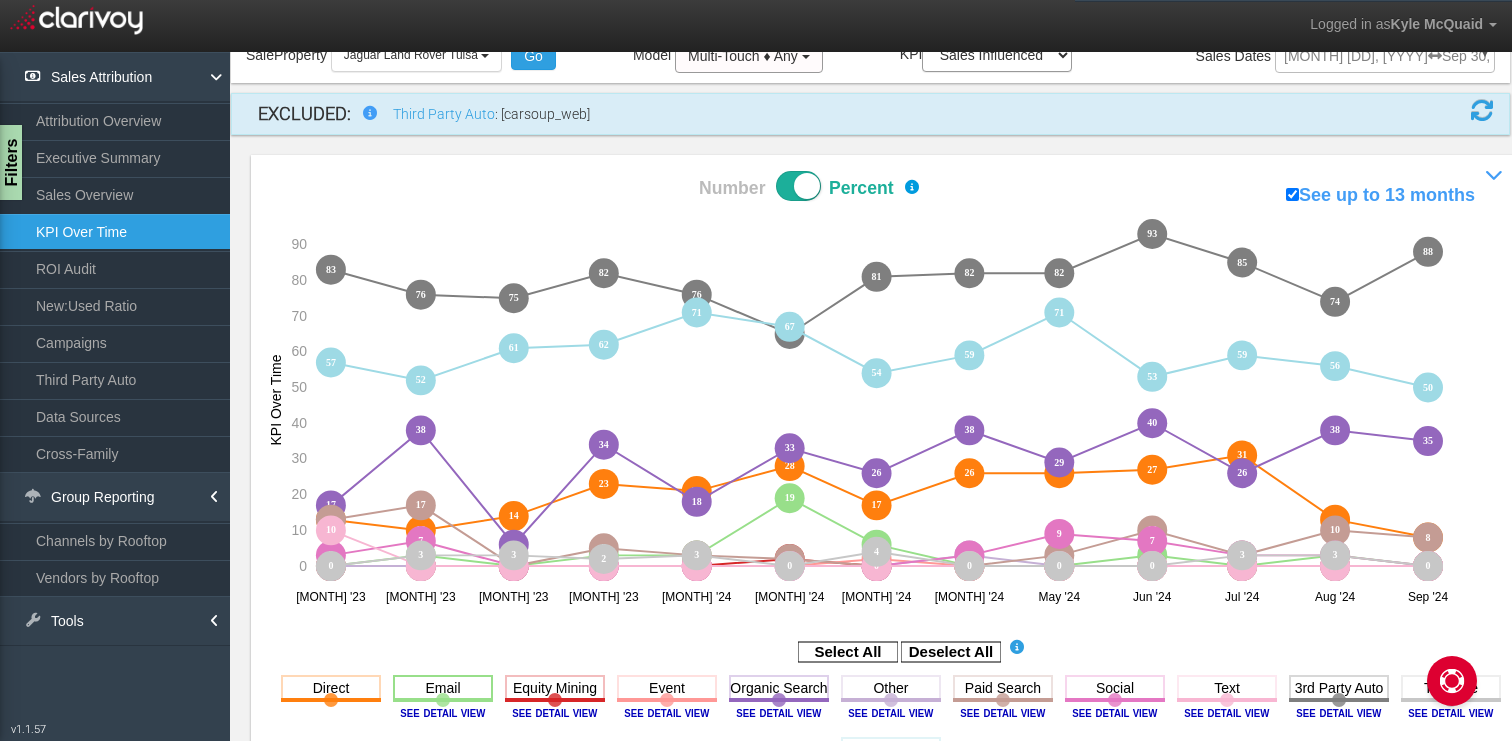 click 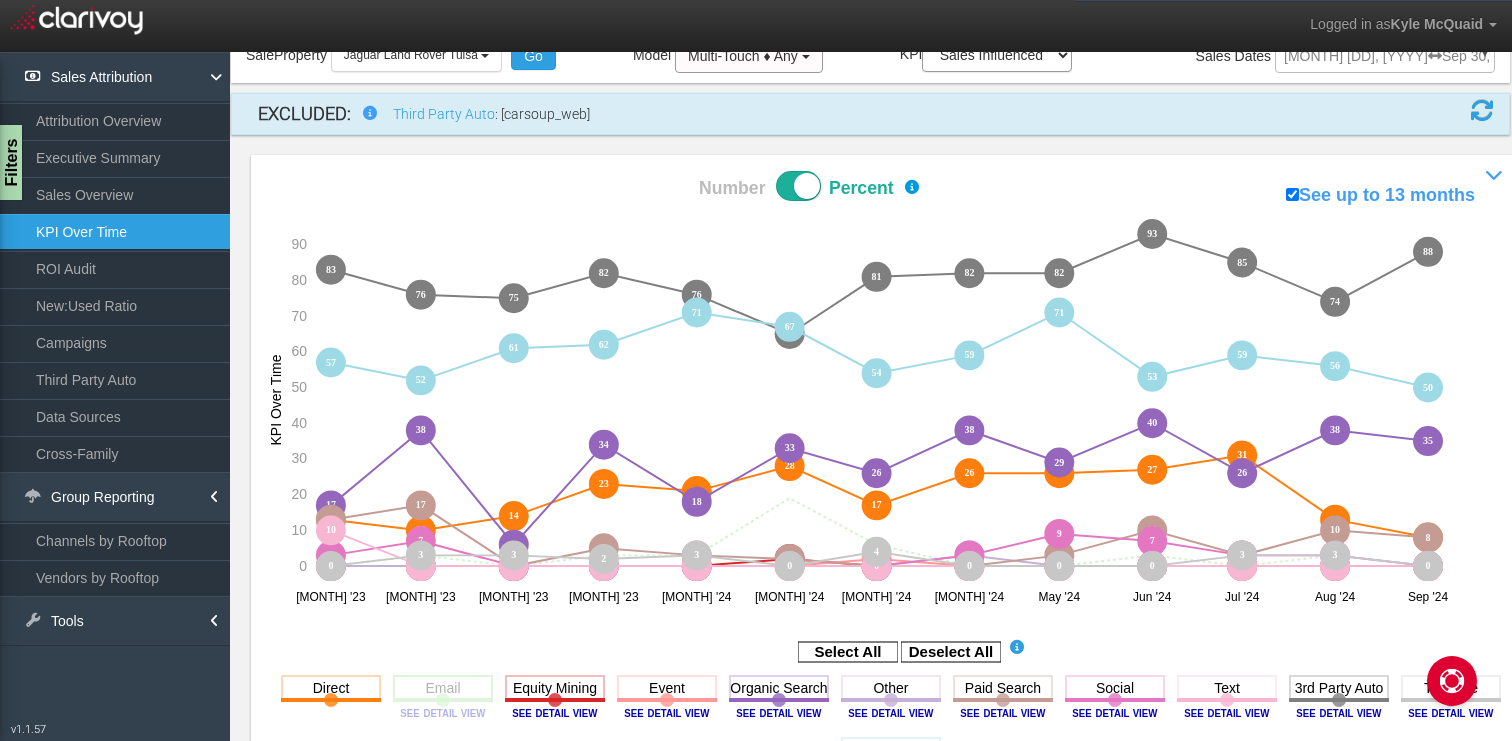 click 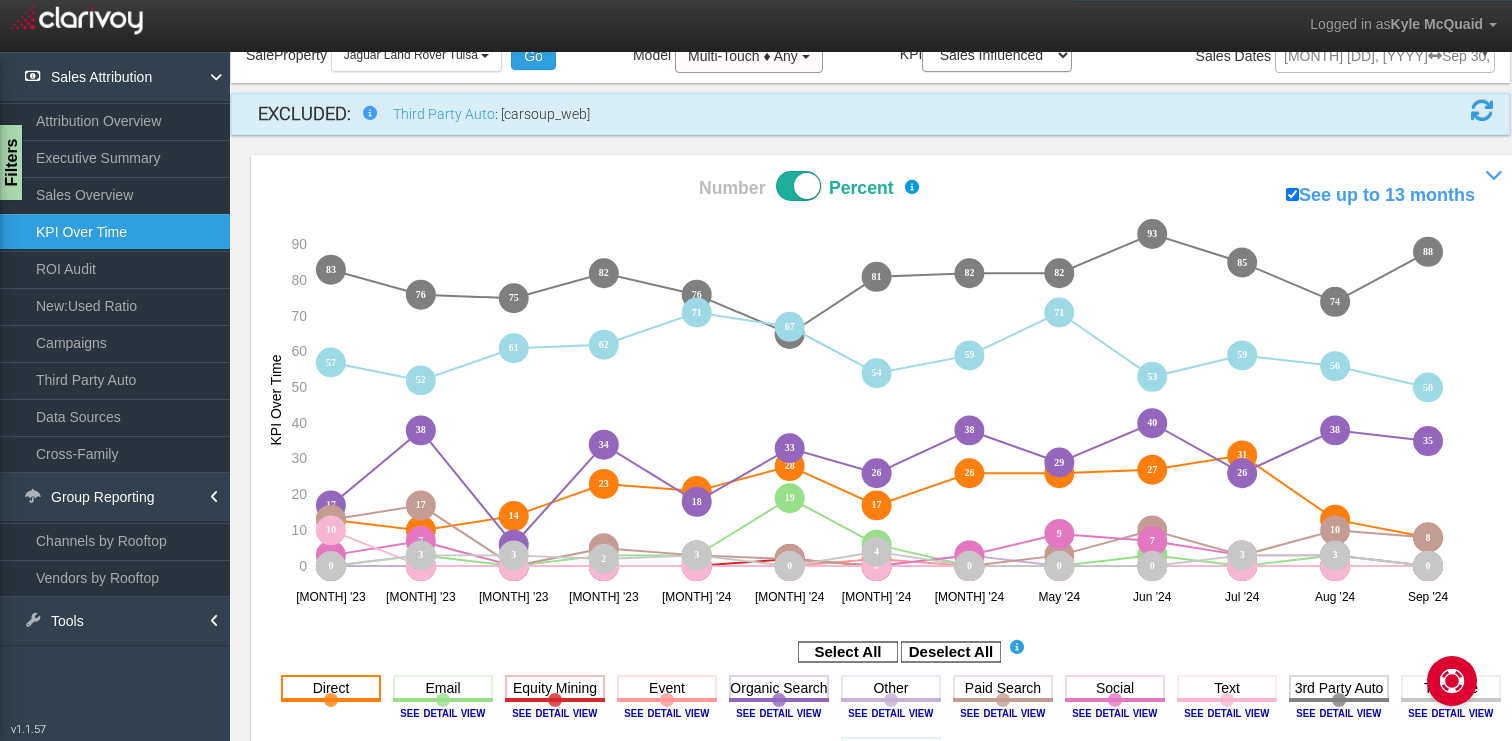 click 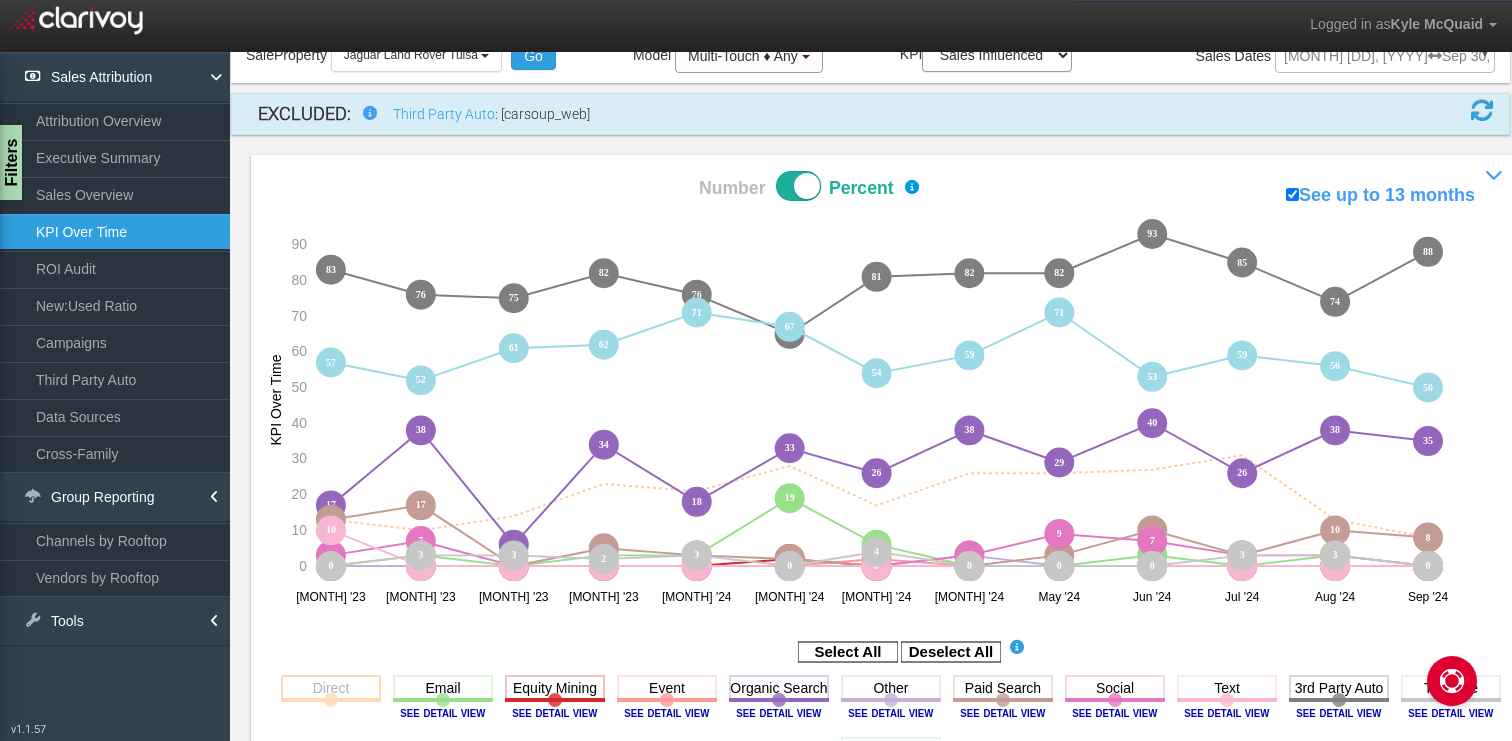 click 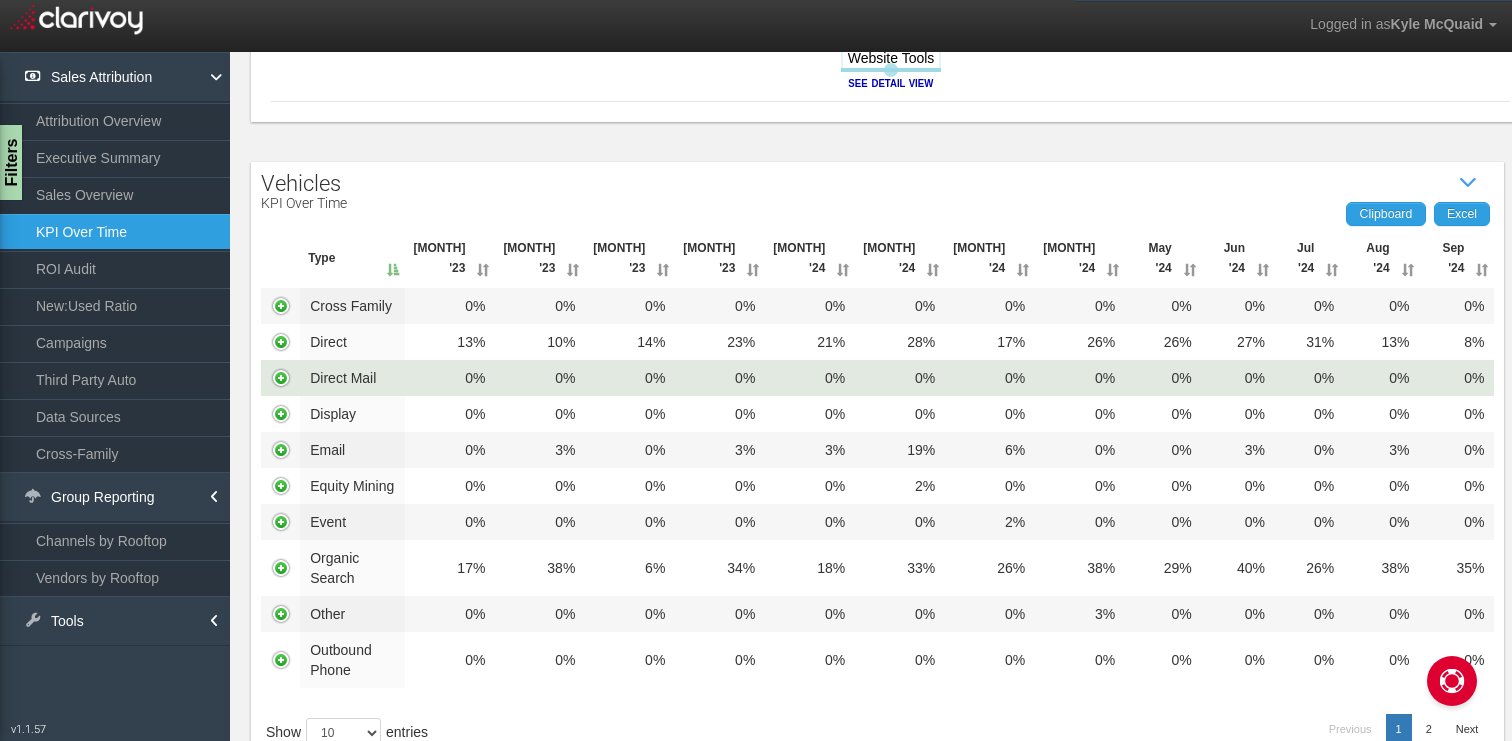 scroll, scrollTop: 814, scrollLeft: 0, axis: vertical 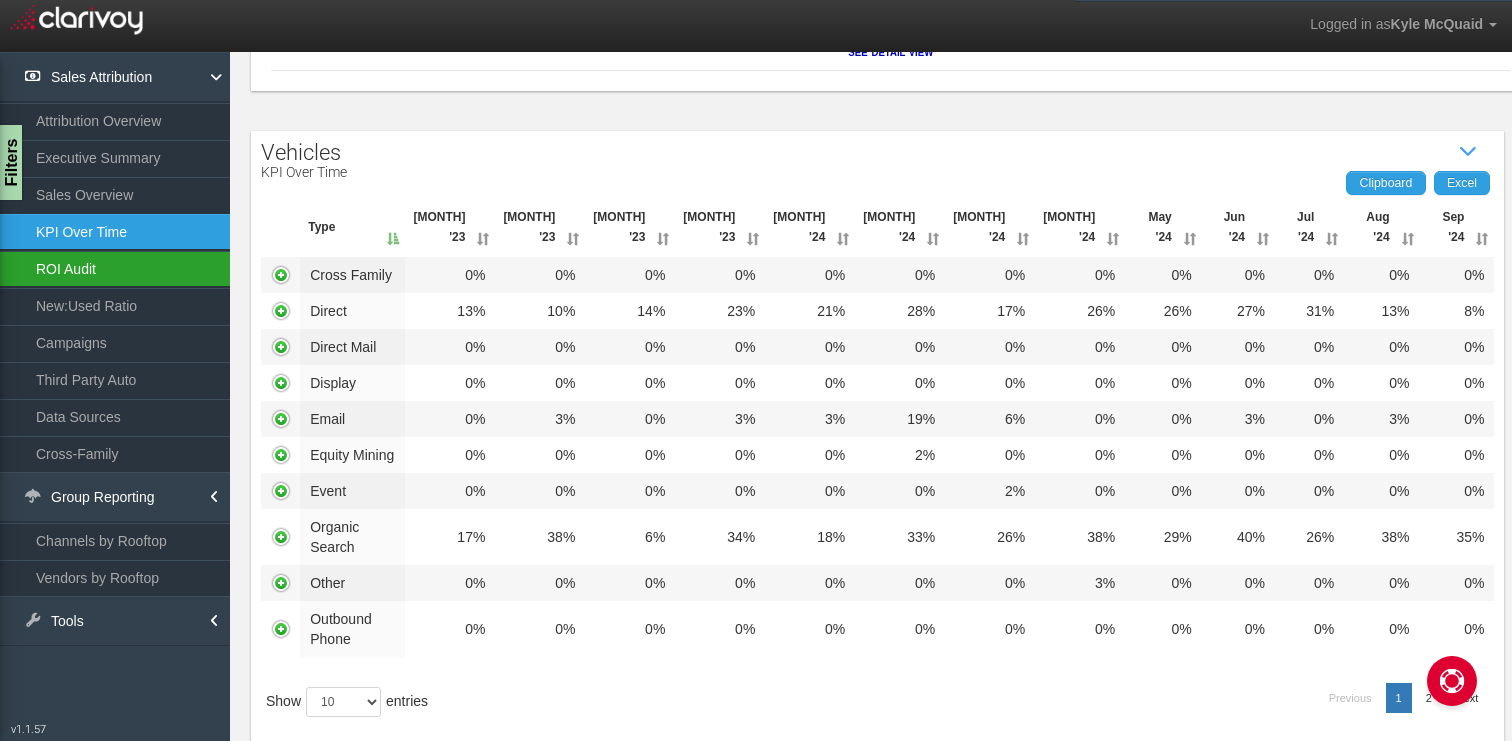 click on "ROI Audit" at bounding box center [115, 269] 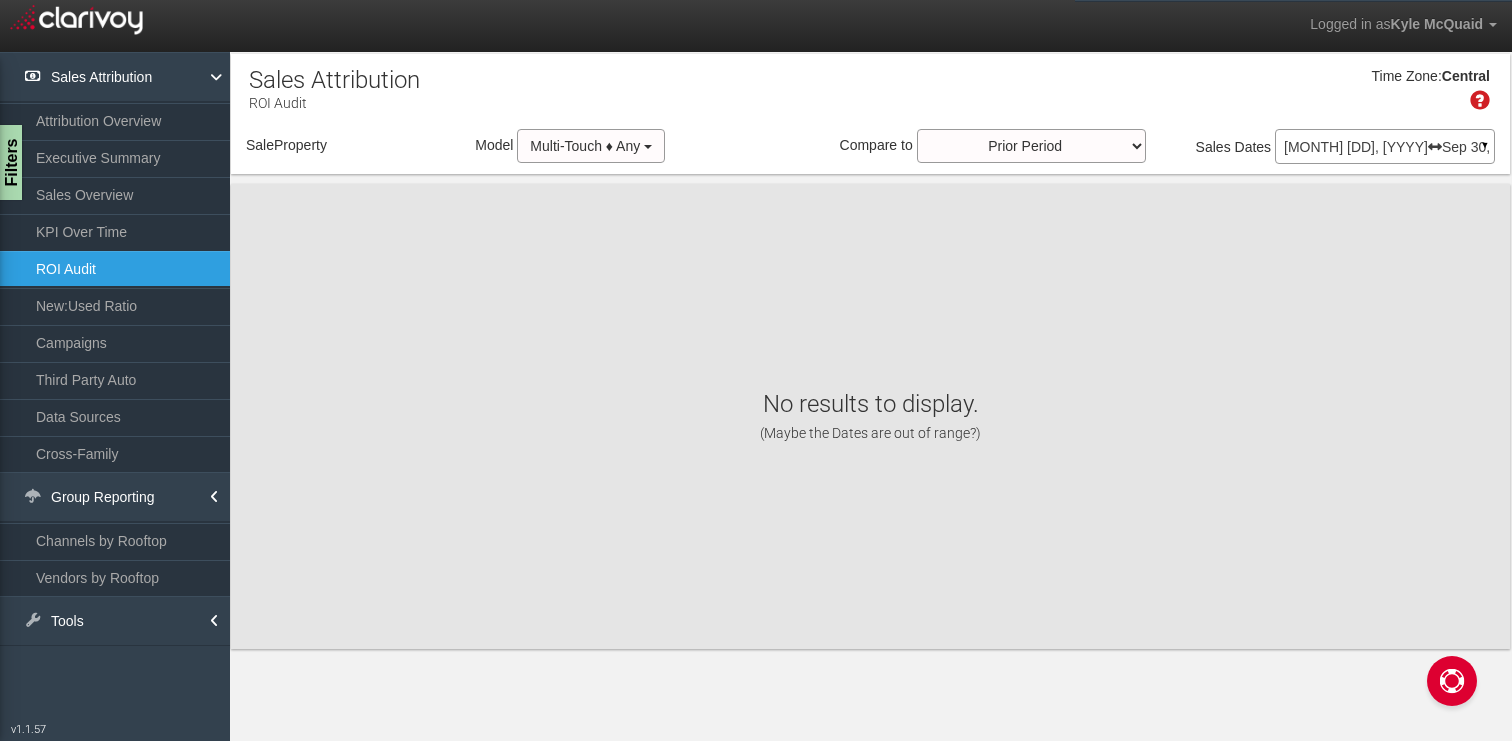 scroll, scrollTop: 0, scrollLeft: 0, axis: both 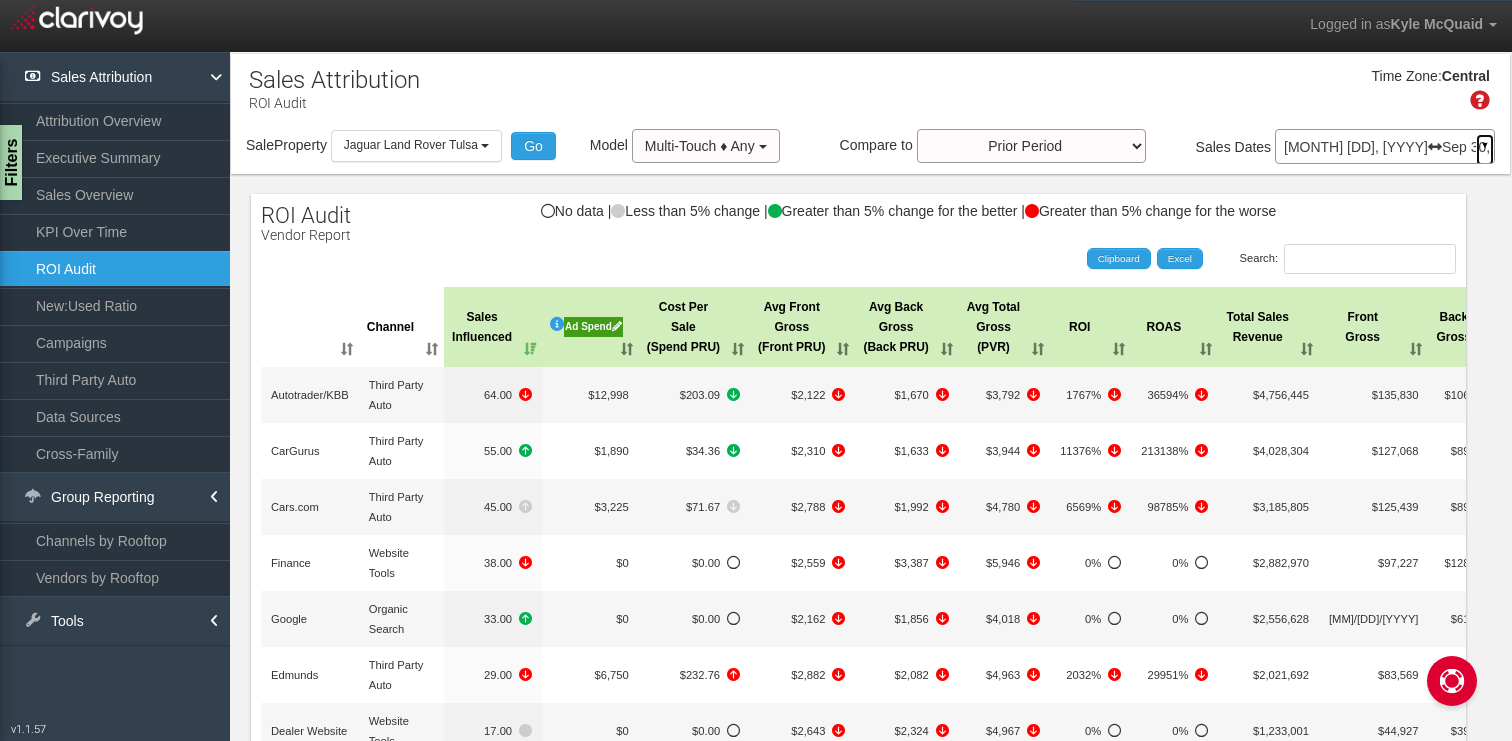 click on "▼" at bounding box center [1485, 150] 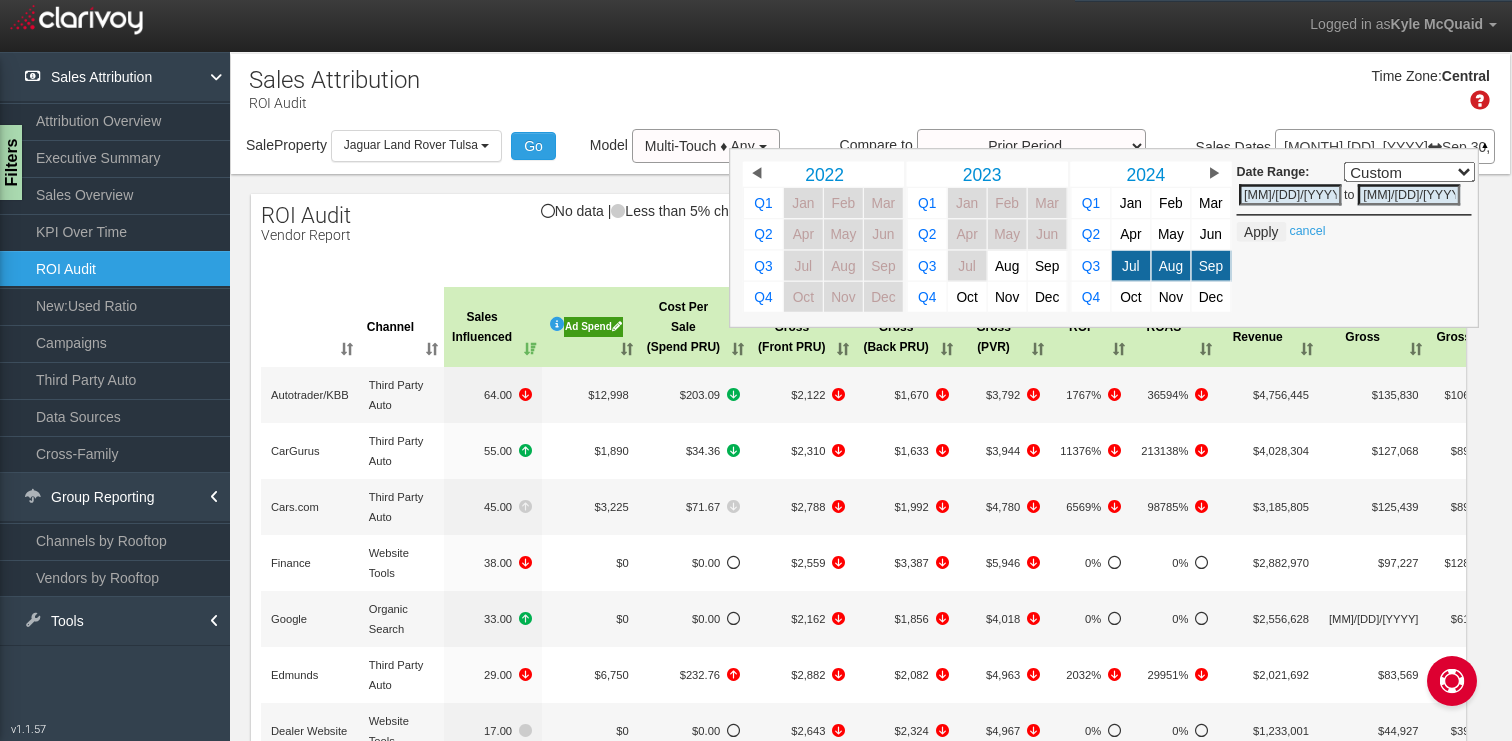 click on "▶" at bounding box center [1214, 174] 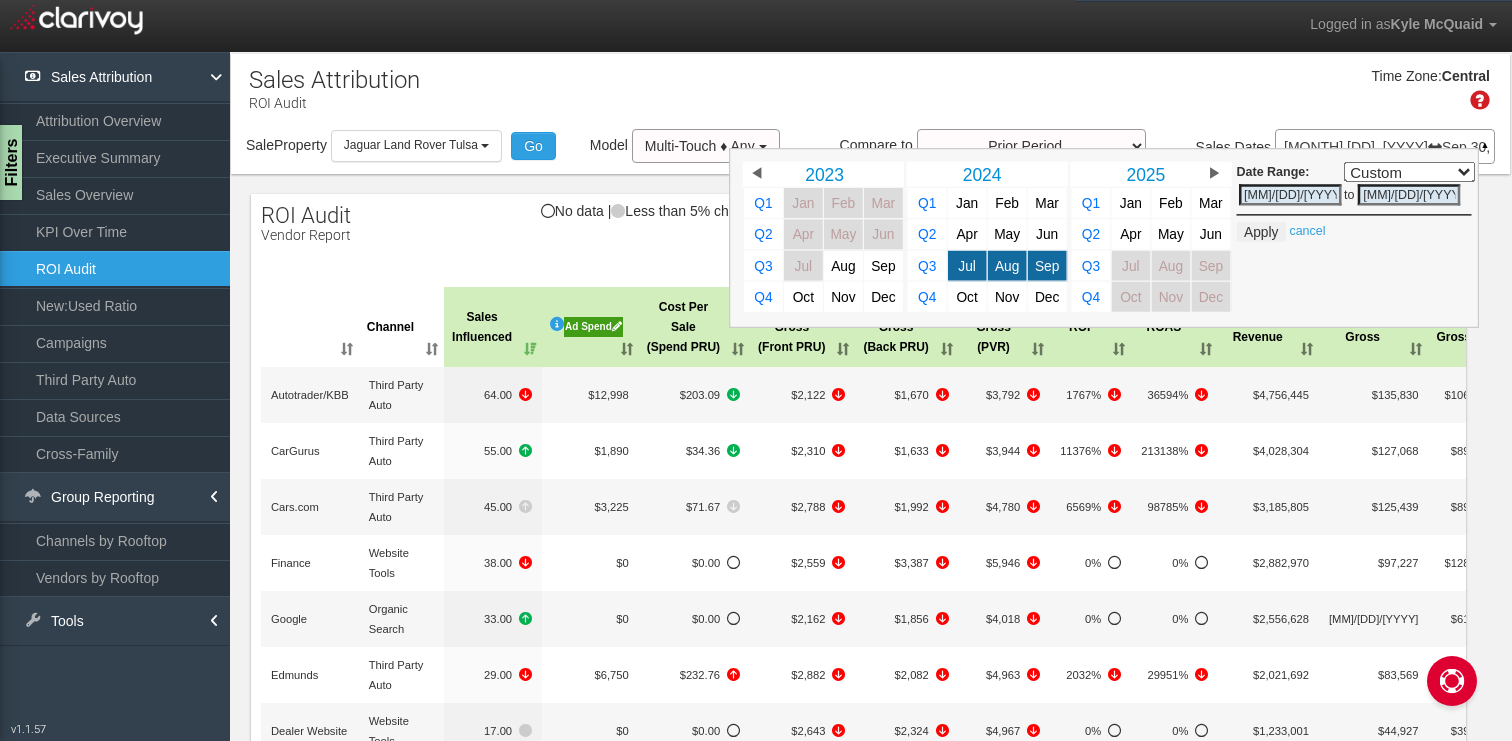 click on "▶" at bounding box center (1214, 174) 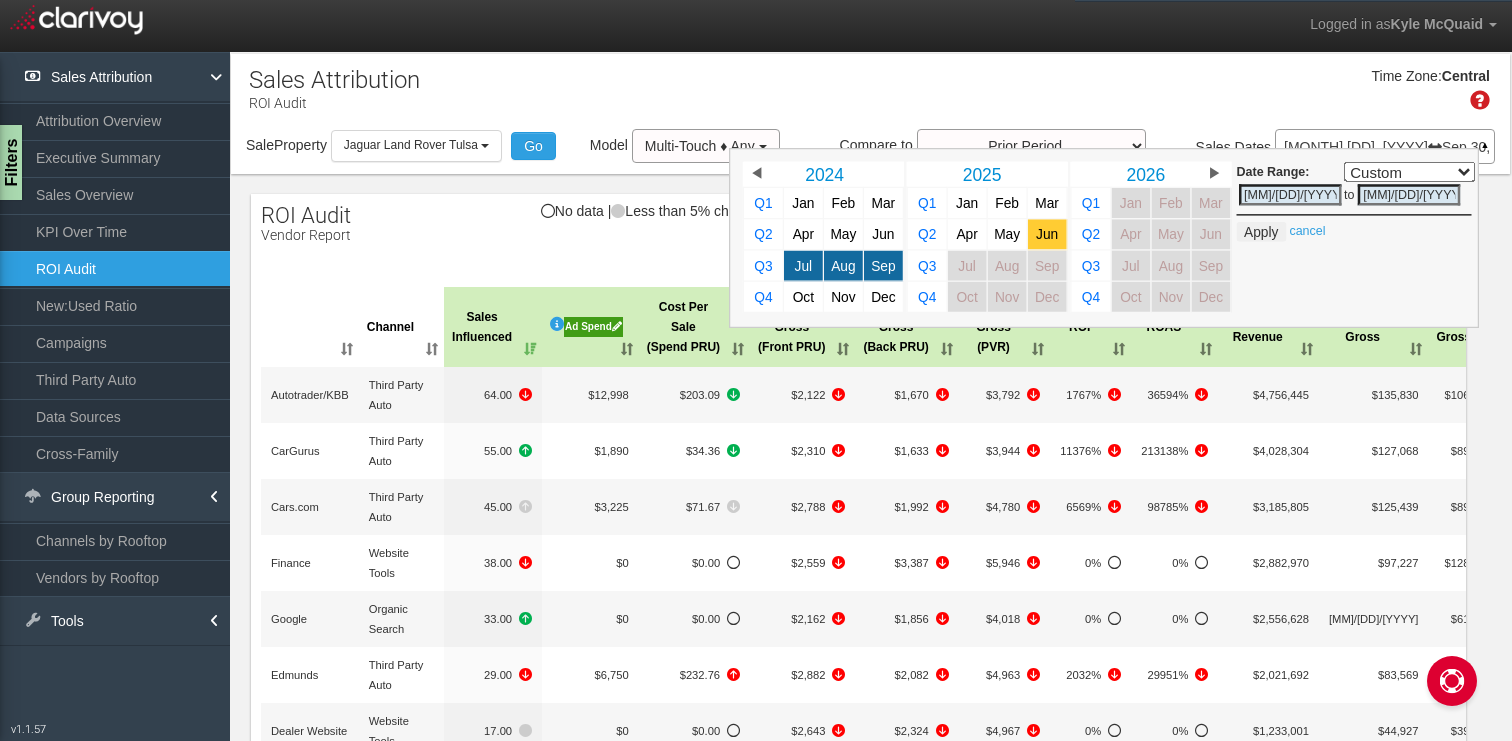 click on "Jun" at bounding box center [1047, 234] 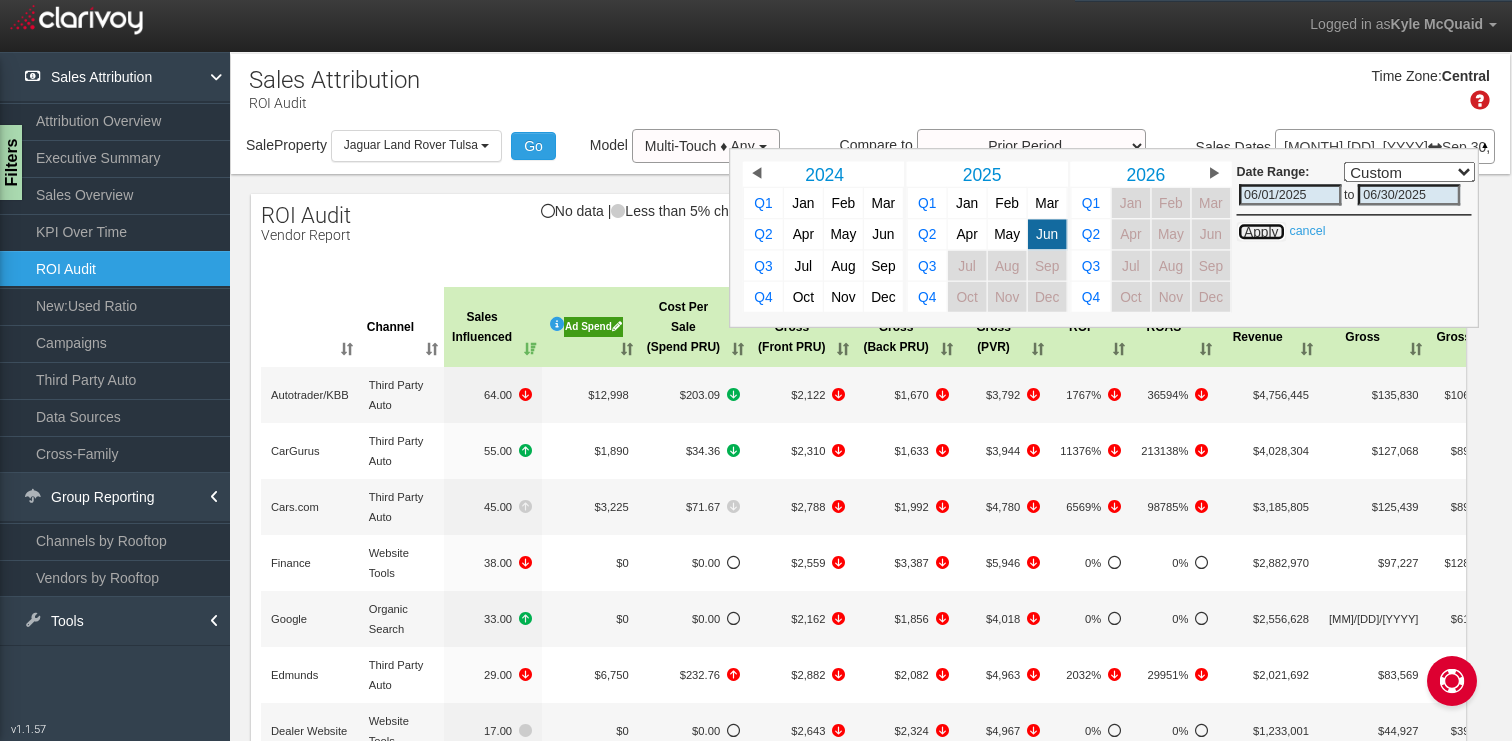 click on "Apply" at bounding box center (1261, 232) 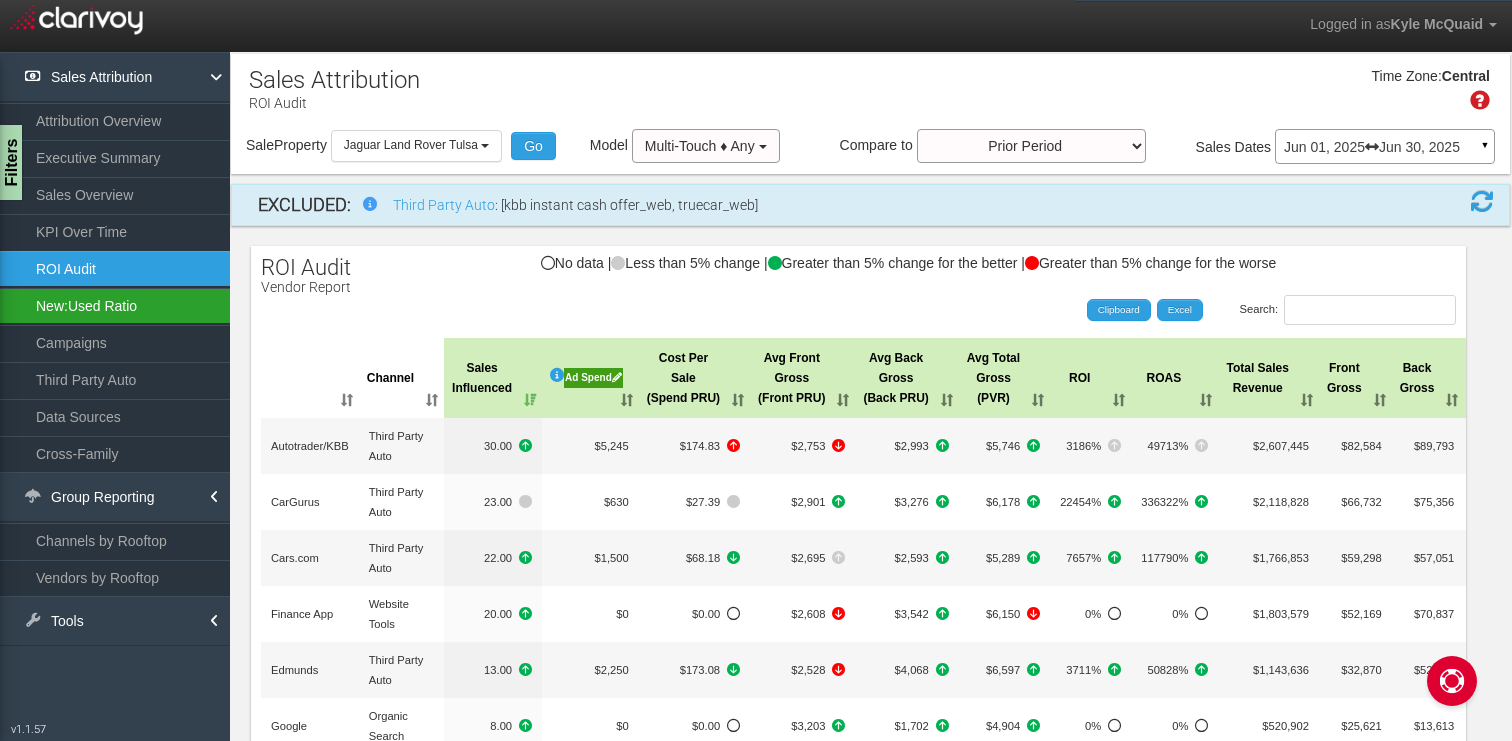 click on "New:Used Ratio" at bounding box center (115, 306) 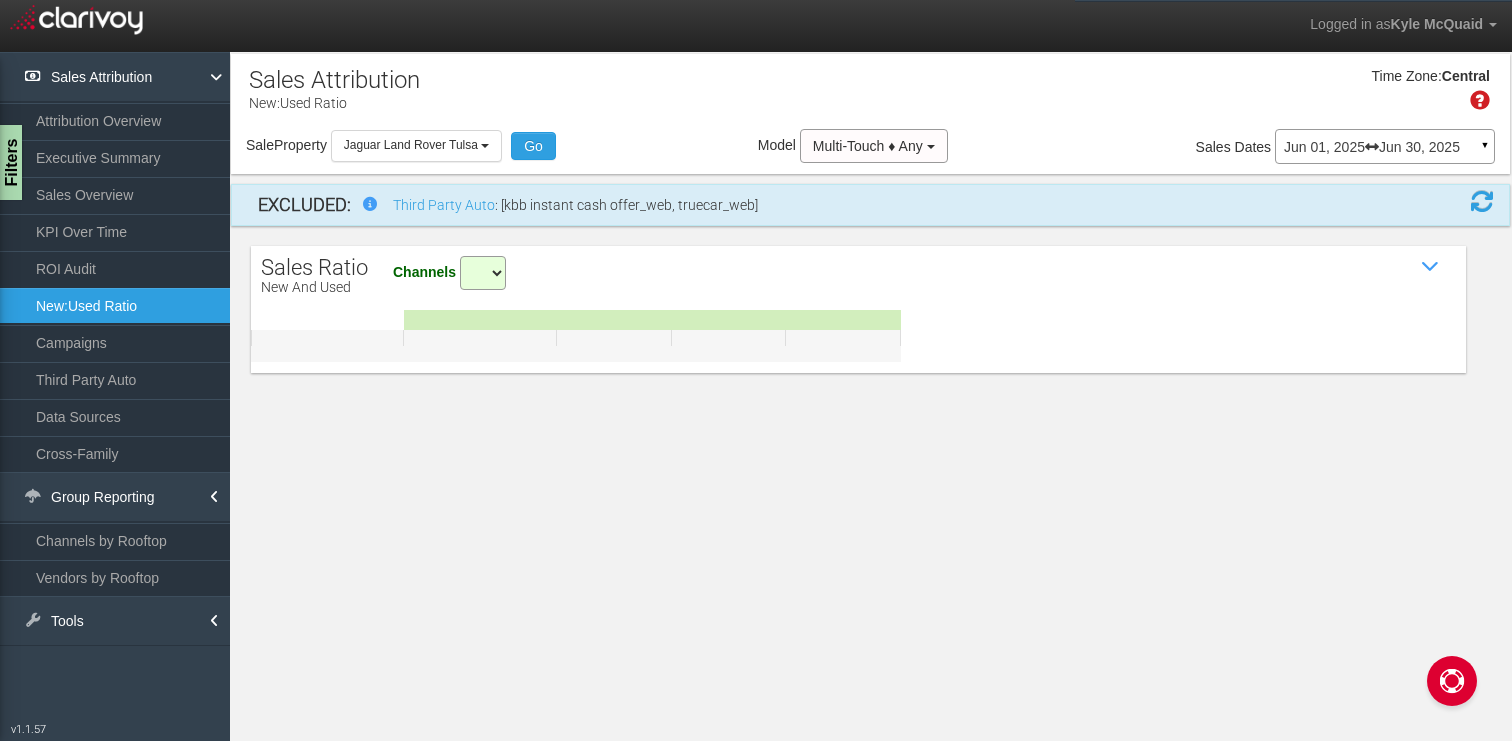 select on "all" 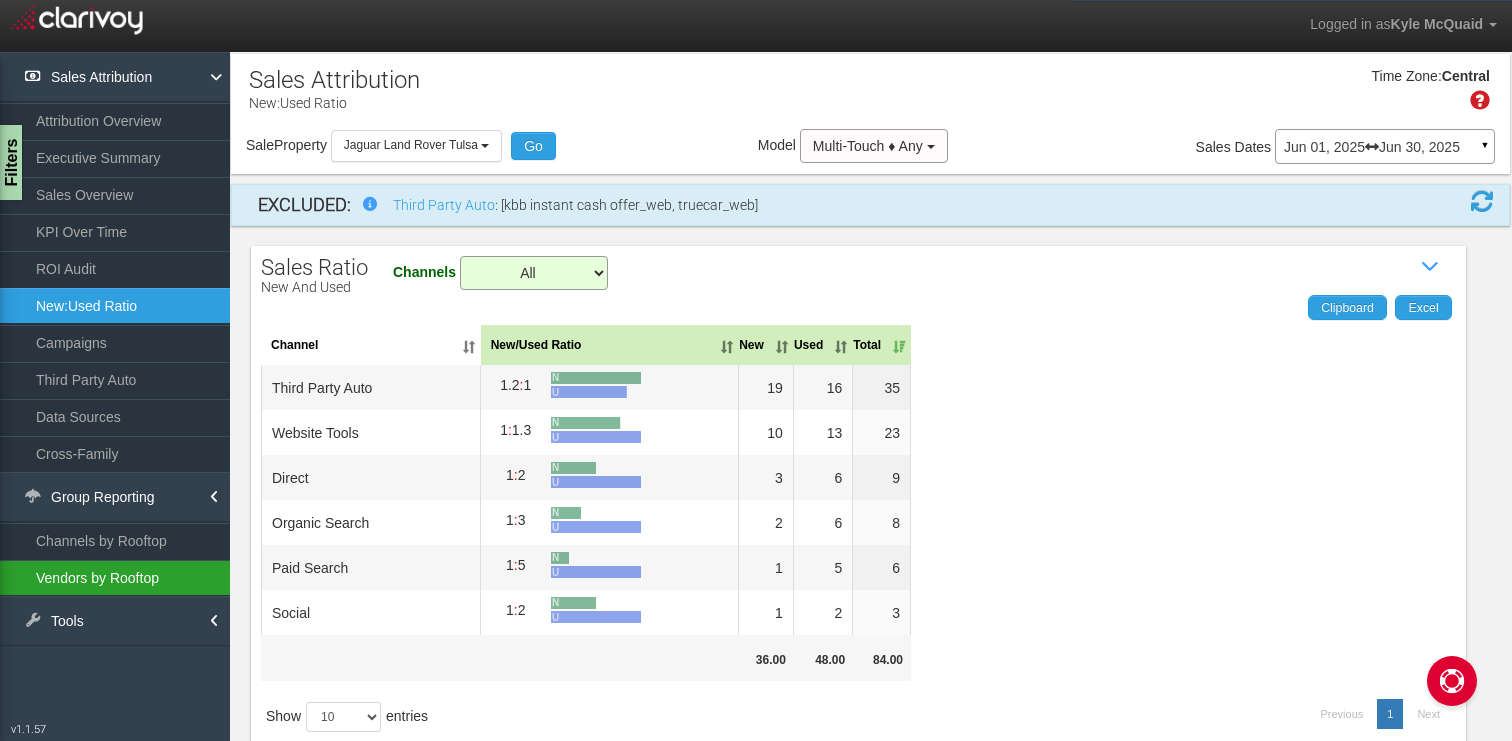 click on "Vendors by Rooftop" at bounding box center (115, 578) 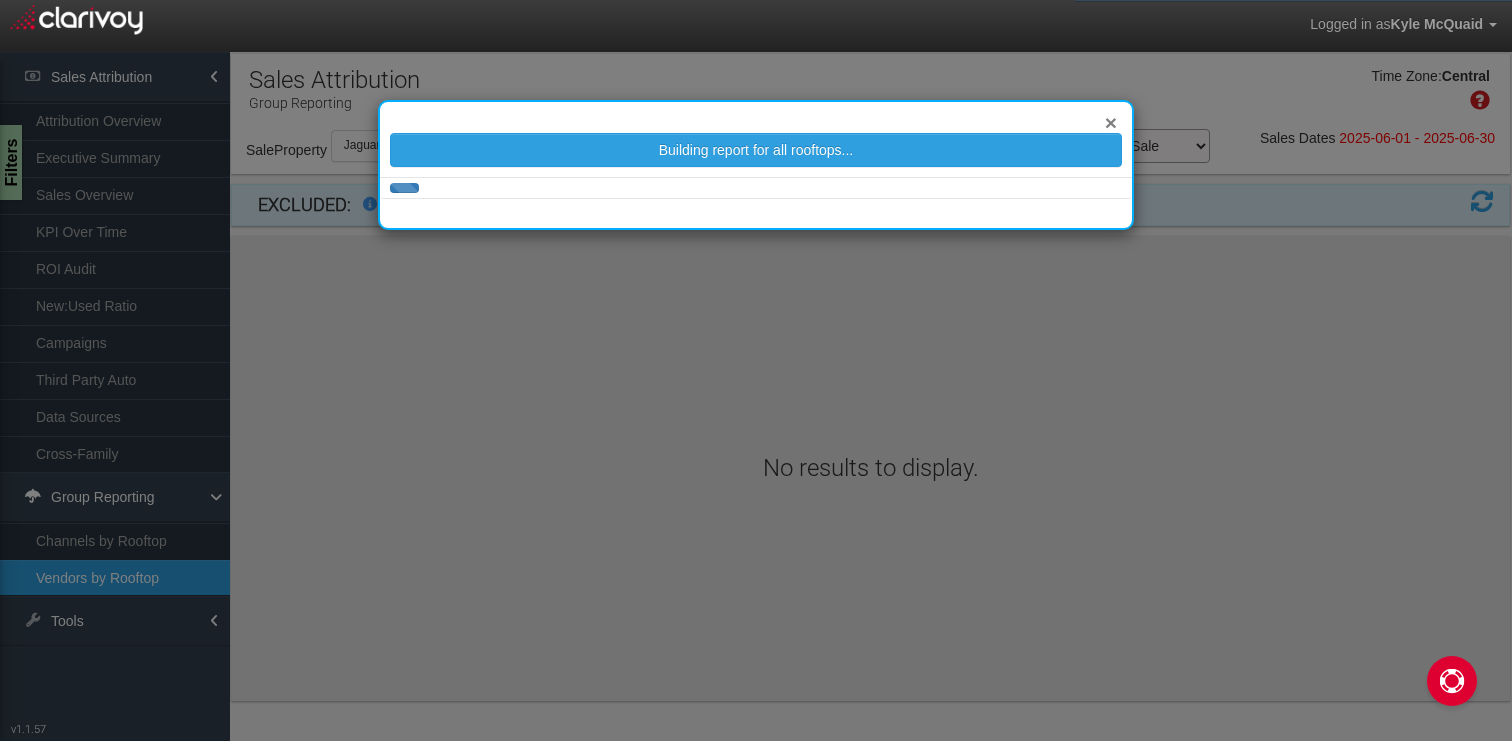 click on "×" at bounding box center (1111, 122) 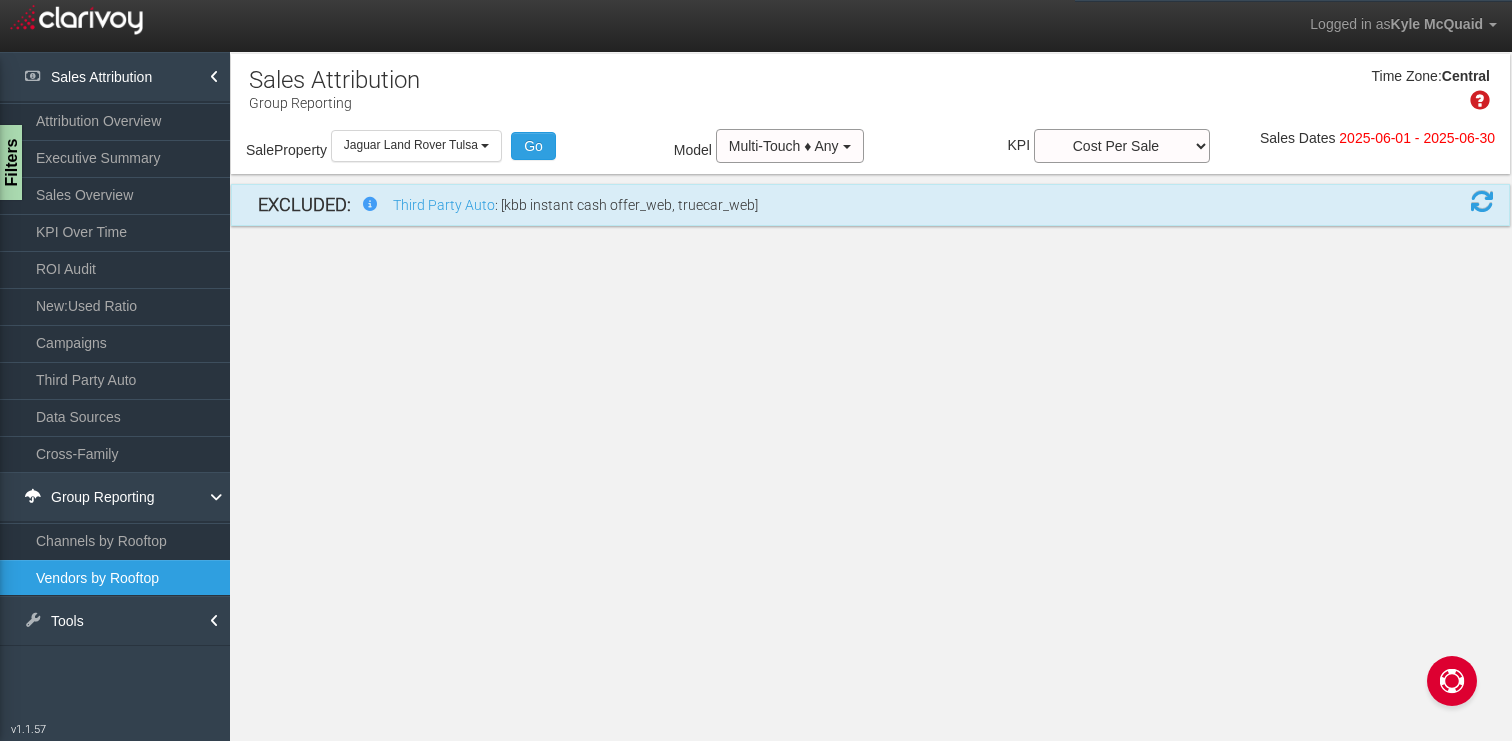 select on "25" 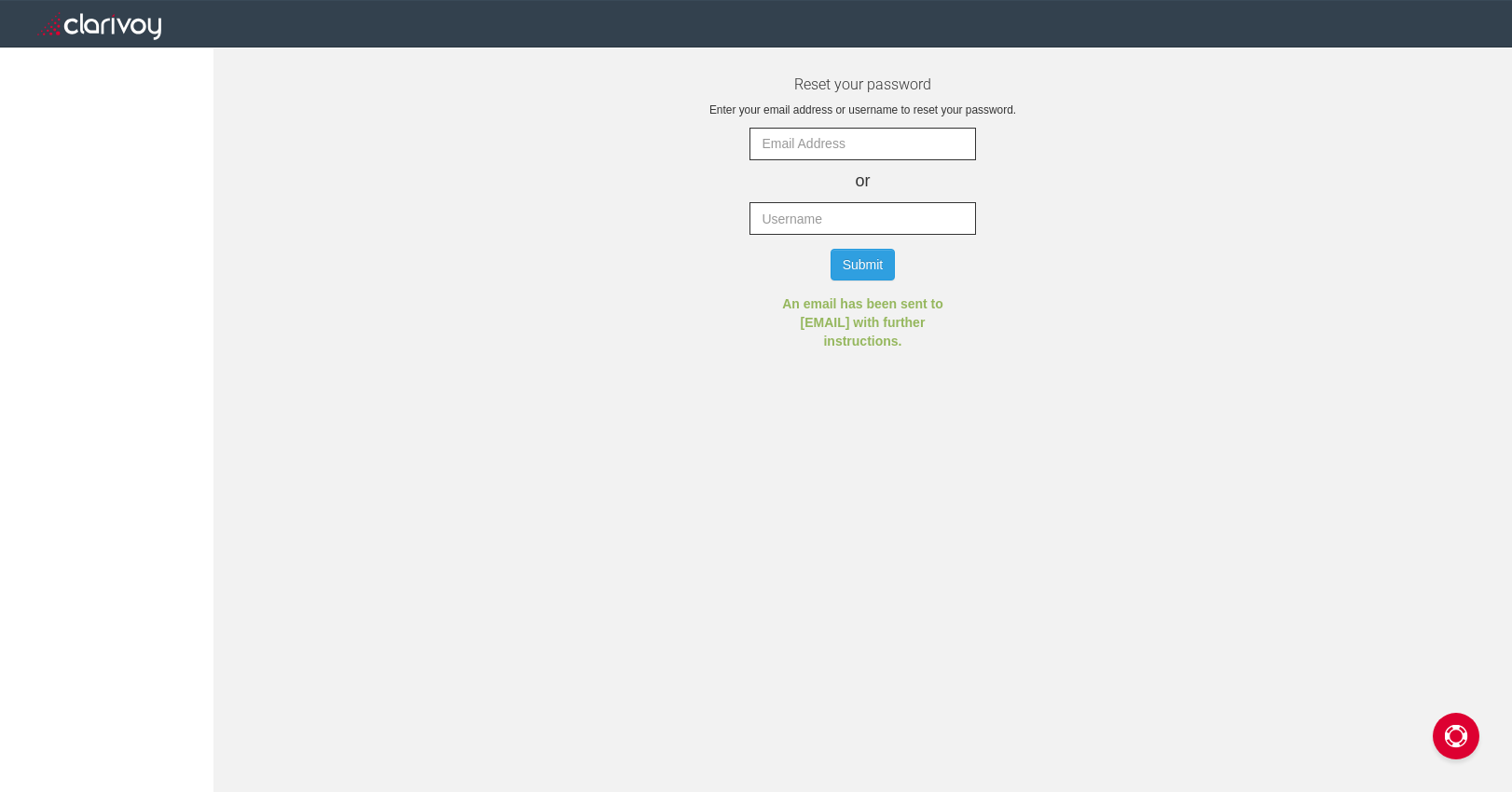 scroll, scrollTop: 0, scrollLeft: 0, axis: both 